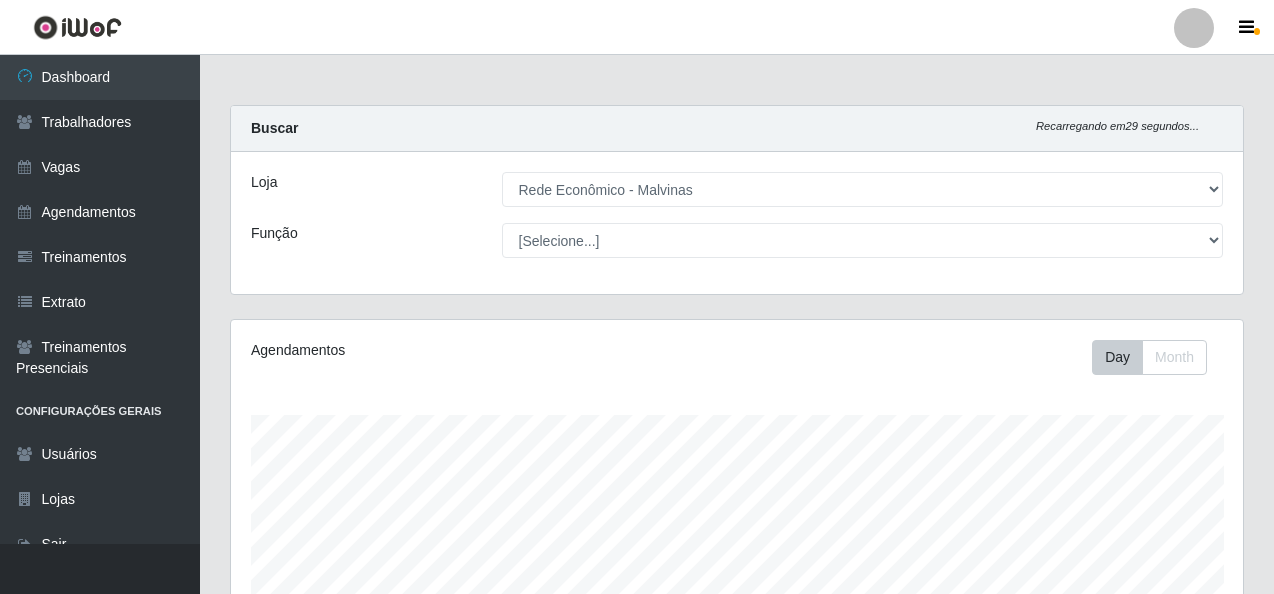 select on "194" 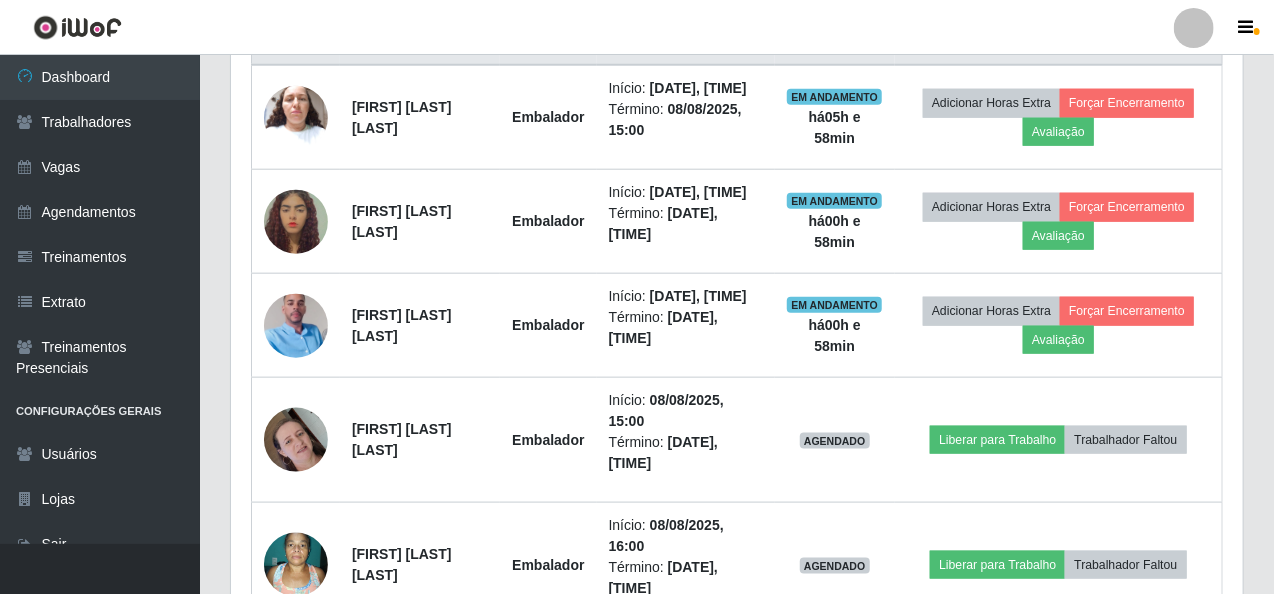 scroll, scrollTop: 999585, scrollLeft: 998987, axis: both 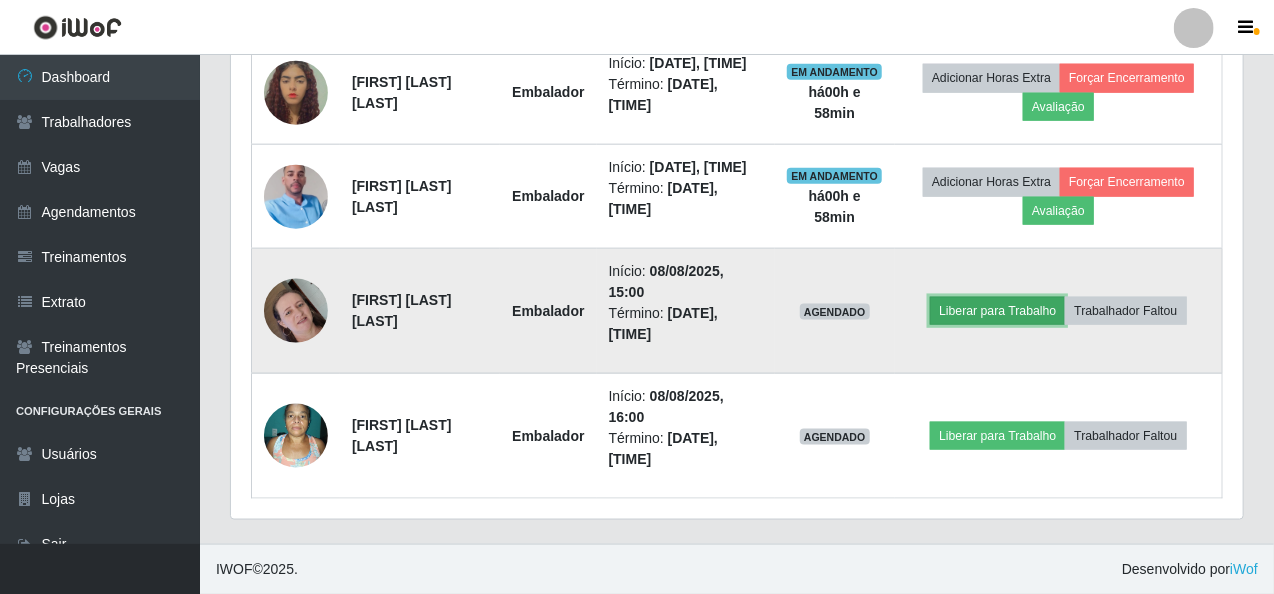 click on "Liberar para Trabalho" at bounding box center (997, 311) 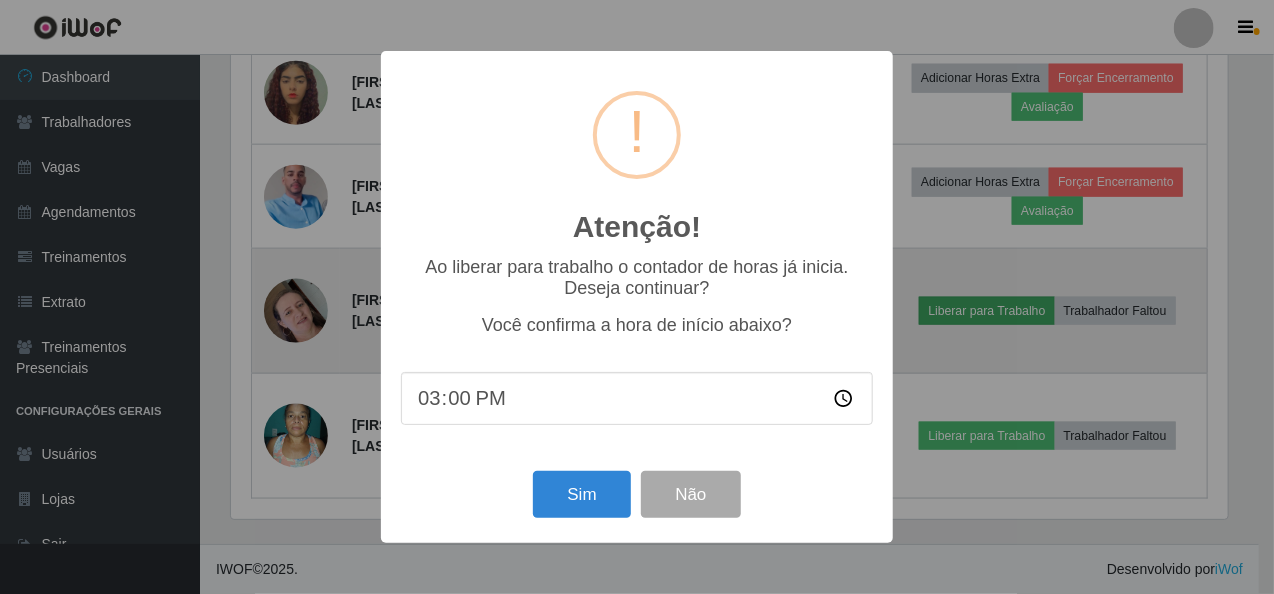 scroll, scrollTop: 999585, scrollLeft: 998996, axis: both 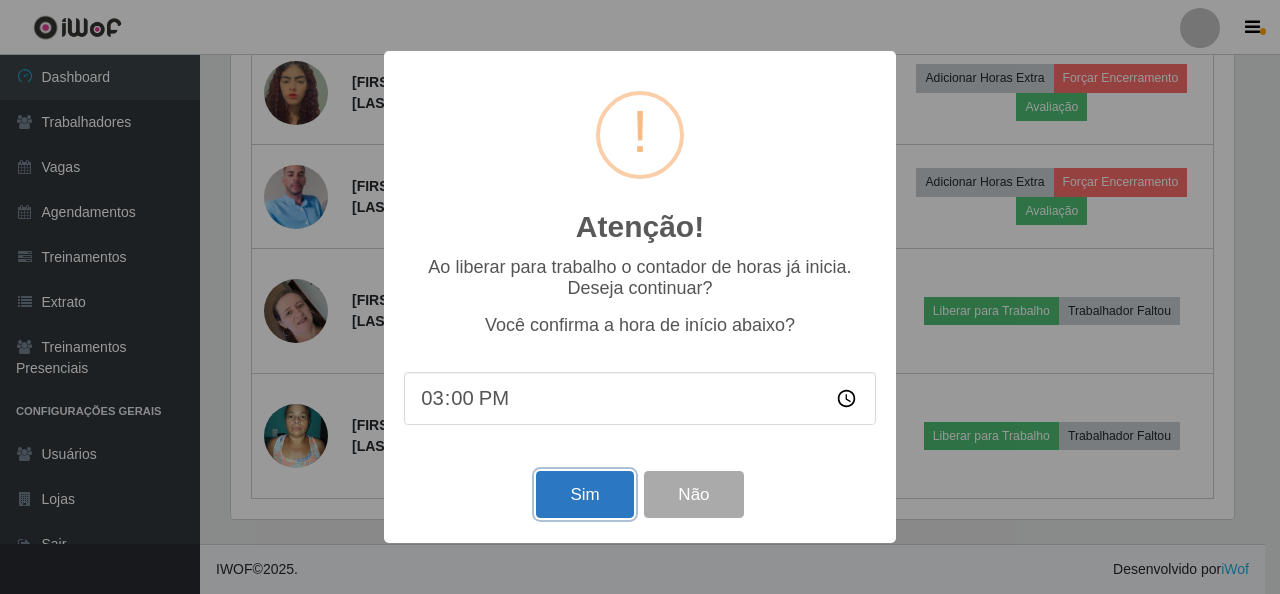 click on "Sim" at bounding box center [584, 494] 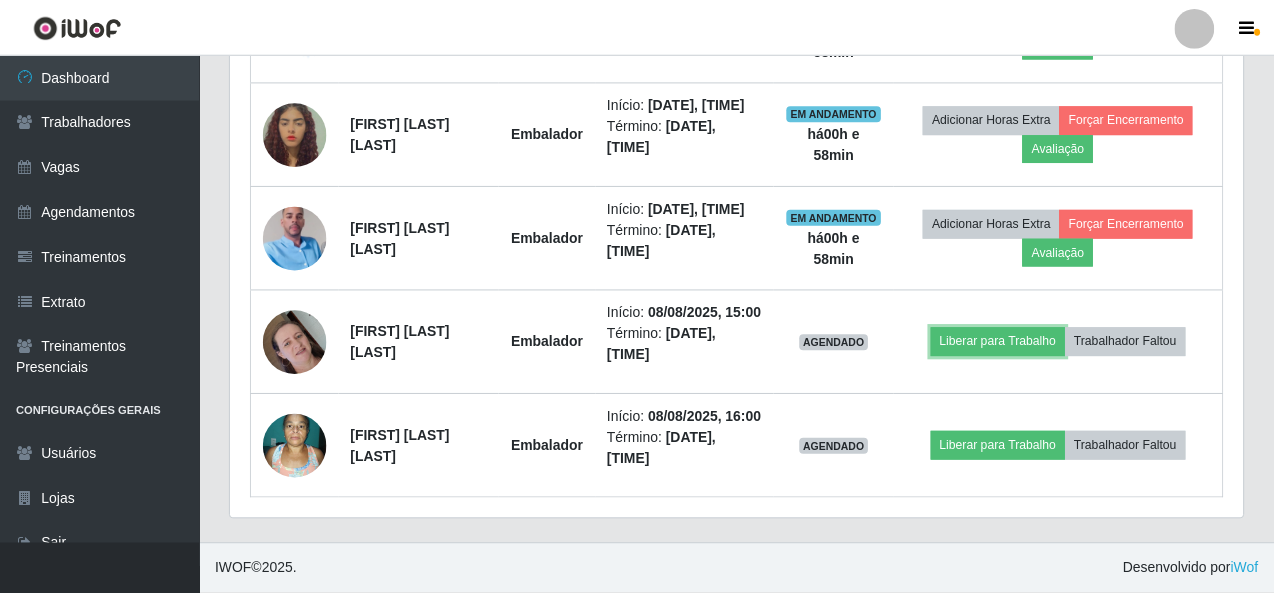 scroll, scrollTop: 999585, scrollLeft: 998996, axis: both 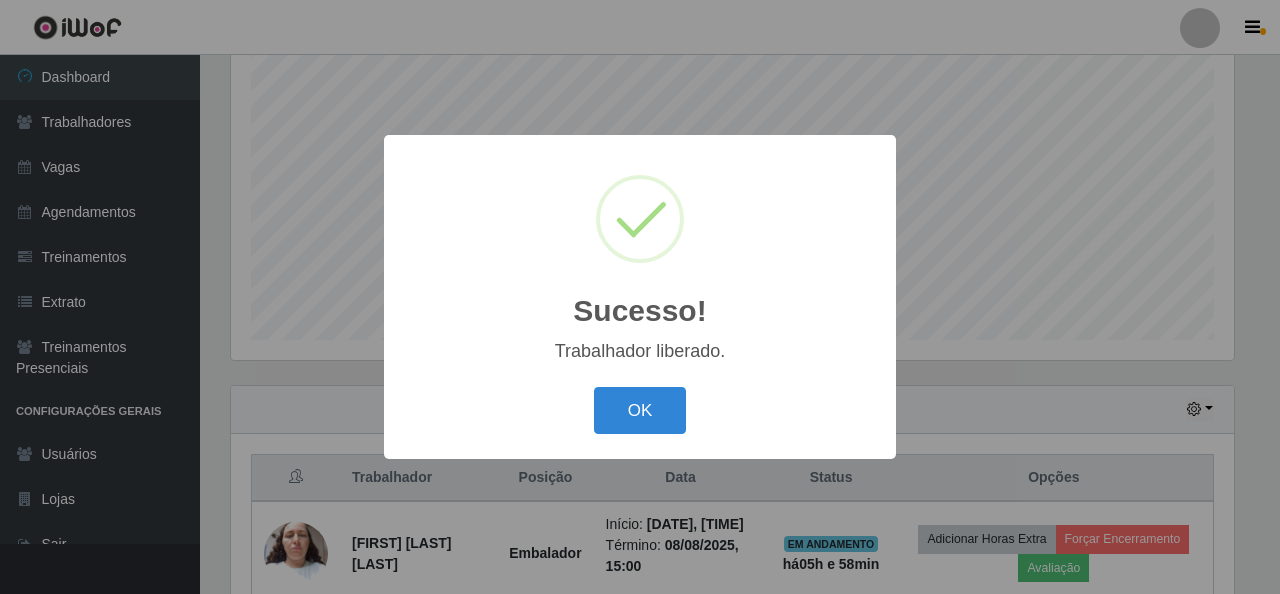 click on "OK Cancel" at bounding box center (640, 410) 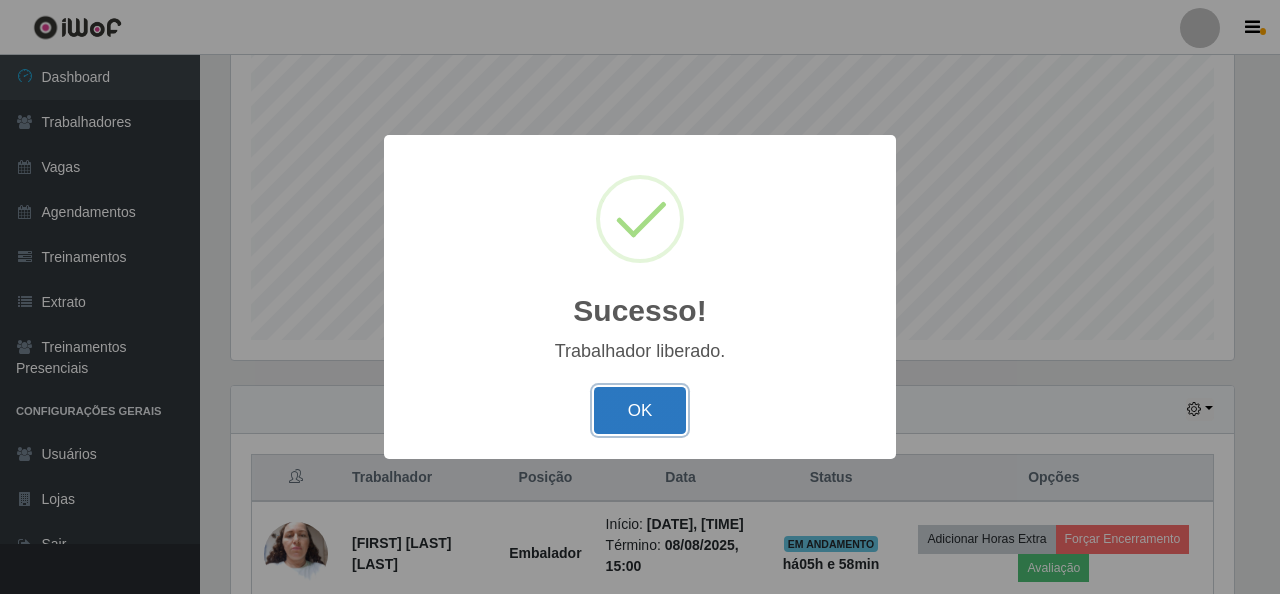 click on "OK" at bounding box center [640, 410] 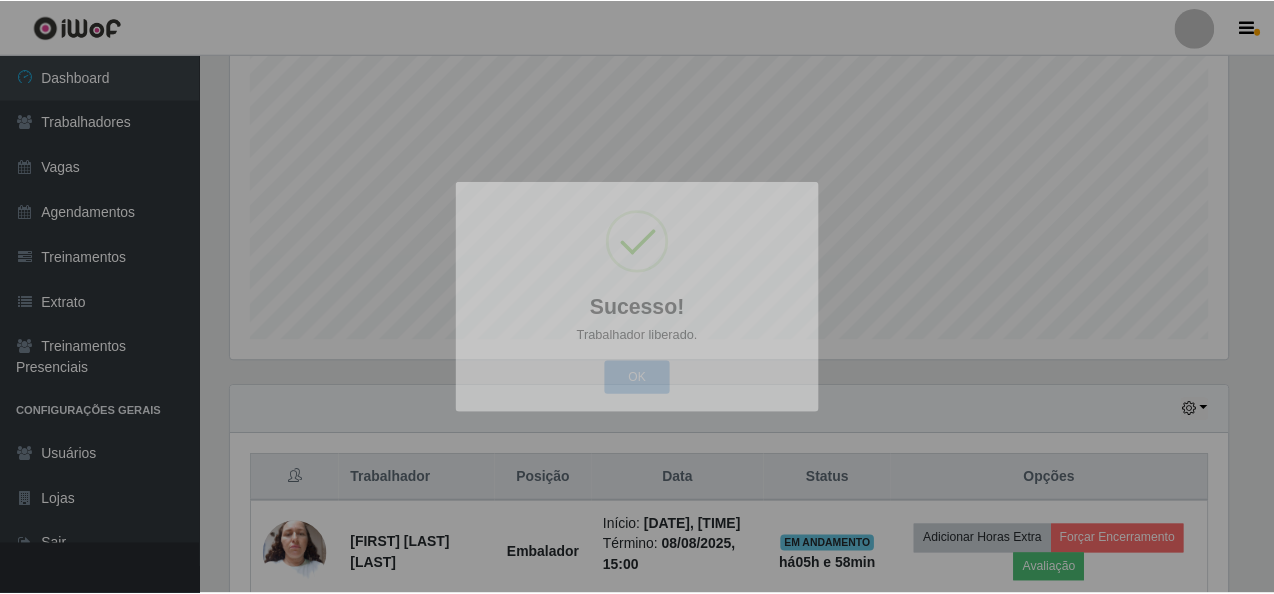 scroll, scrollTop: 999585, scrollLeft: 998987, axis: both 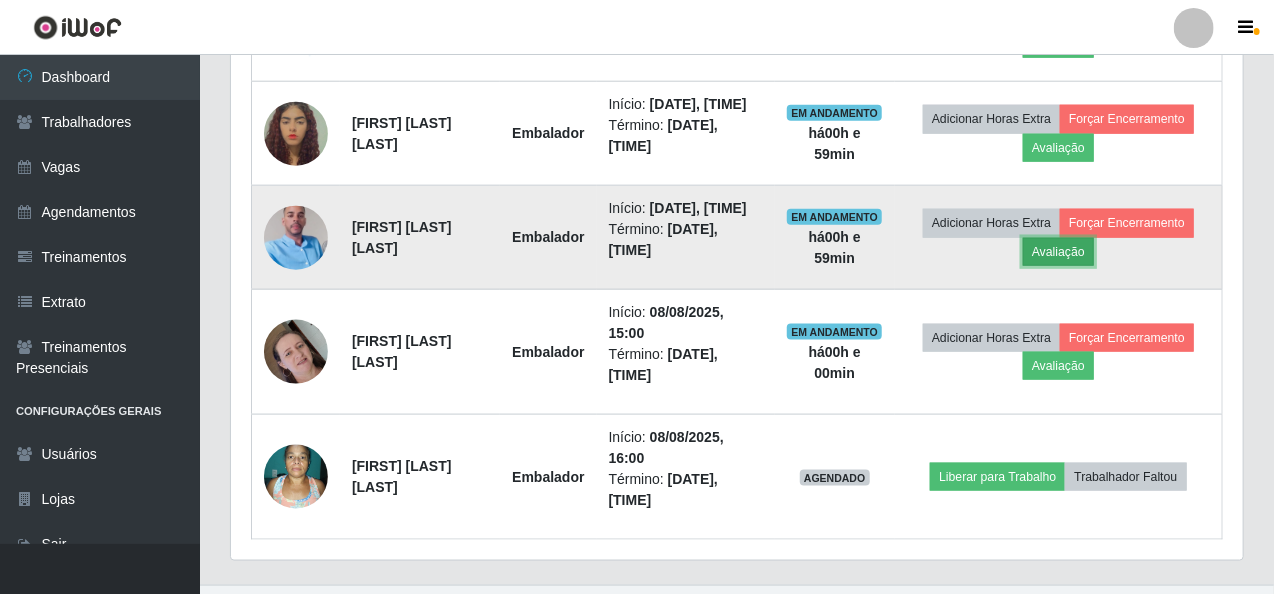 click on "Avaliação" at bounding box center [1058, 252] 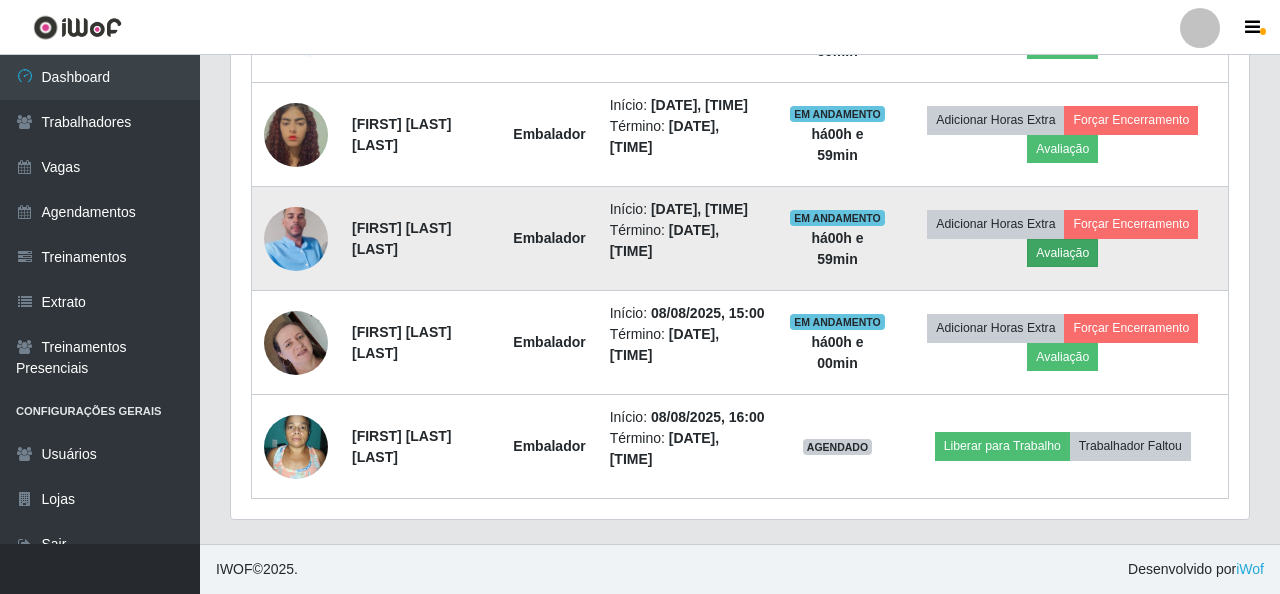 scroll, scrollTop: 999585, scrollLeft: 998996, axis: both 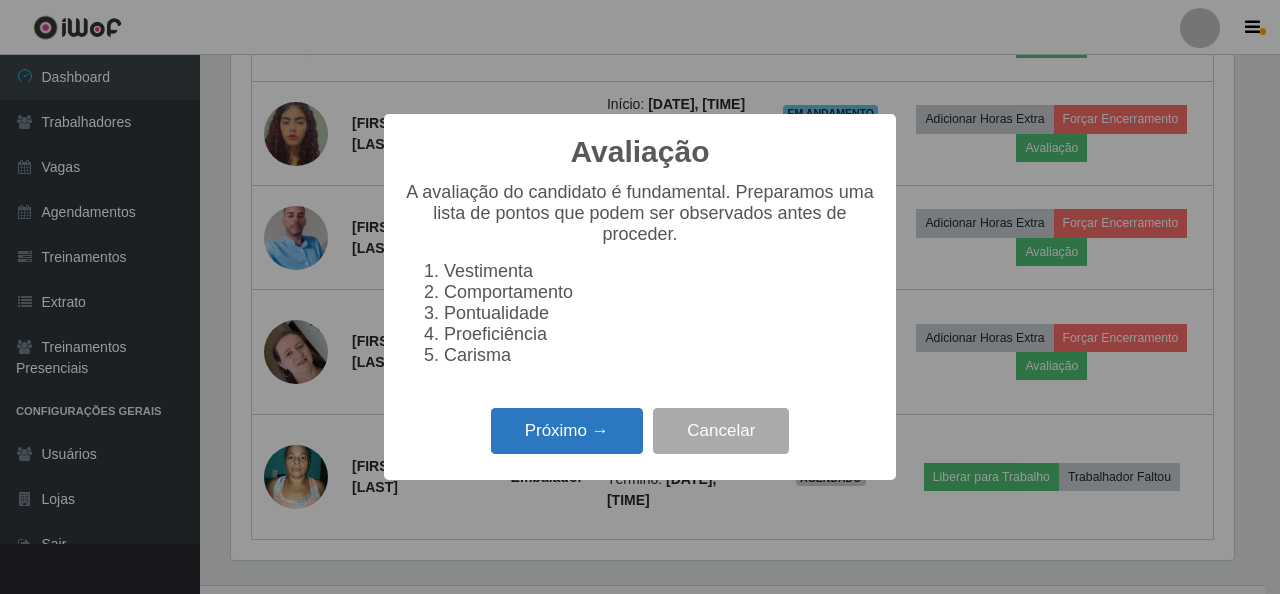 click on "Próximo →" at bounding box center (567, 431) 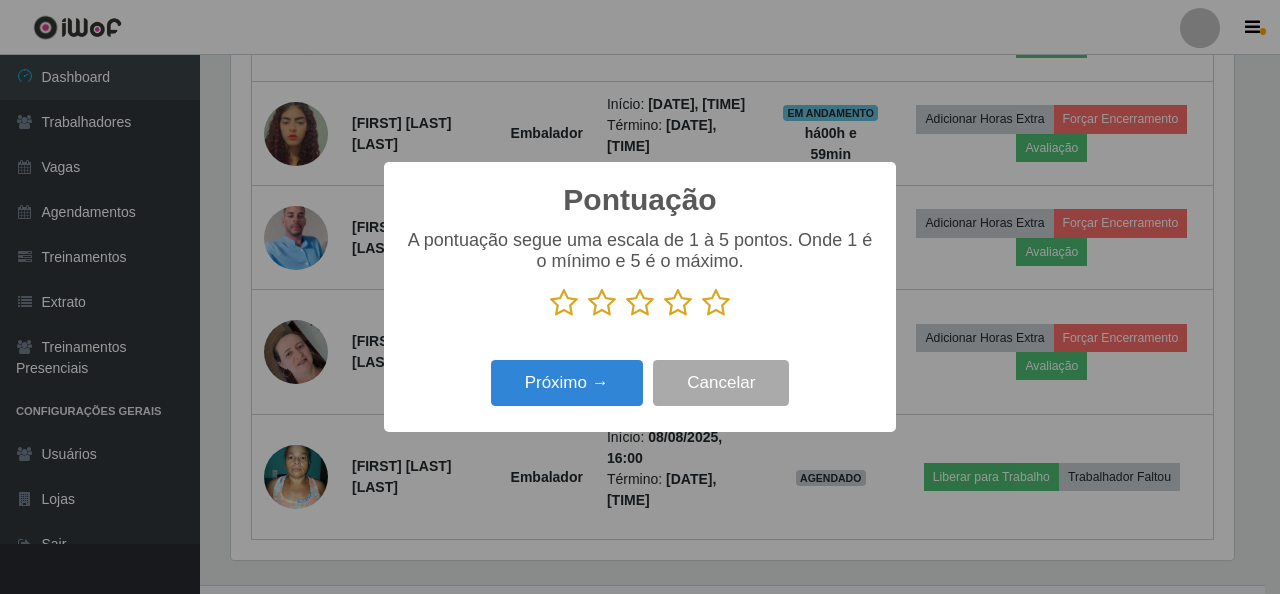 click at bounding box center (716, 303) 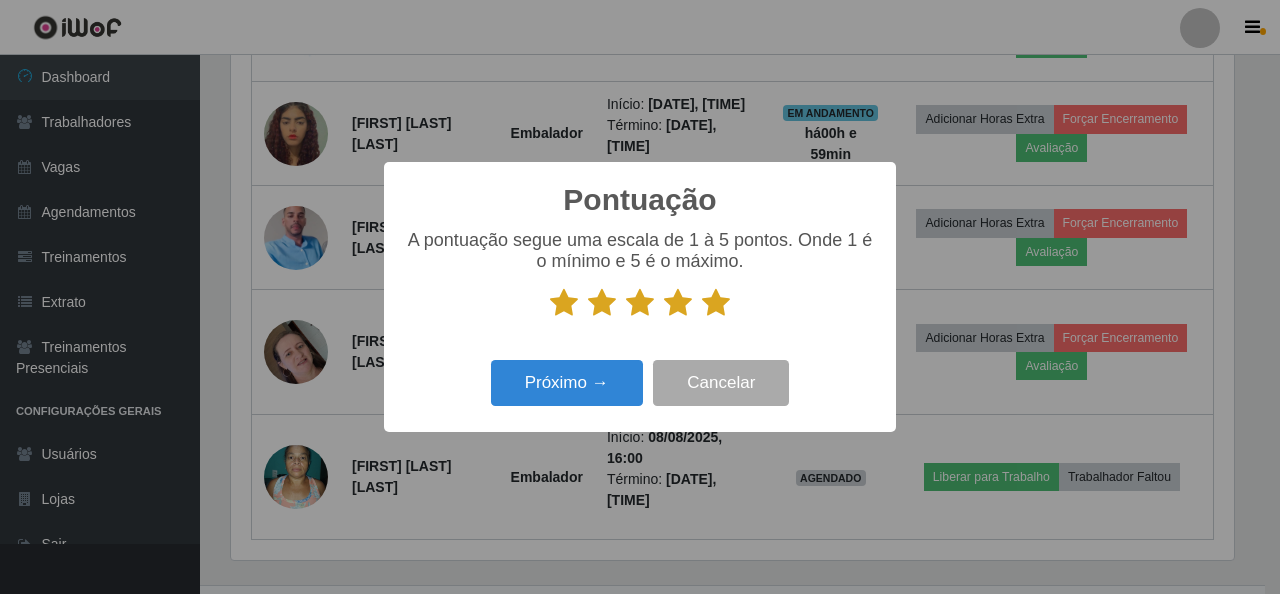 click on "Próximo → Cancelar" at bounding box center [640, 382] 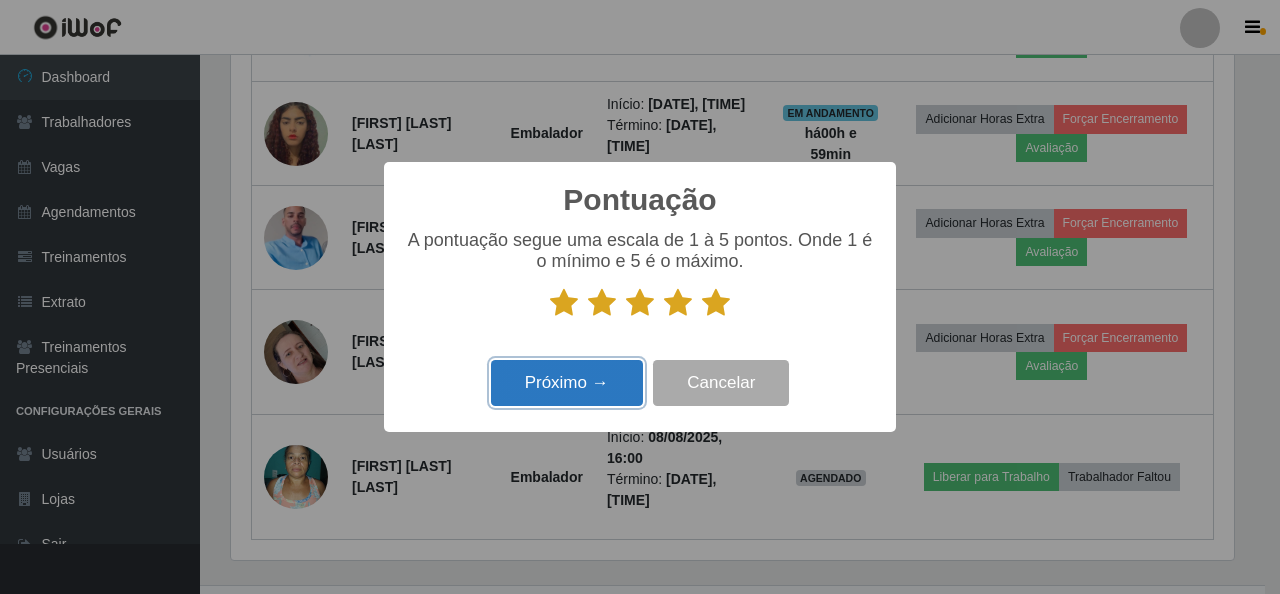 click on "Próximo →" at bounding box center (567, 383) 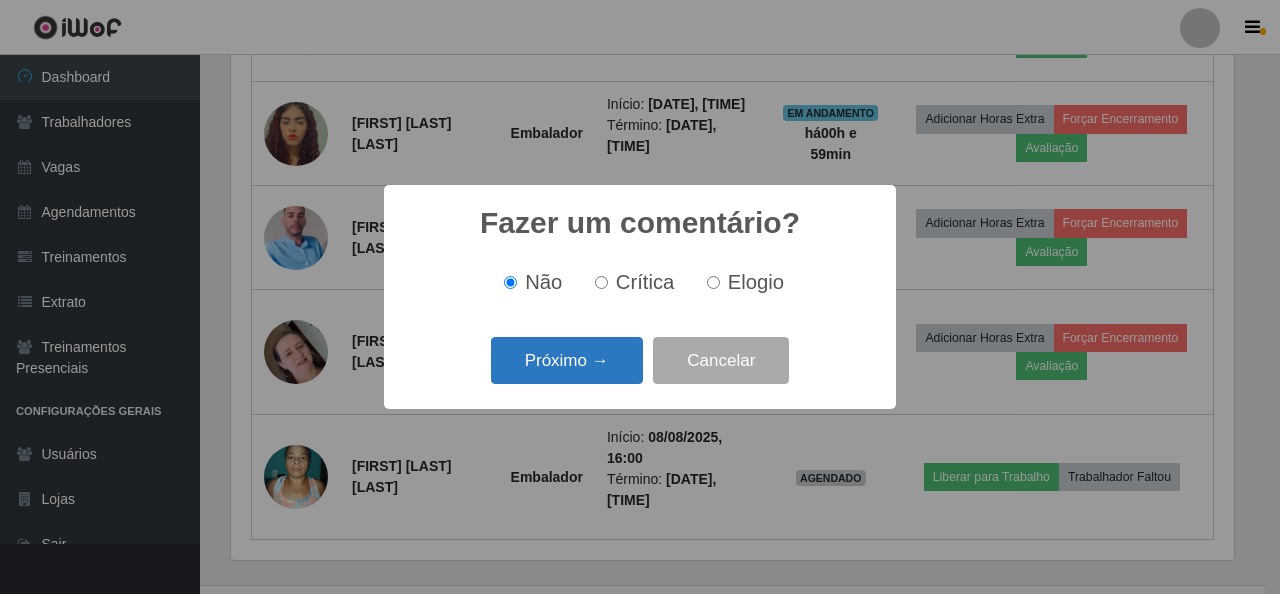 click on "Próximo →" at bounding box center (567, 360) 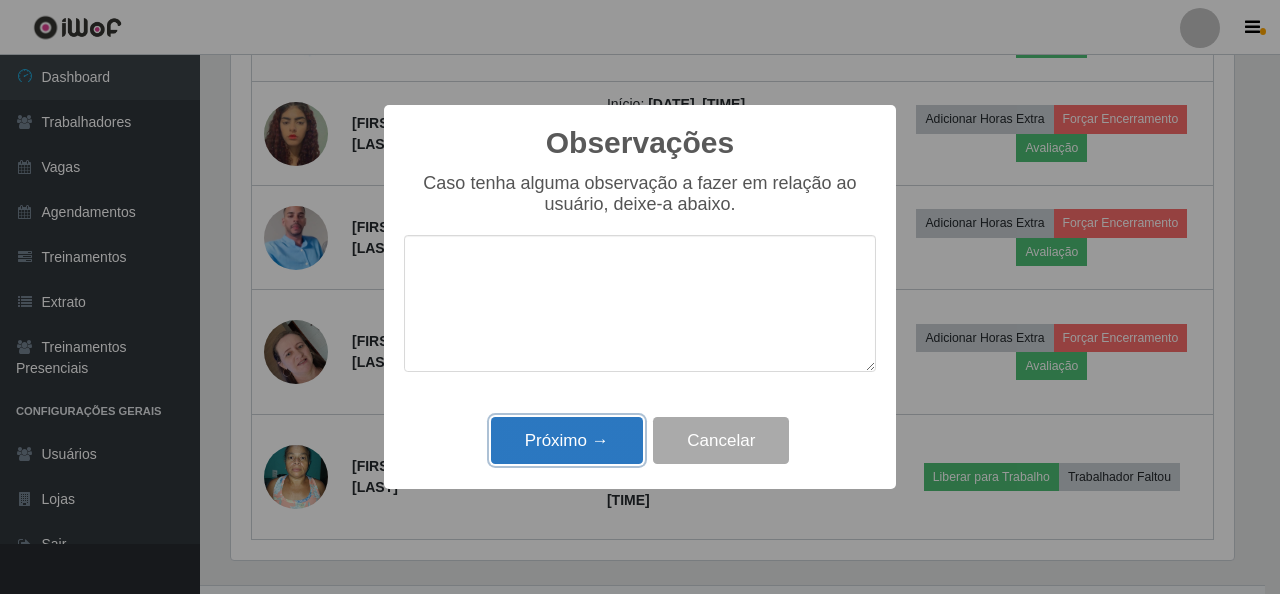 click on "Próximo →" at bounding box center [567, 440] 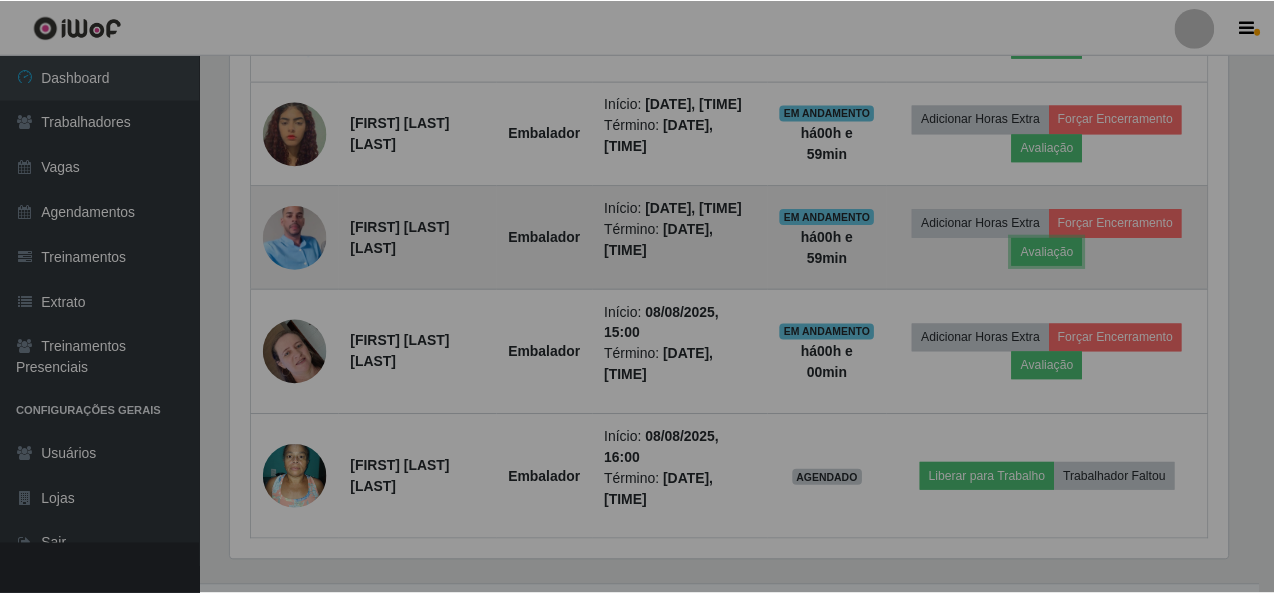 scroll, scrollTop: 999585, scrollLeft: 998987, axis: both 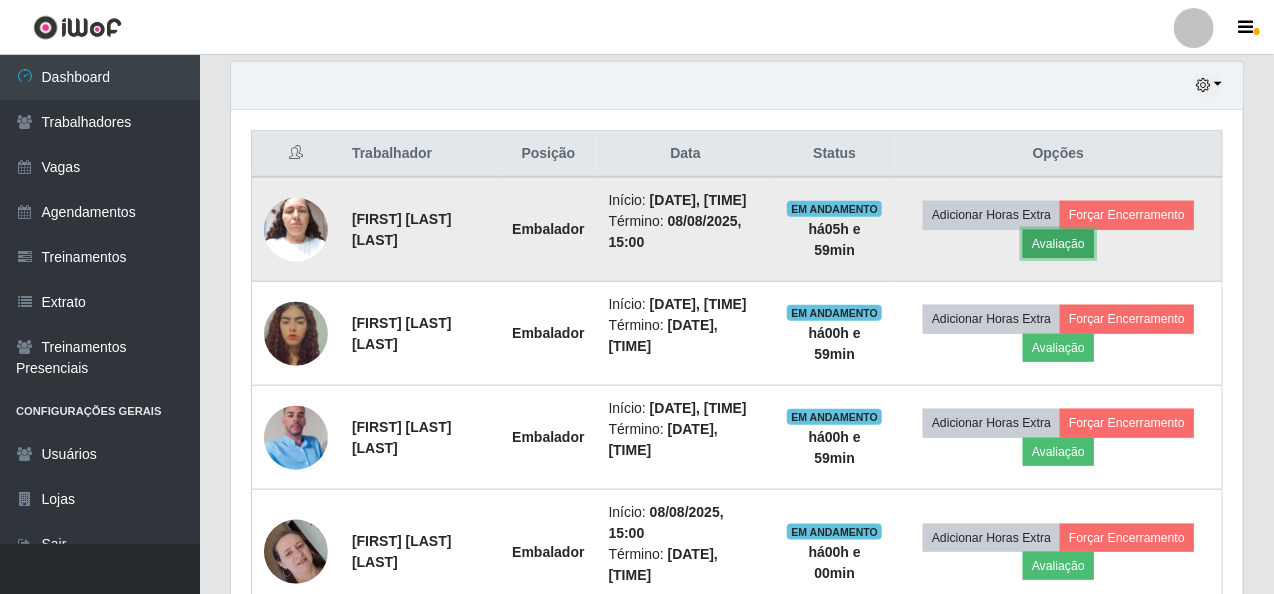 click on "Avaliação" at bounding box center (1058, 244) 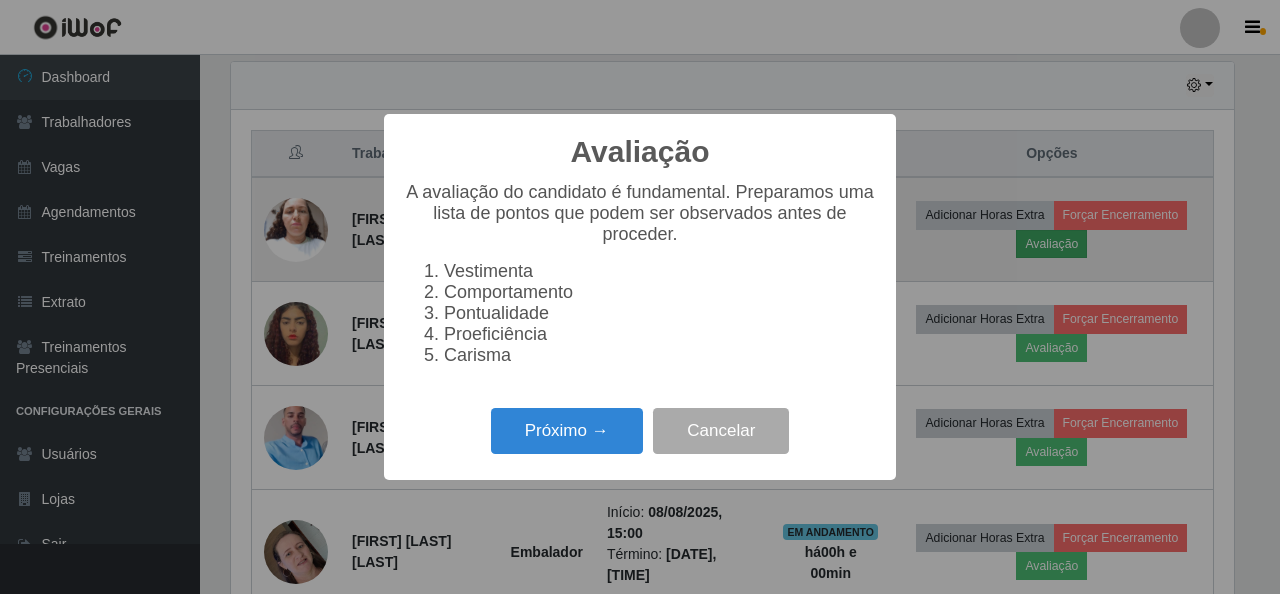 scroll, scrollTop: 999585, scrollLeft: 998996, axis: both 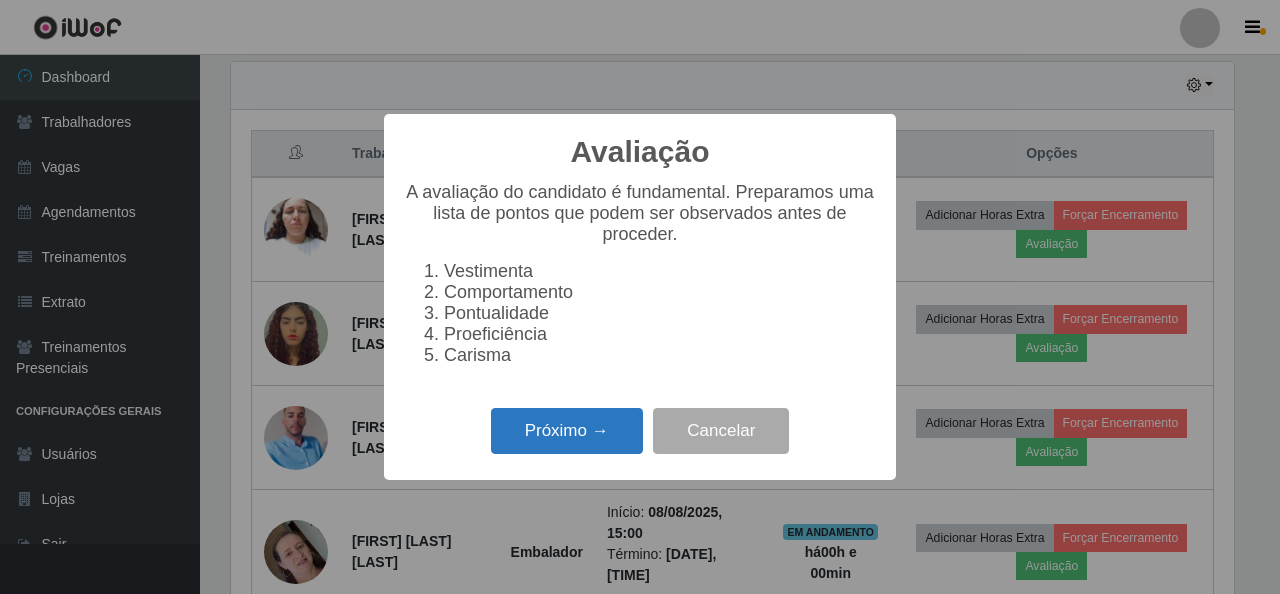 click on "Próximo →" at bounding box center [567, 431] 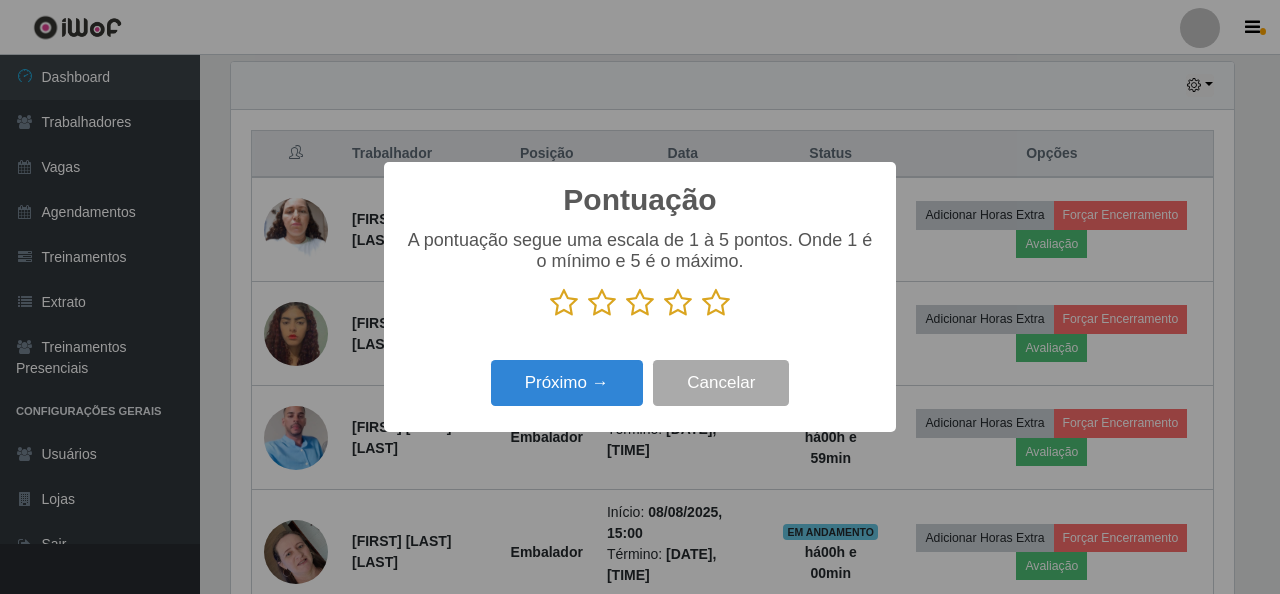 click at bounding box center [716, 303] 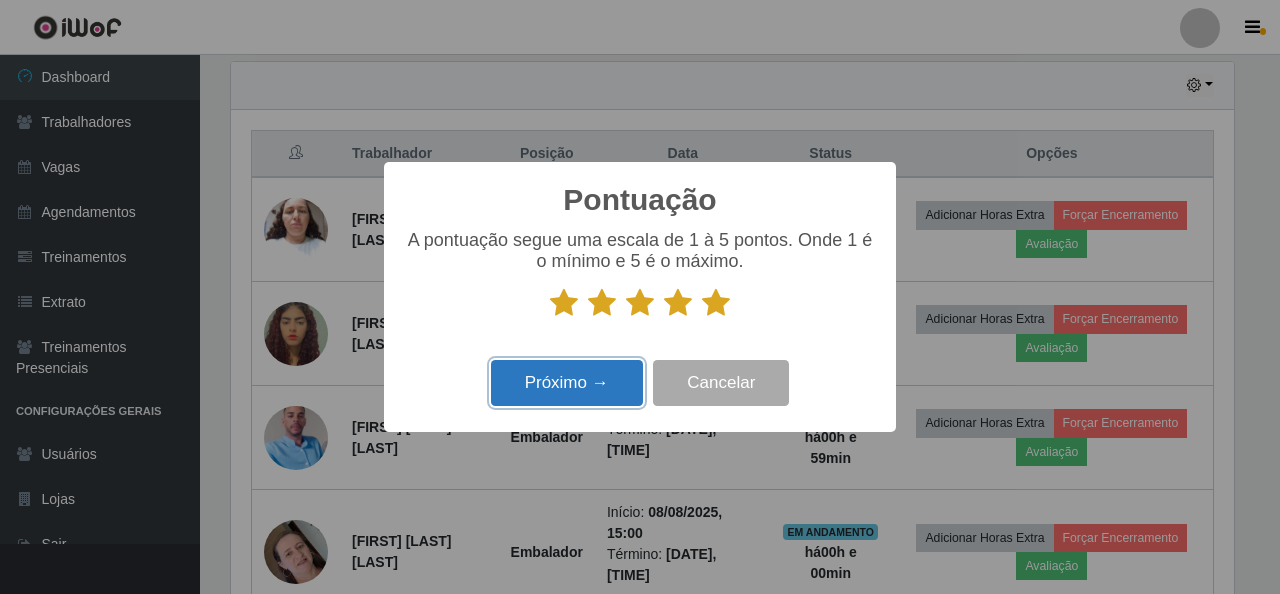 click on "Próximo →" at bounding box center [567, 383] 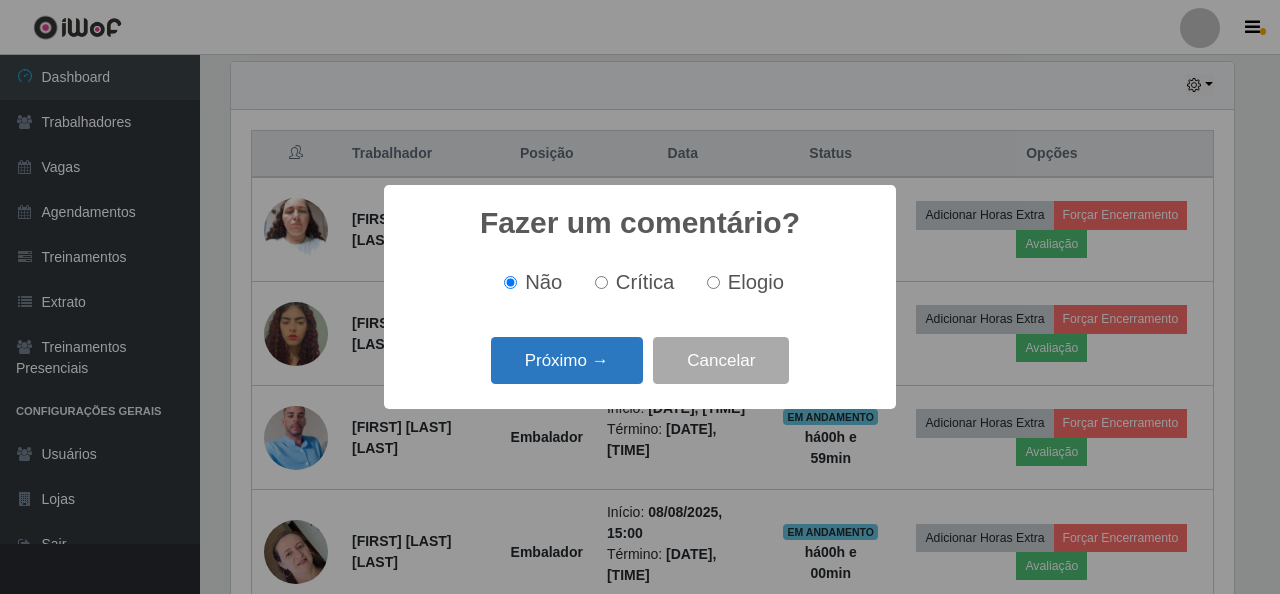 click on "Próximo →" at bounding box center [567, 360] 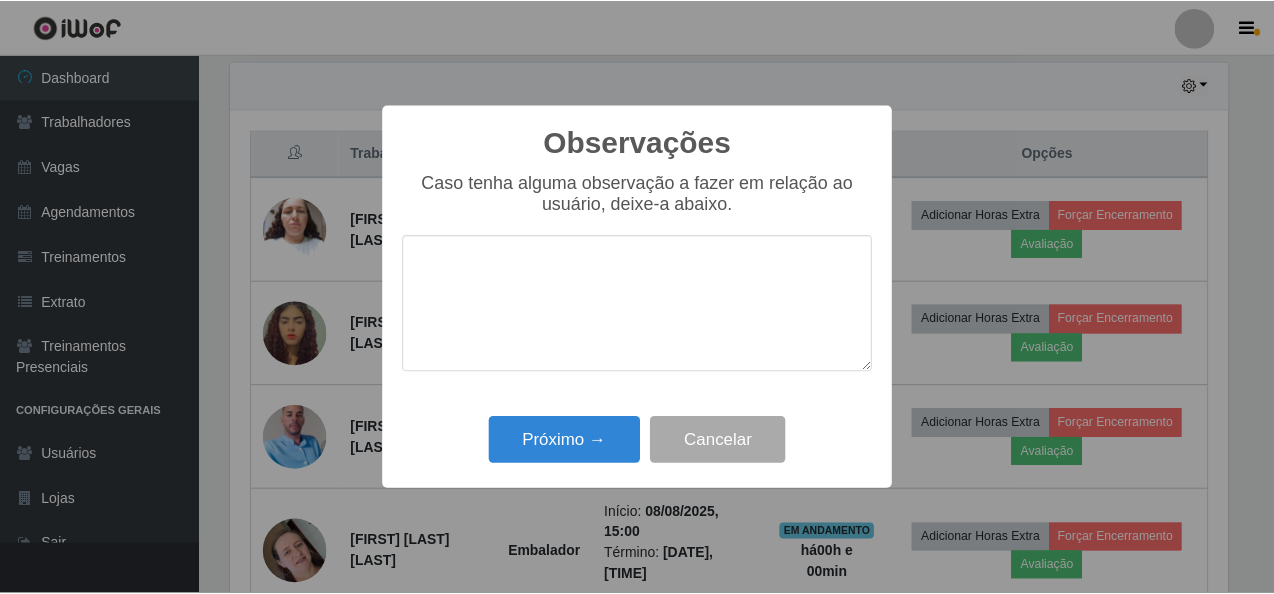 scroll, scrollTop: 999585, scrollLeft: 998996, axis: both 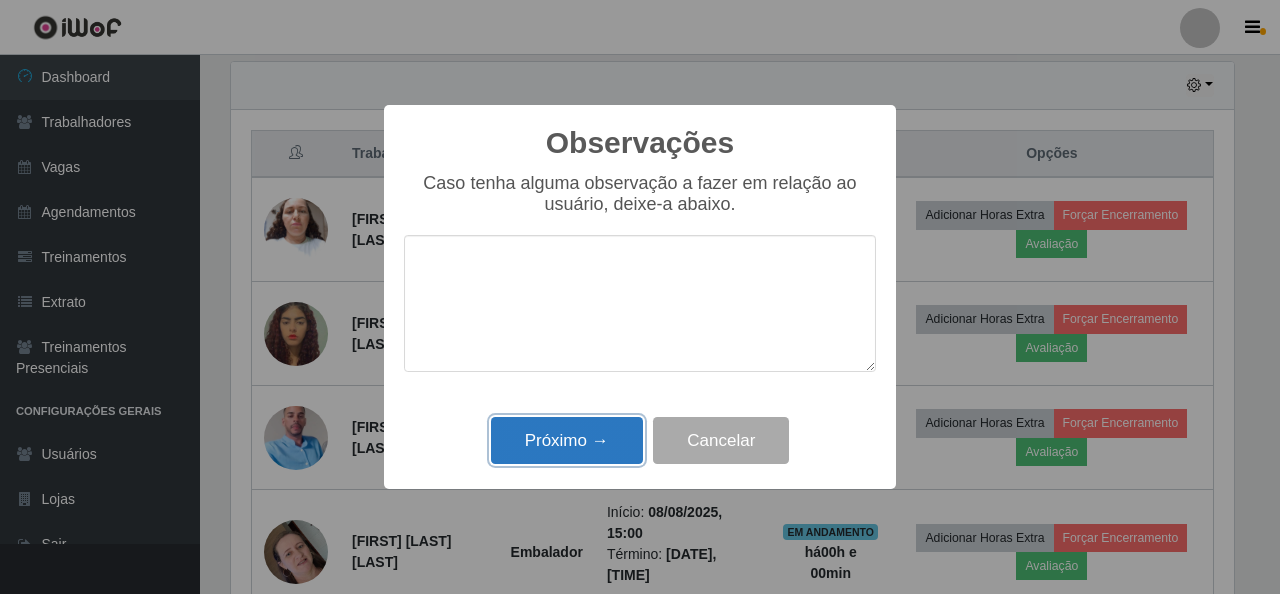 drag, startPoint x: 571, startPoint y: 440, endPoint x: 571, endPoint y: 425, distance: 15 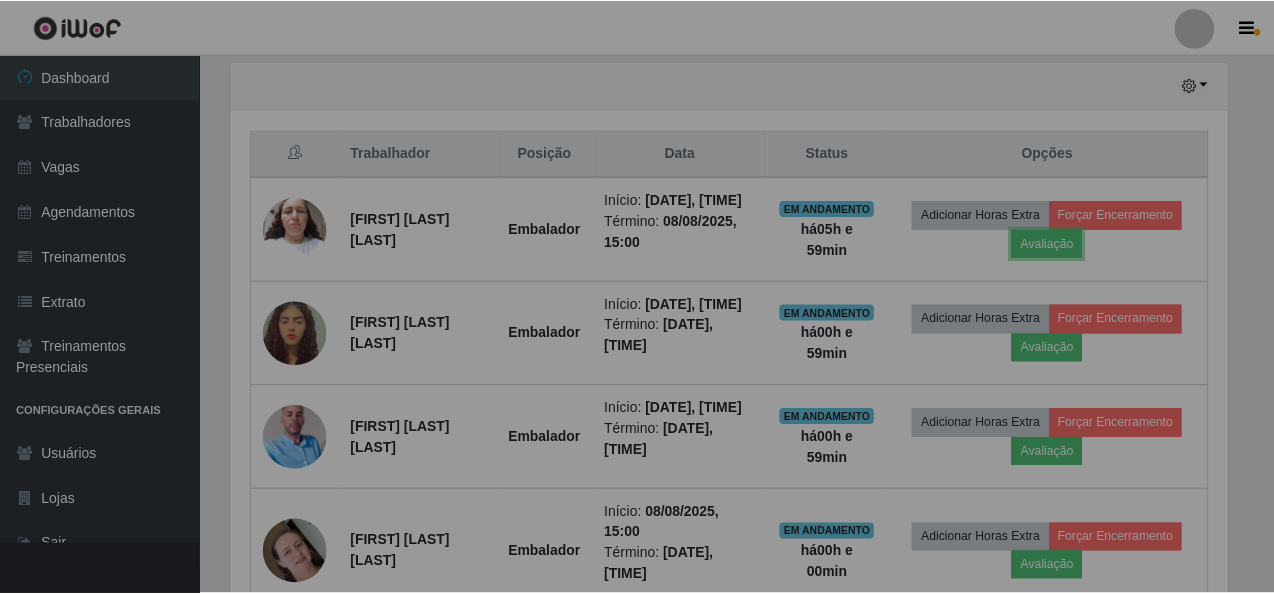 scroll, scrollTop: 999585, scrollLeft: 998987, axis: both 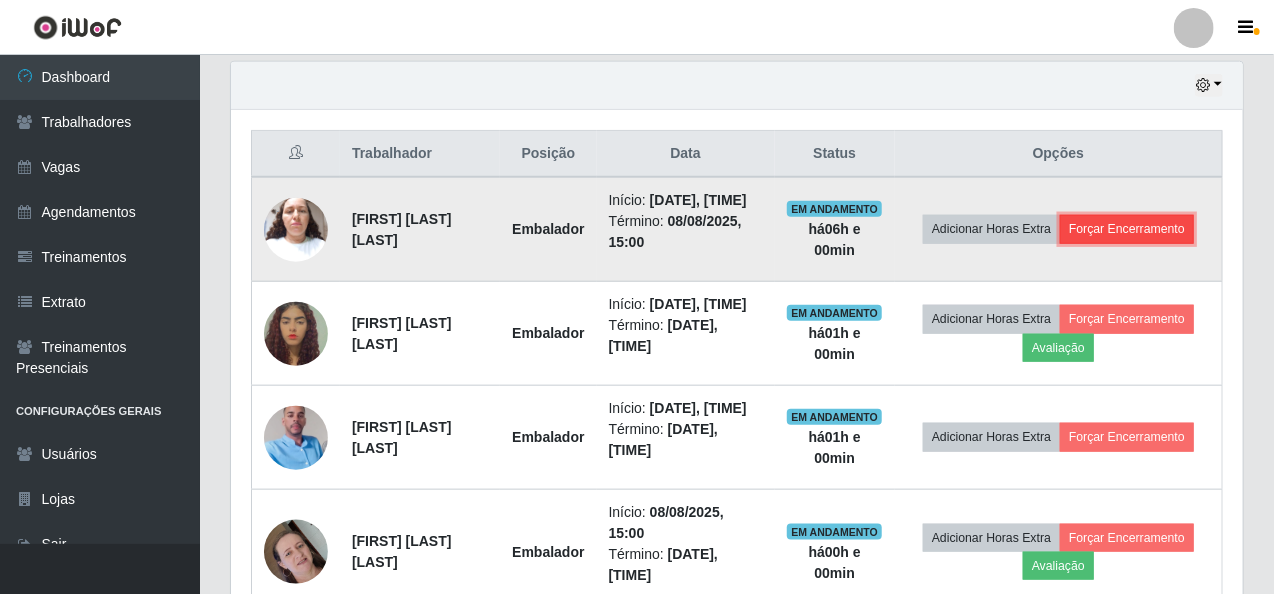 click on "Forçar Encerramento" at bounding box center [1127, 229] 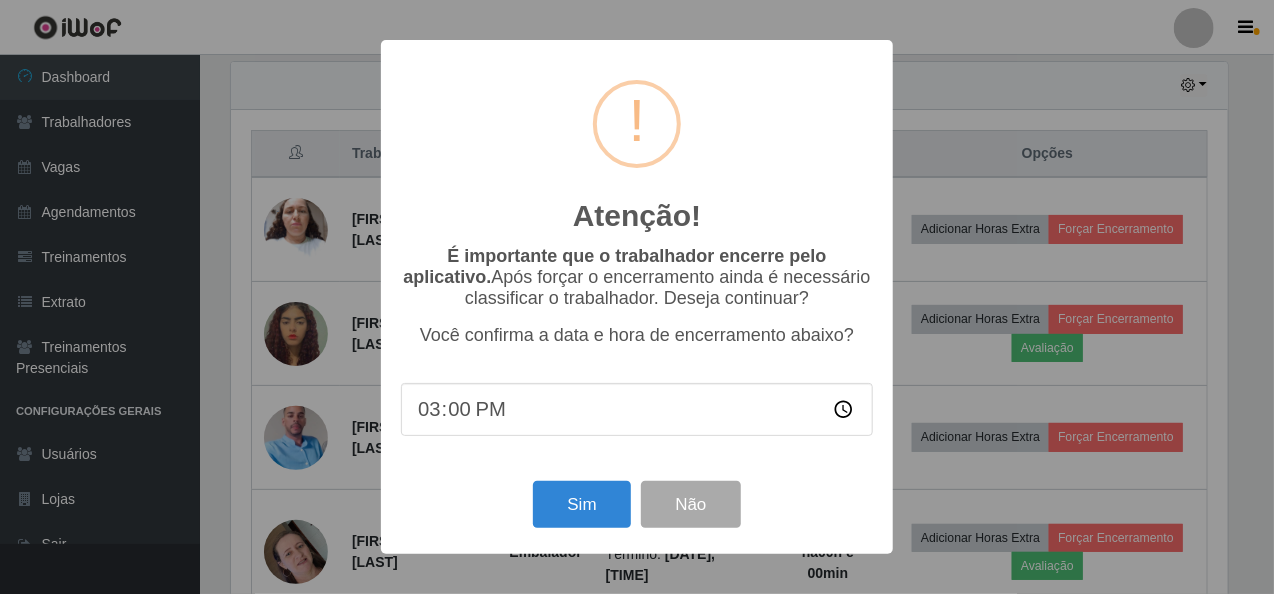 scroll, scrollTop: 999585, scrollLeft: 998996, axis: both 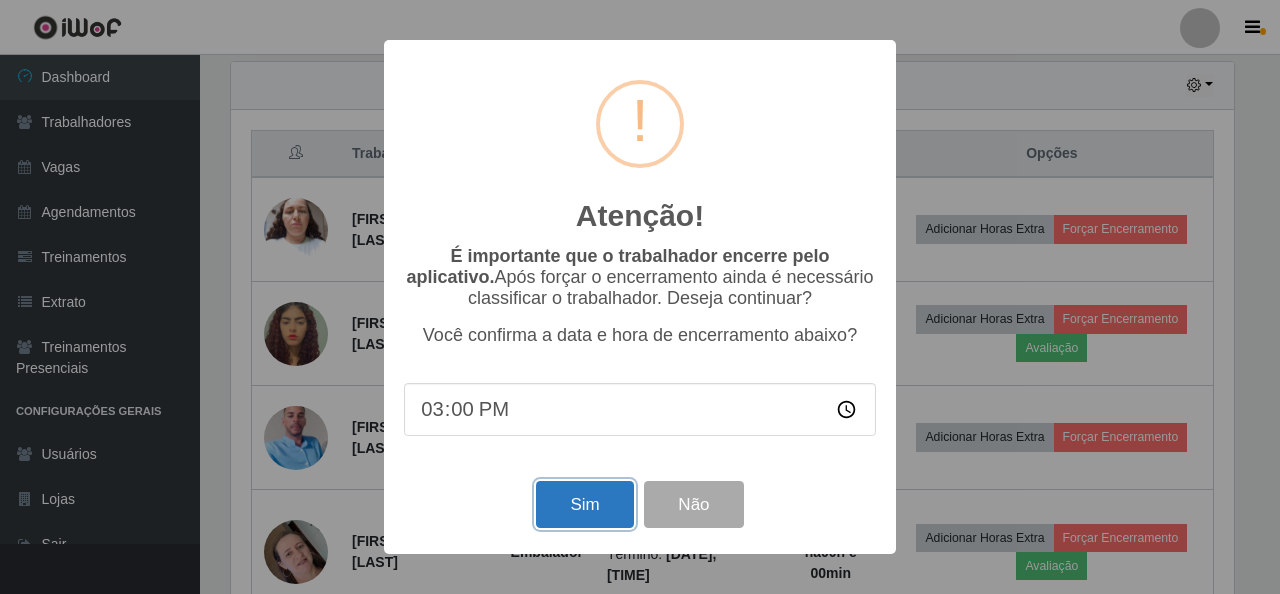 click on "Sim" at bounding box center (584, 504) 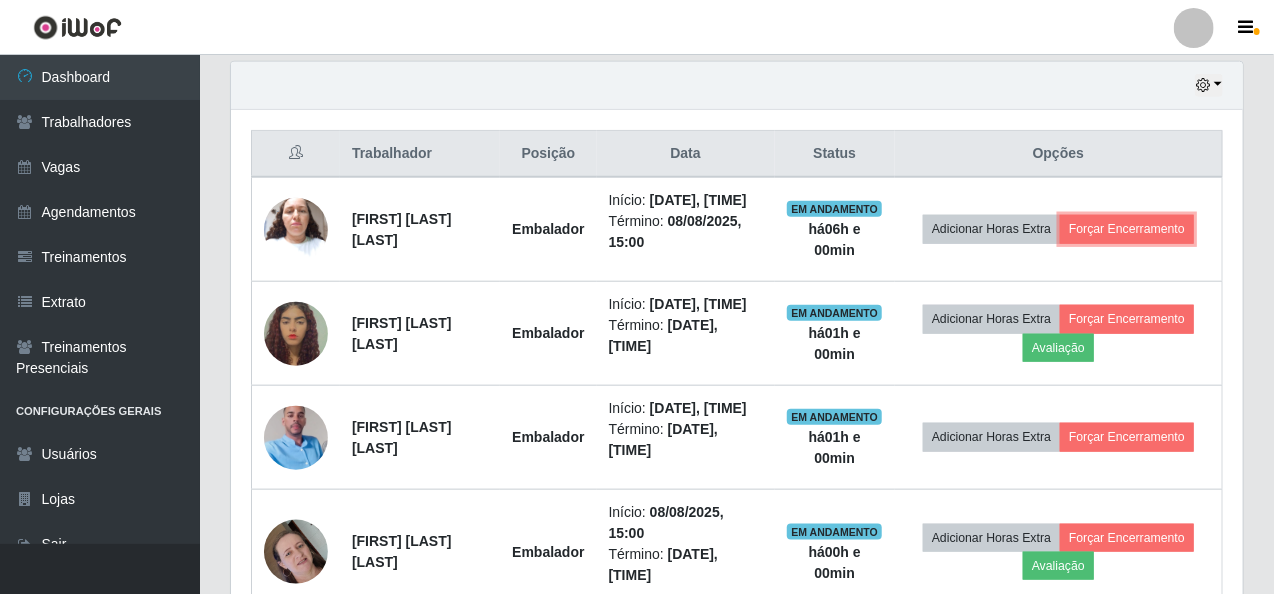 scroll, scrollTop: 999585, scrollLeft: 998987, axis: both 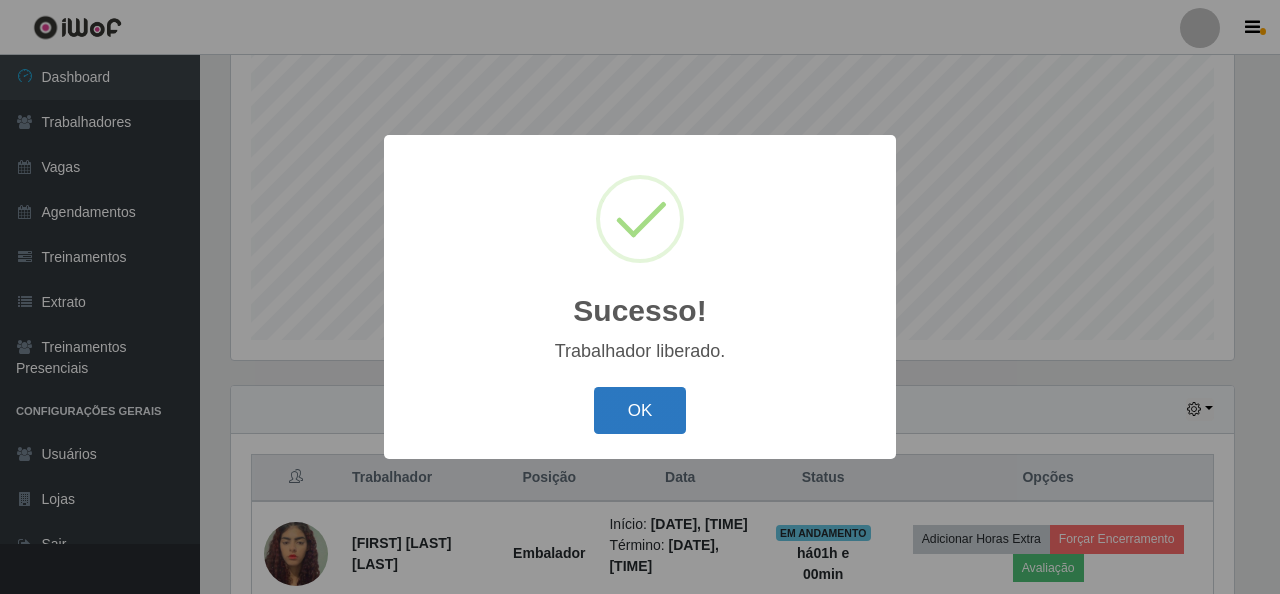 click on "Sucesso! × Trabalhador liberado. OK Cancel" at bounding box center [640, 297] 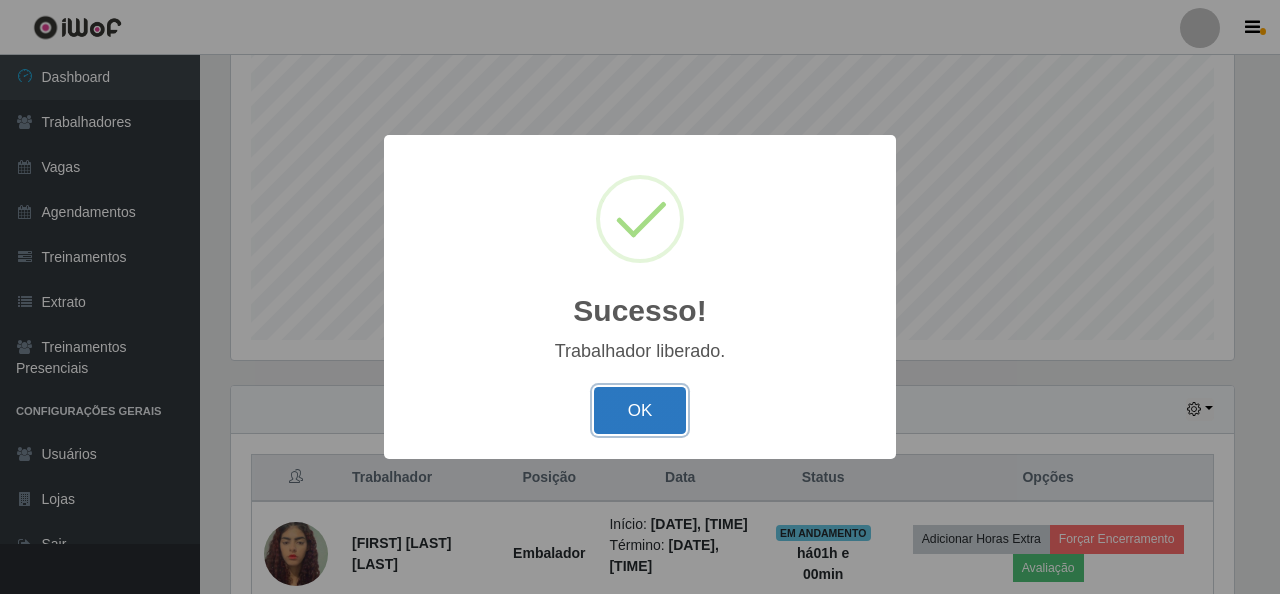 click on "OK" at bounding box center [640, 410] 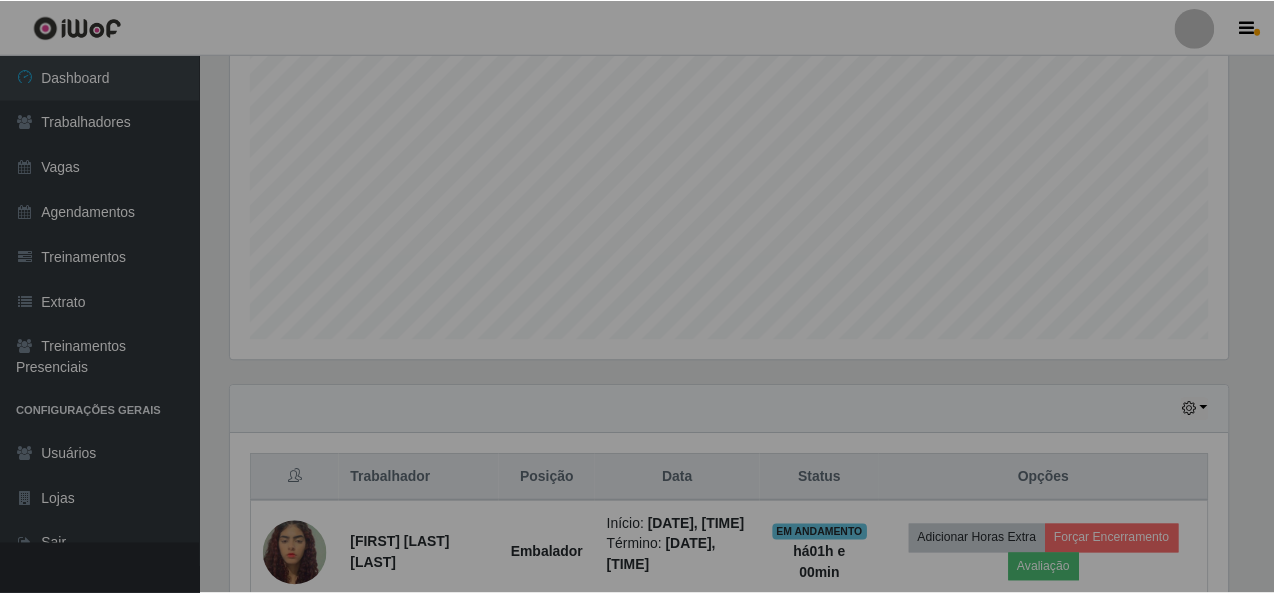 scroll, scrollTop: 453, scrollLeft: 0, axis: vertical 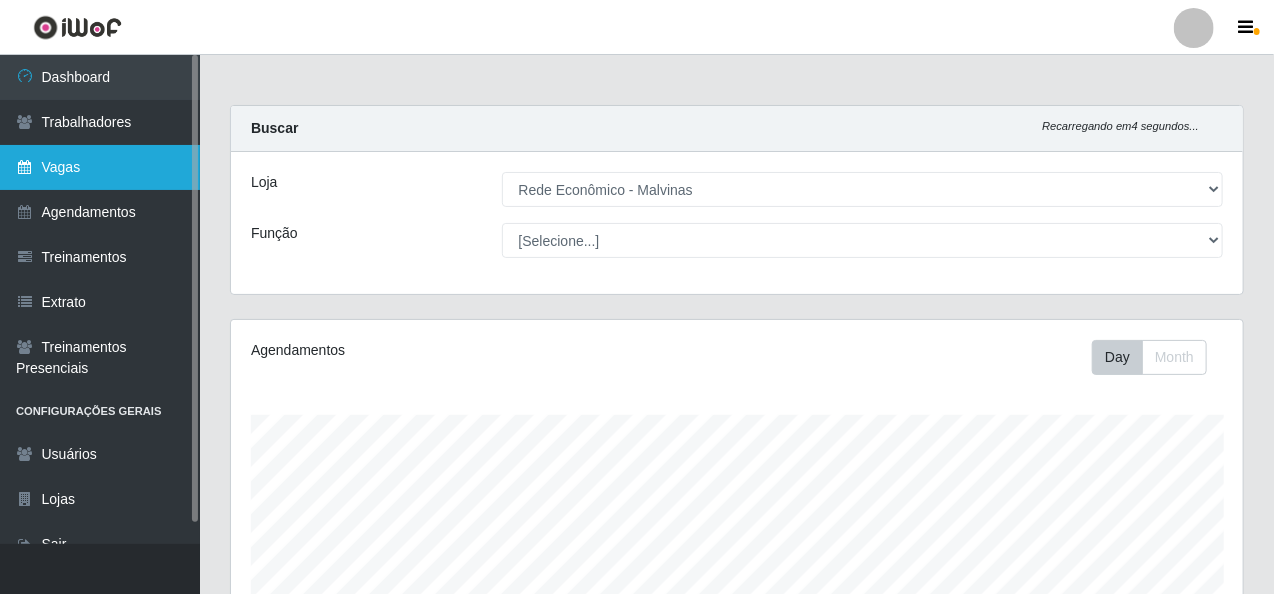 click on "Vagas" at bounding box center (100, 167) 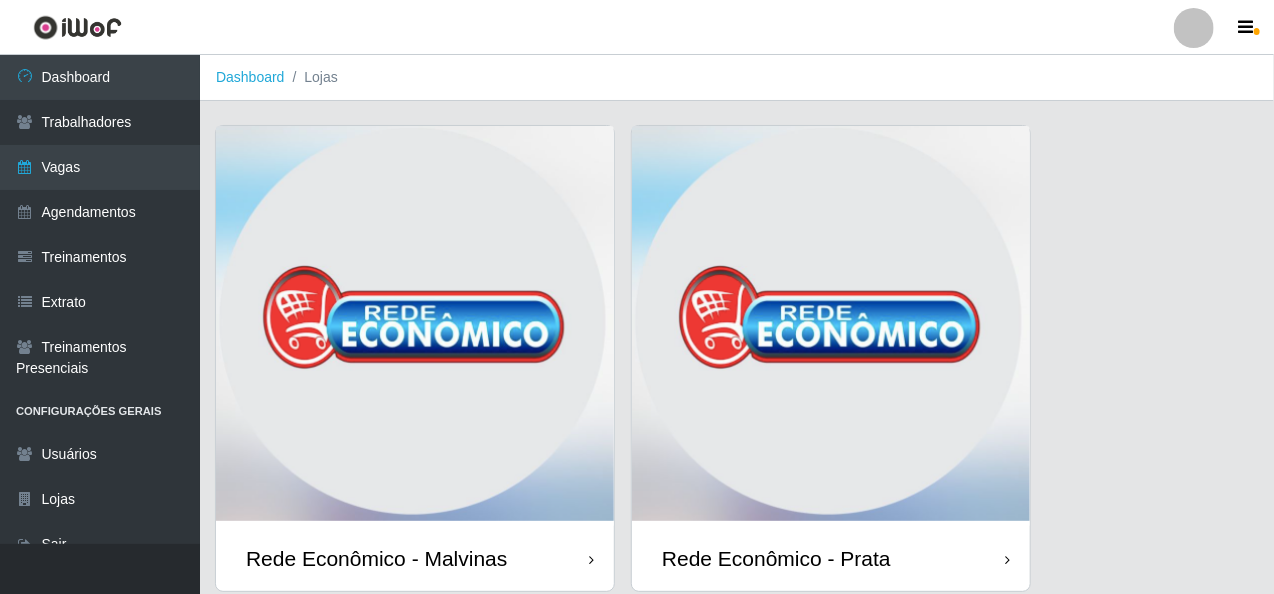 click at bounding box center [415, 326] 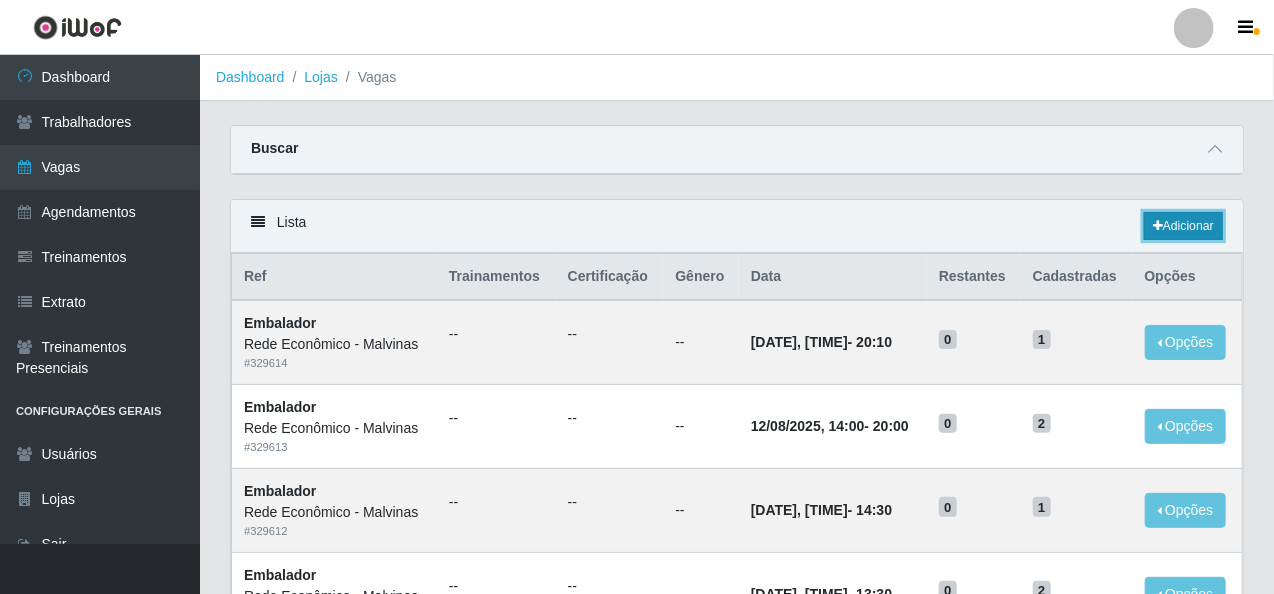 click on "Adicionar" at bounding box center [1183, 226] 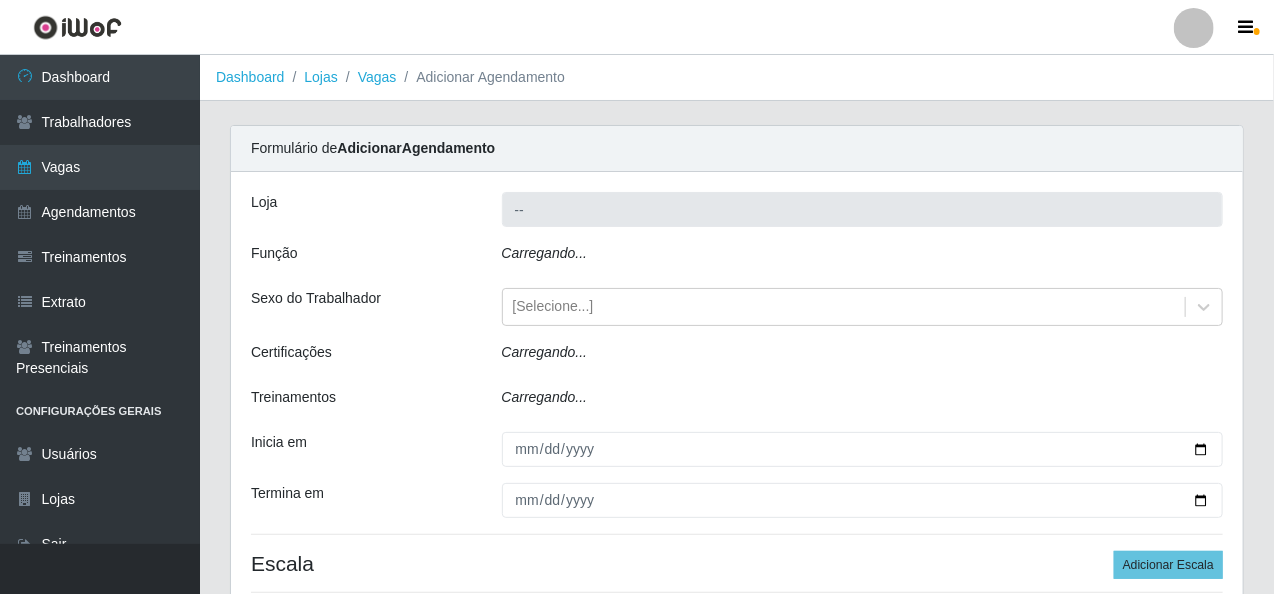 type on "Rede Econômico - Malvinas" 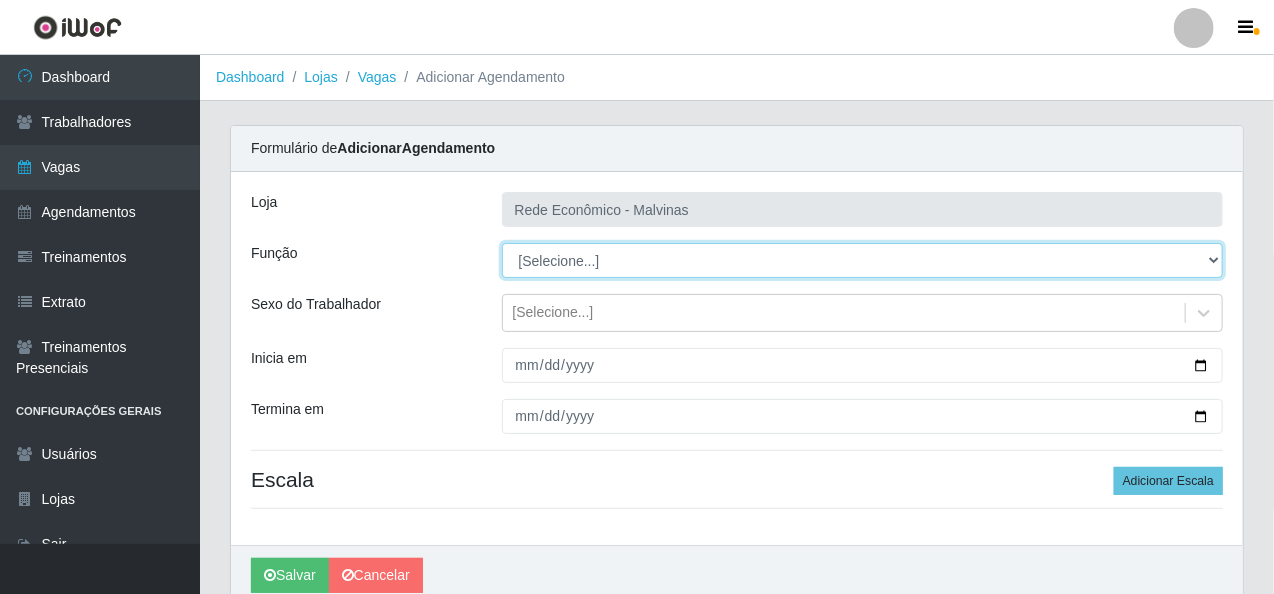 click on "[Selecione...] Embalador Embalador + Embalador ++ Operador de Caixa Operador de Caixa + Operador de Caixa ++ Repositor  Repositor + Repositor ++" at bounding box center (863, 260) 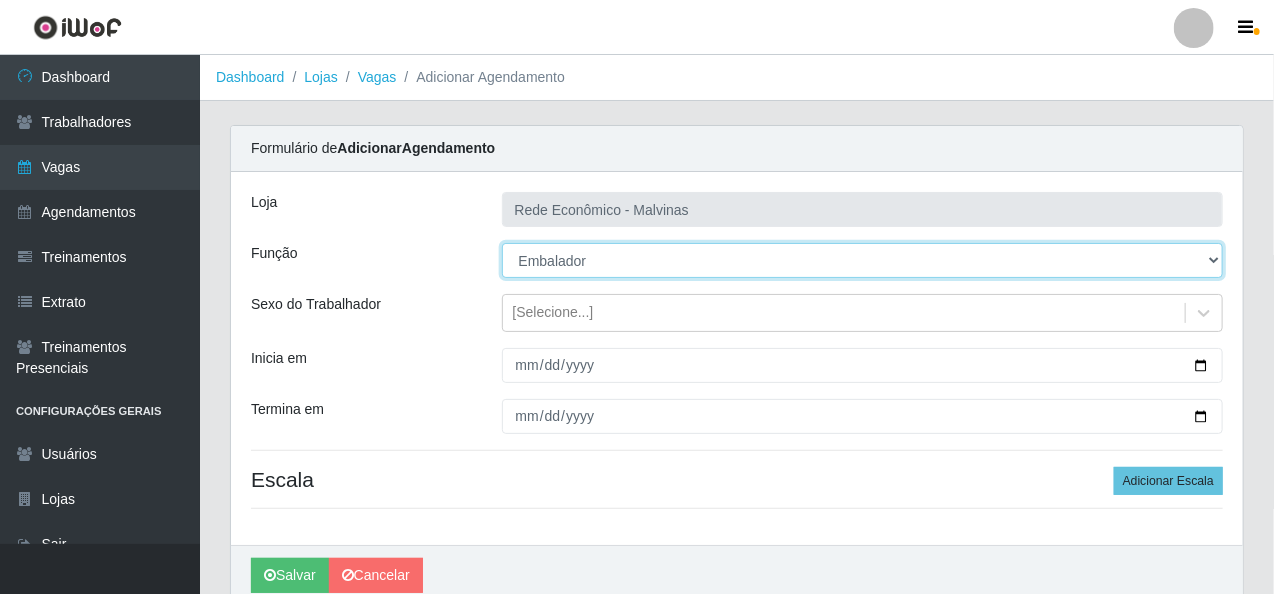 click on "[Selecione...] Embalador Embalador + Embalador ++ Operador de Caixa Operador de Caixa + Operador de Caixa ++ Repositor  Repositor + Repositor ++" at bounding box center (863, 260) 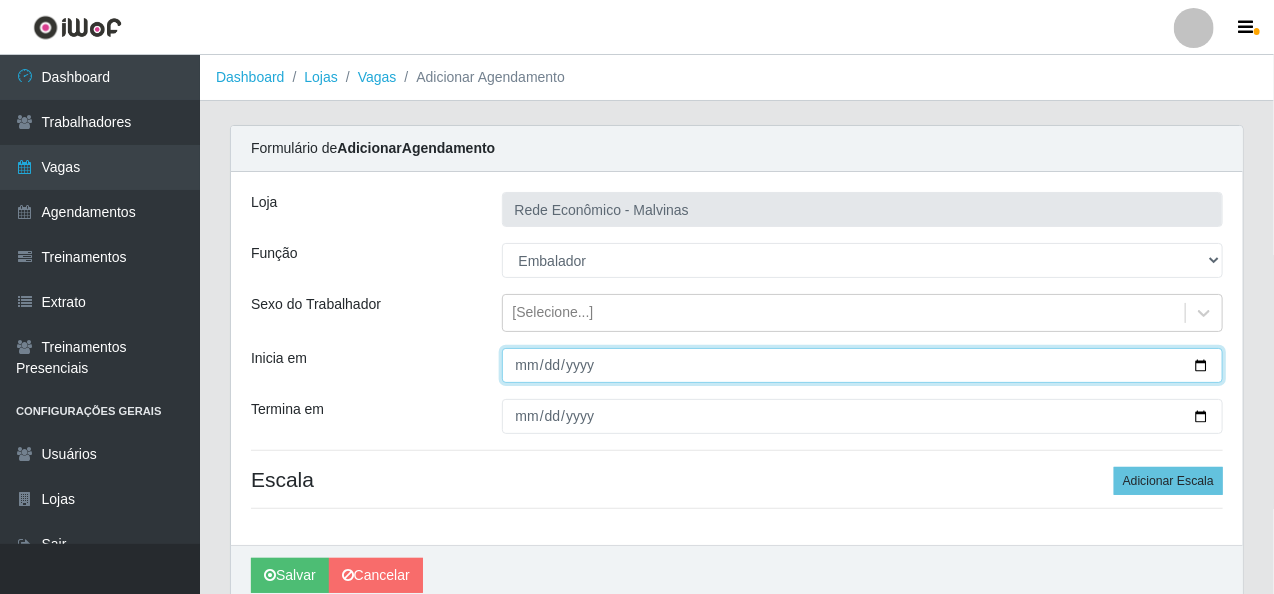 click on "Inicia em" at bounding box center [863, 365] 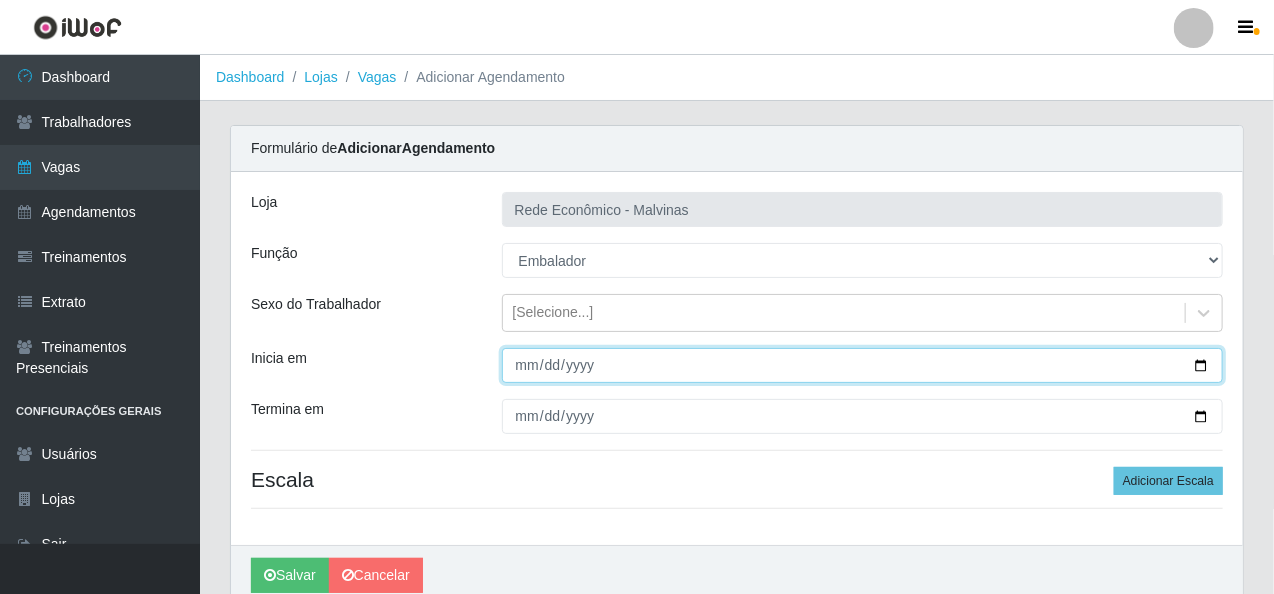 type on "[DATE]" 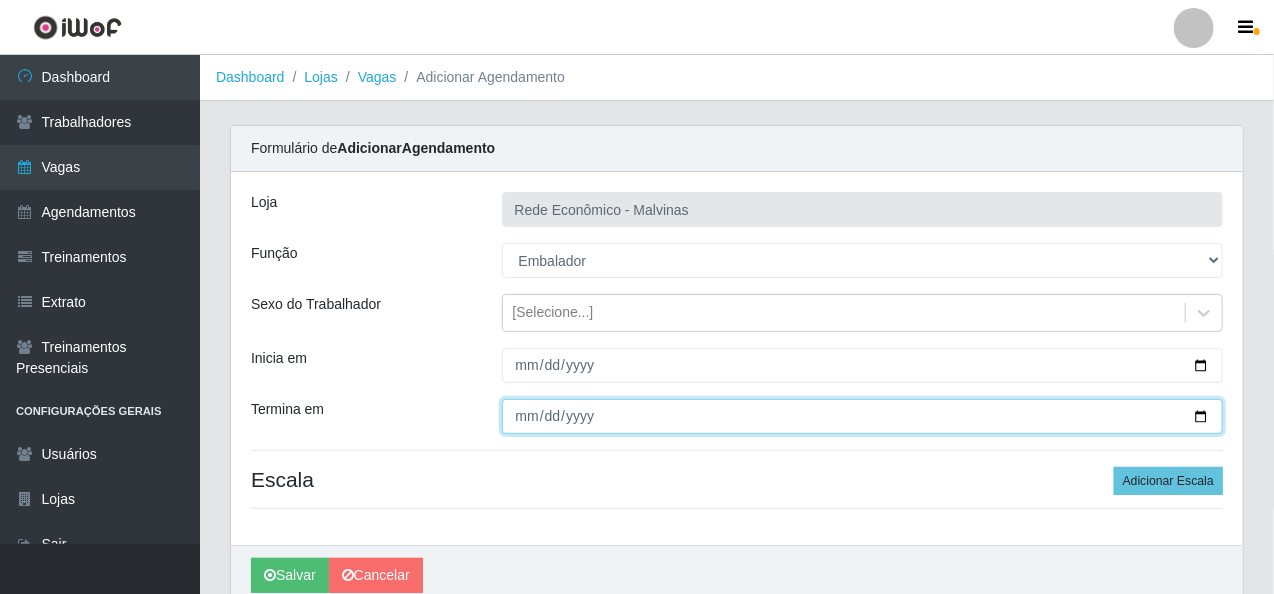 click on "Termina em" at bounding box center (863, 416) 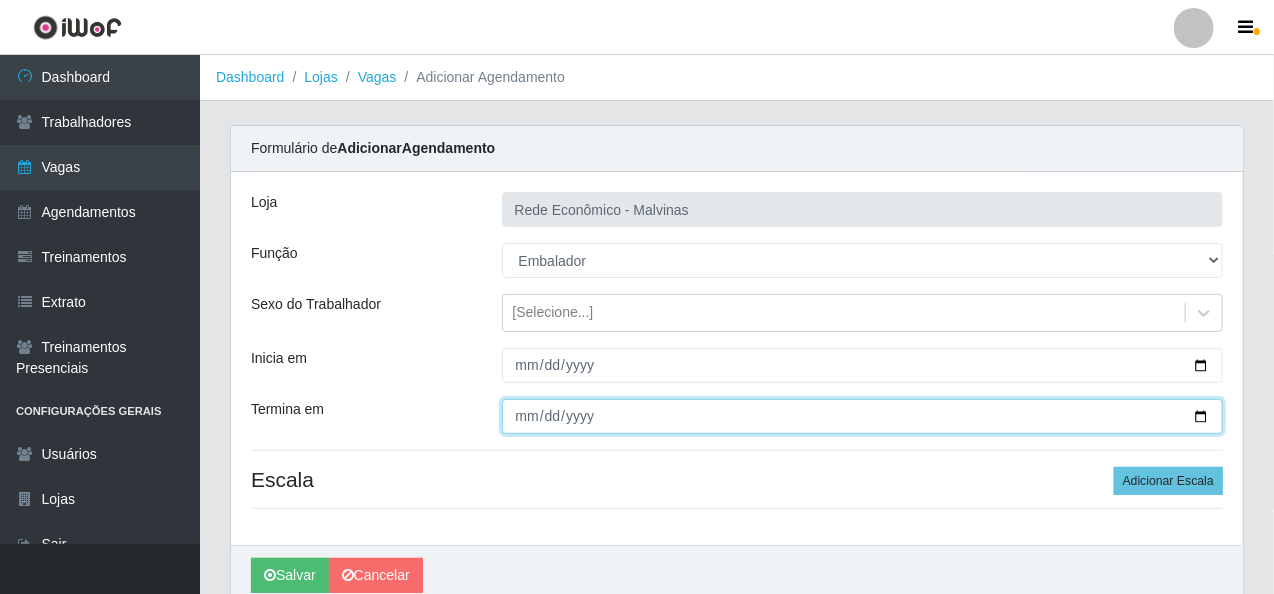 type on "[DATE]" 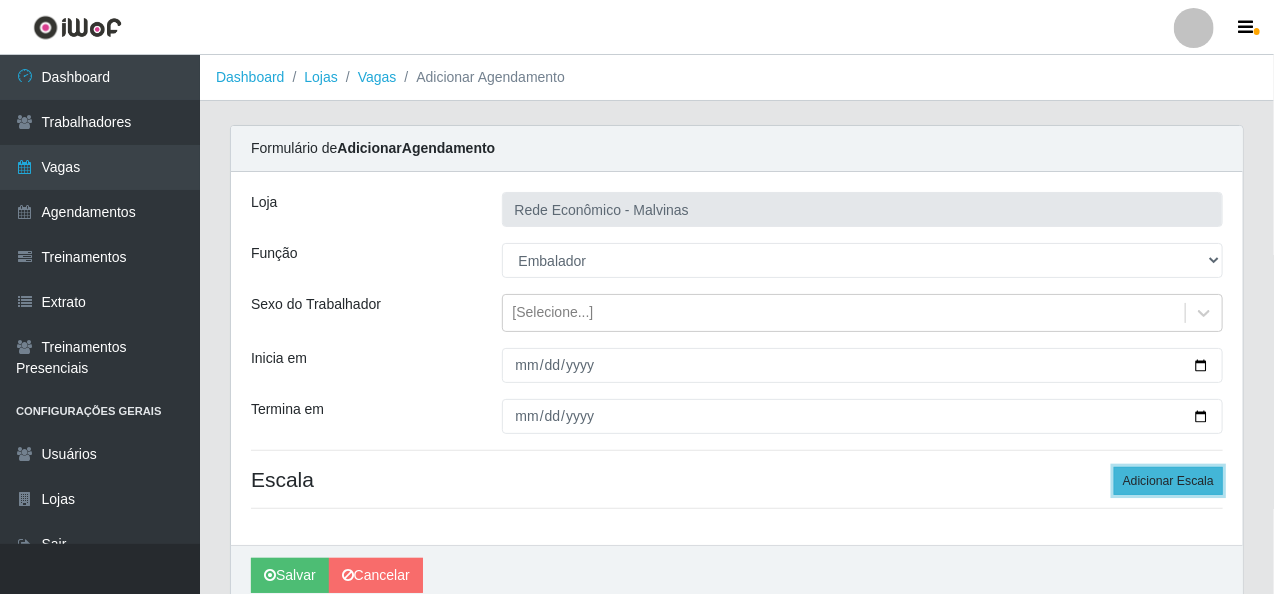 click on "Adicionar Escala" at bounding box center (1168, 481) 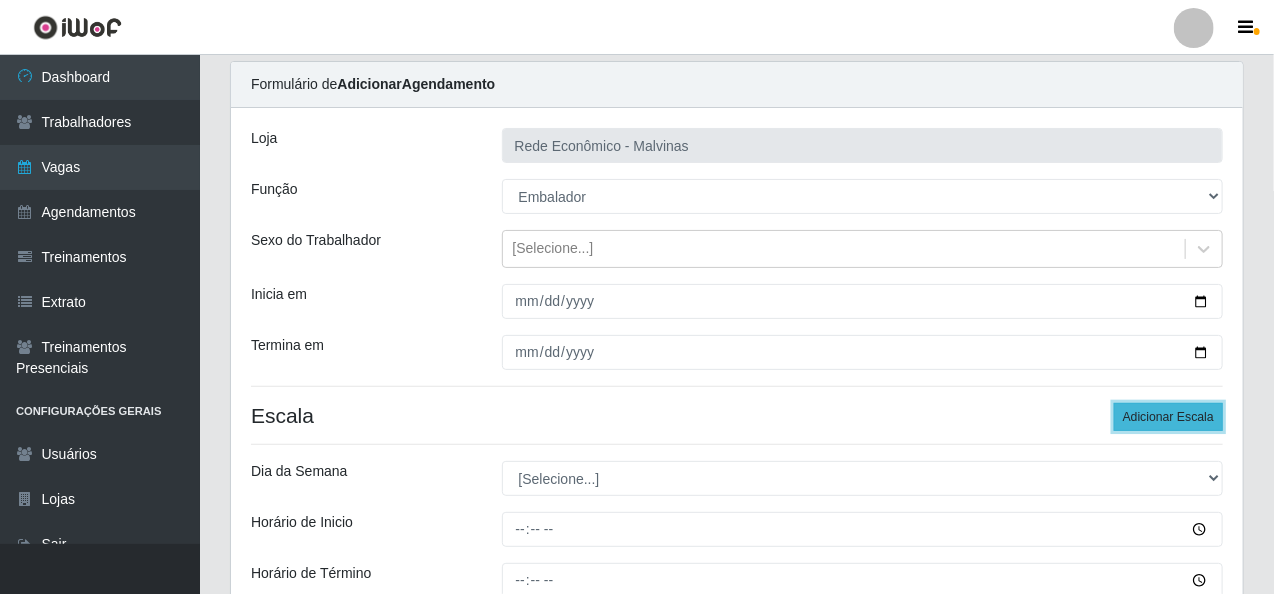 scroll, scrollTop: 100, scrollLeft: 0, axis: vertical 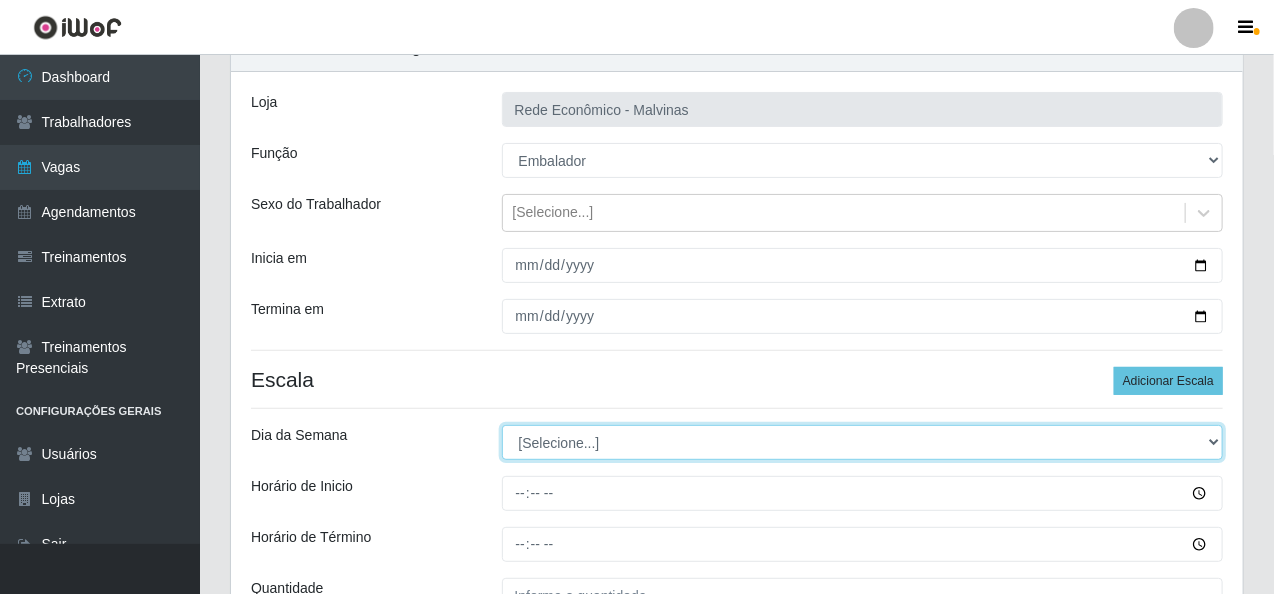 click on "[Selecione...] Segunda Terça Quarta Quinta Sexta Sábado Domingo" at bounding box center [863, 442] 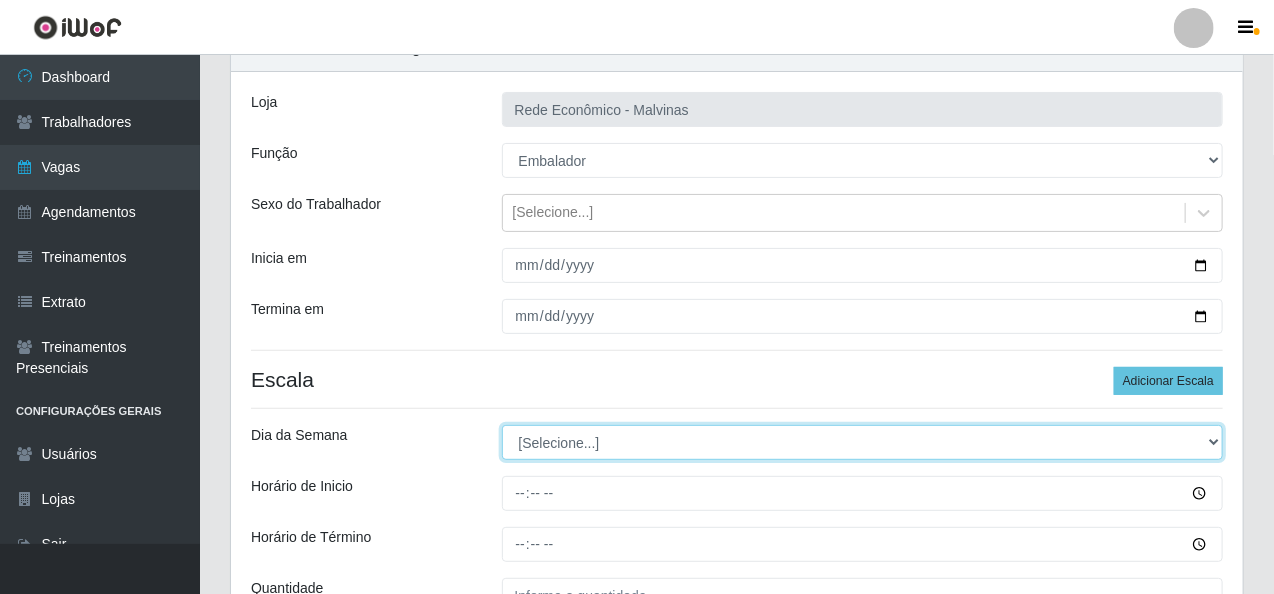 select on "3" 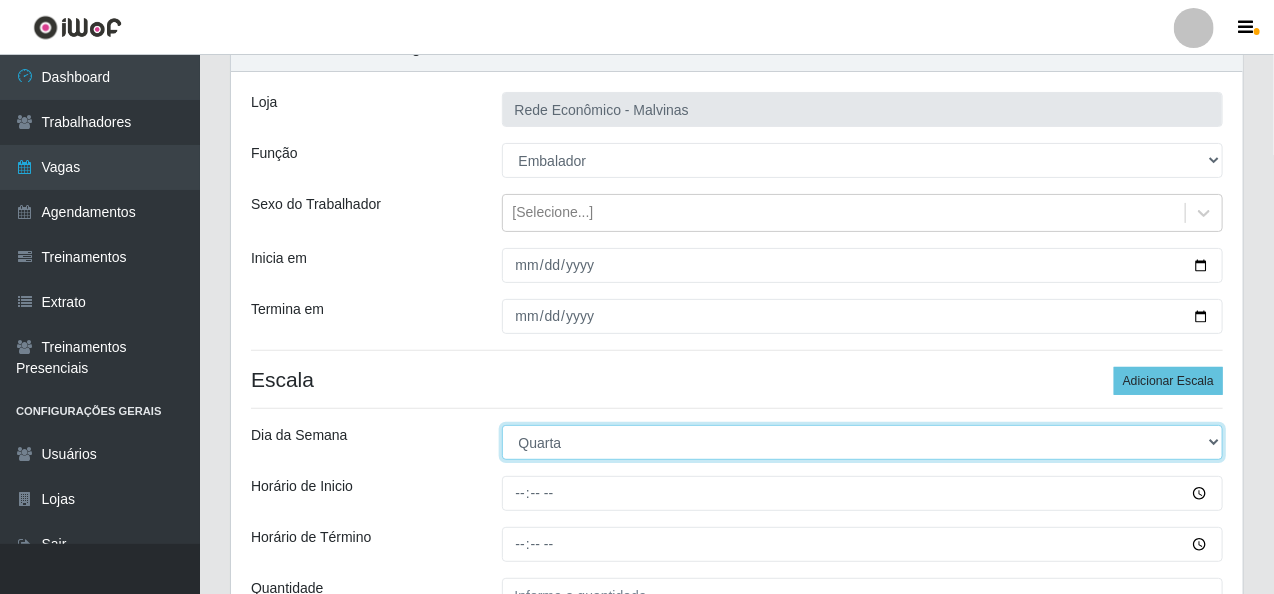 click on "[Selecione...] Segunda Terça Quarta Quinta Sexta Sábado Domingo" at bounding box center [863, 442] 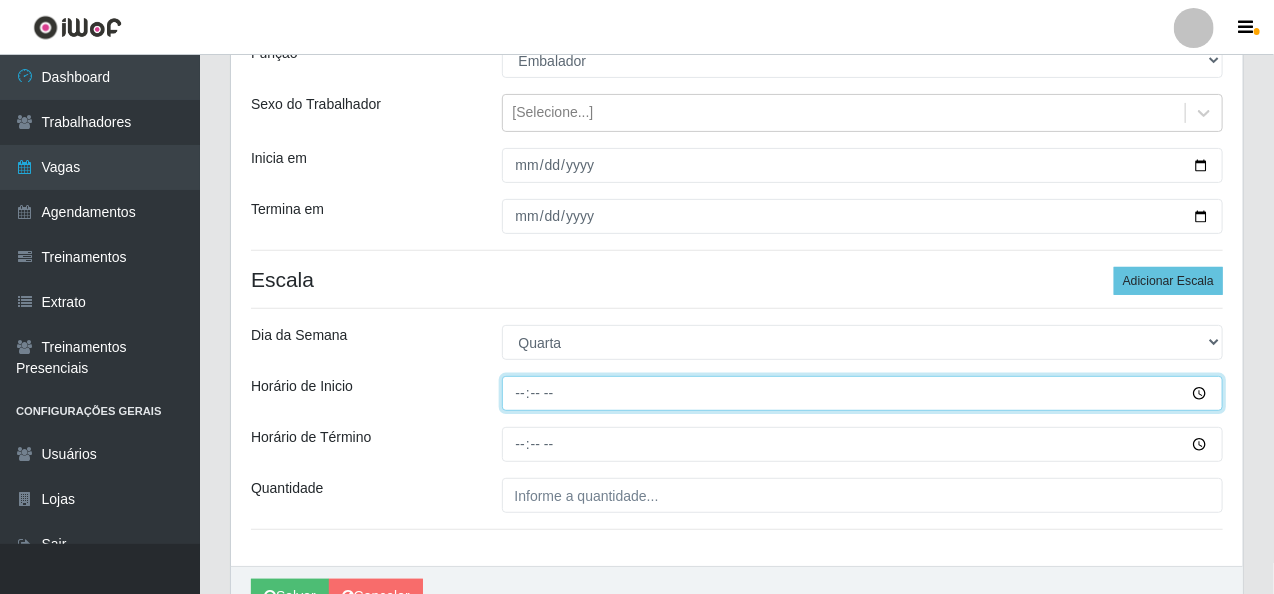 click on "Horário de Inicio" at bounding box center [863, 393] 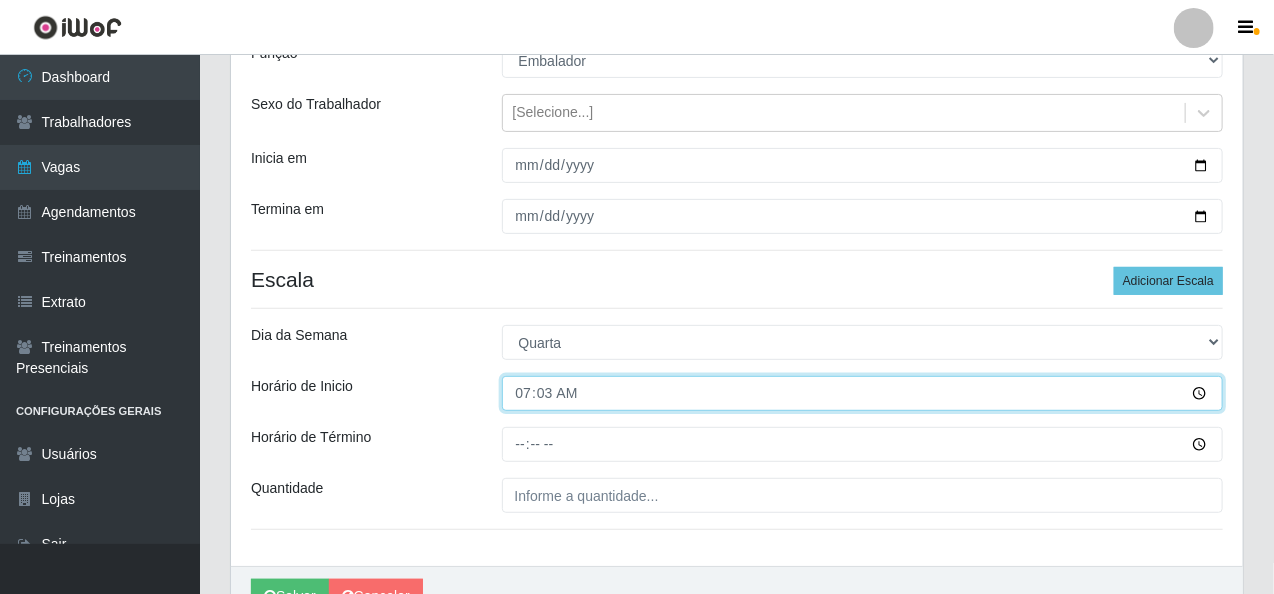 type on "07:30" 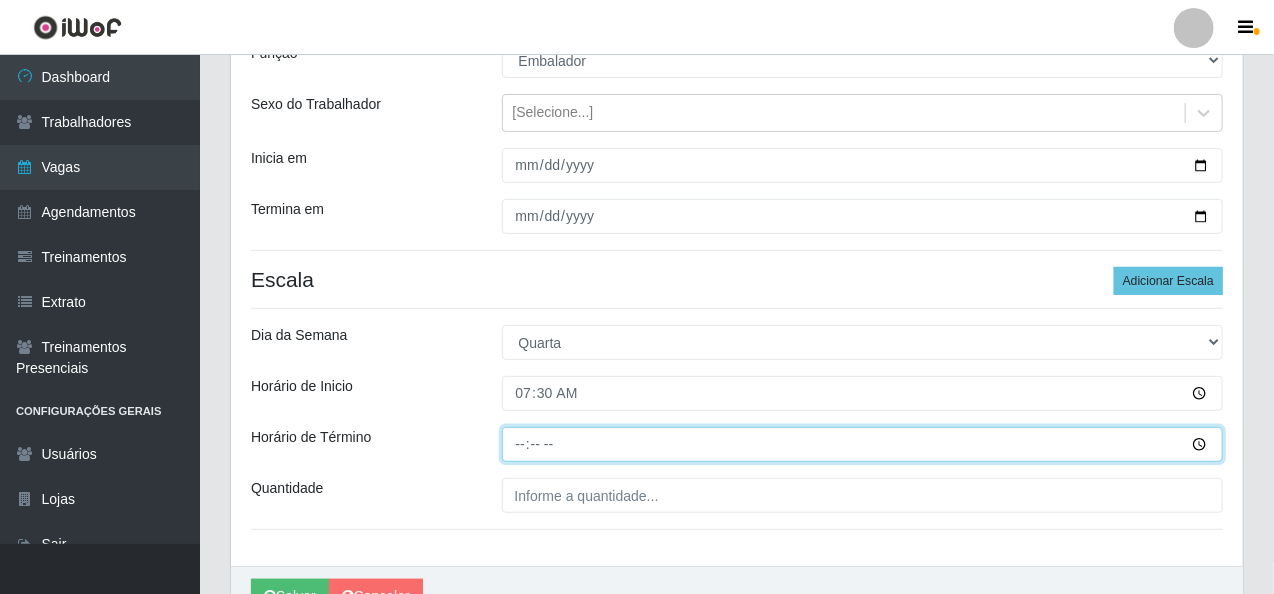 click on "Horário de Término" at bounding box center [863, 444] 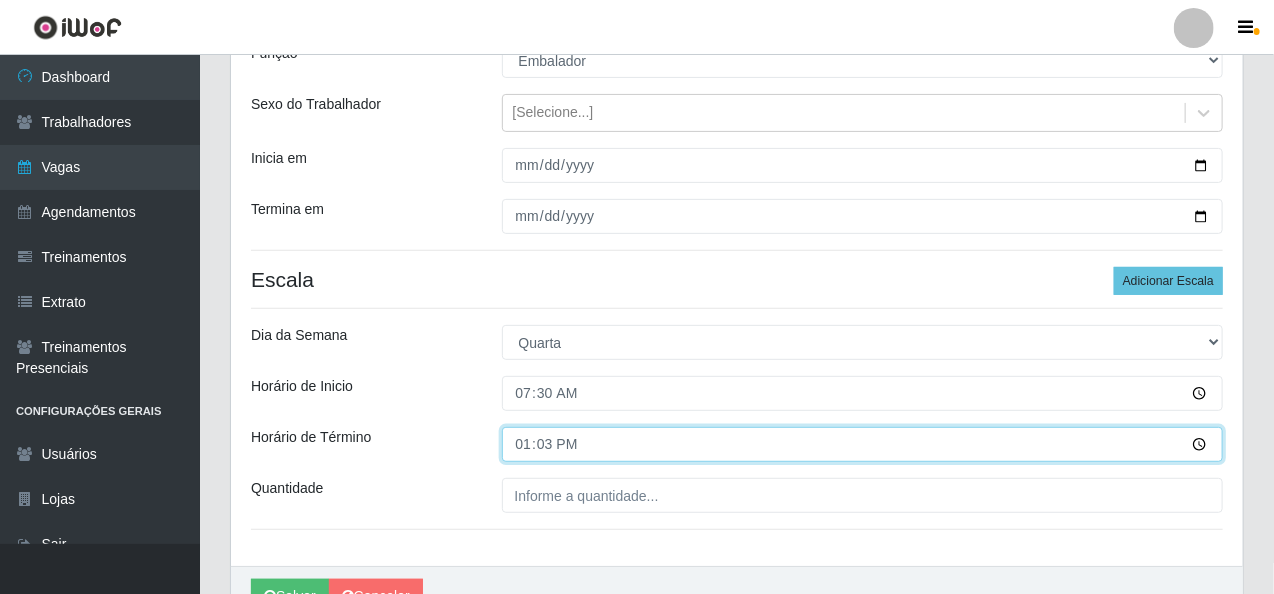 type on "13:30" 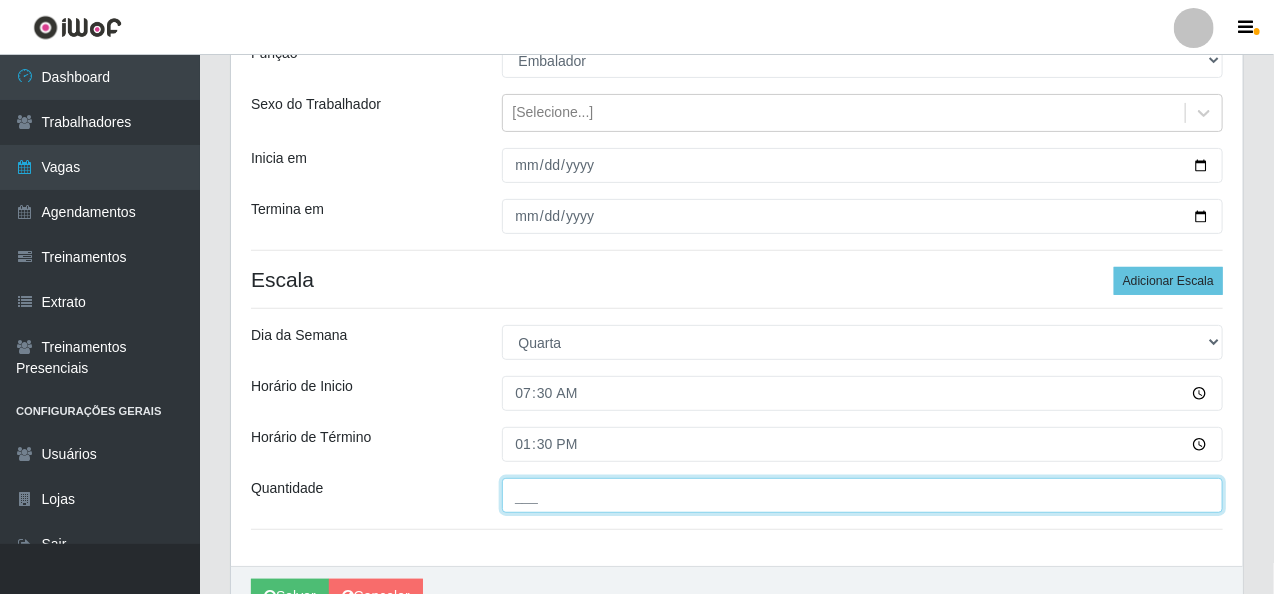 click on "___" at bounding box center [863, 495] 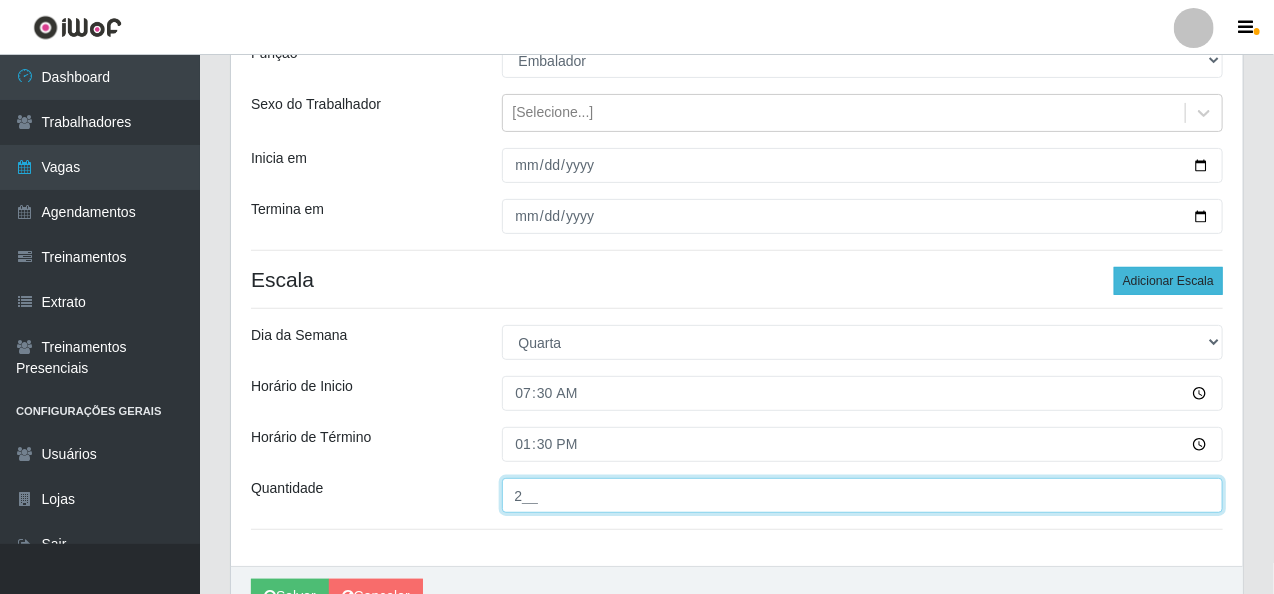 type on "2__" 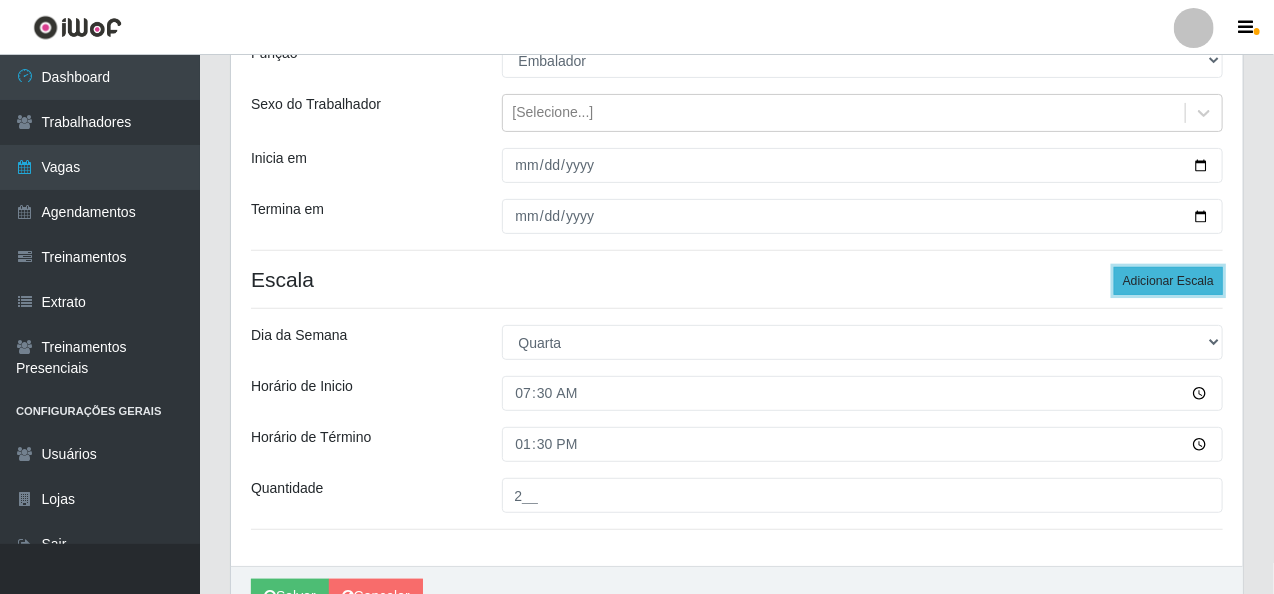 click on "Adicionar Escala" at bounding box center [1168, 281] 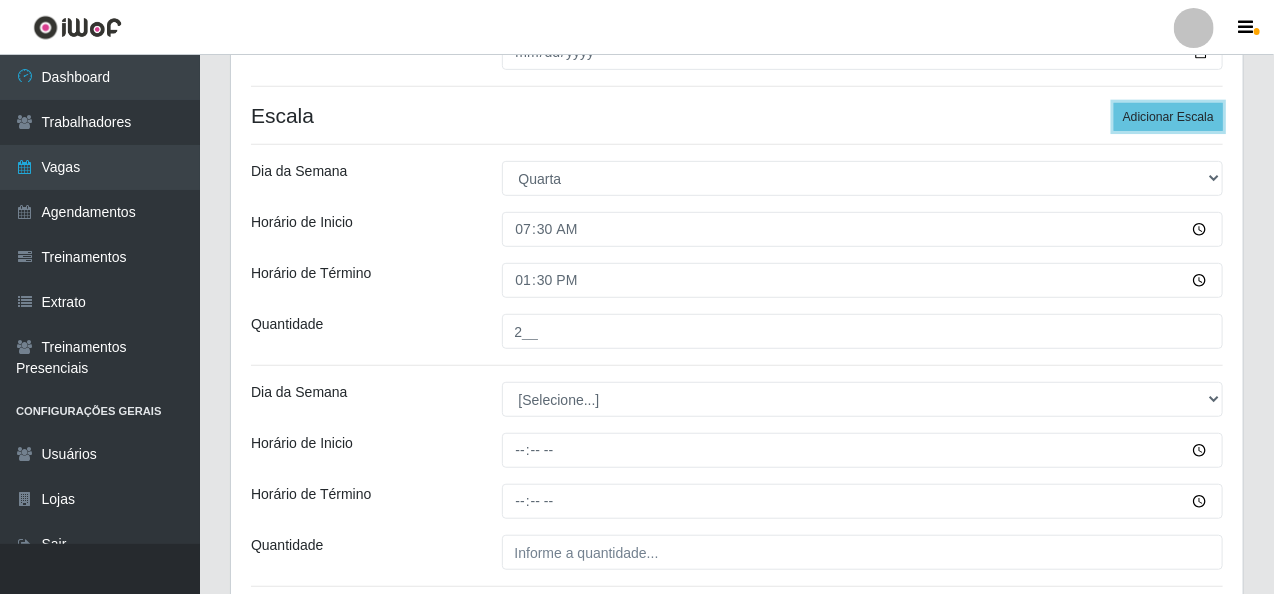 scroll, scrollTop: 400, scrollLeft: 0, axis: vertical 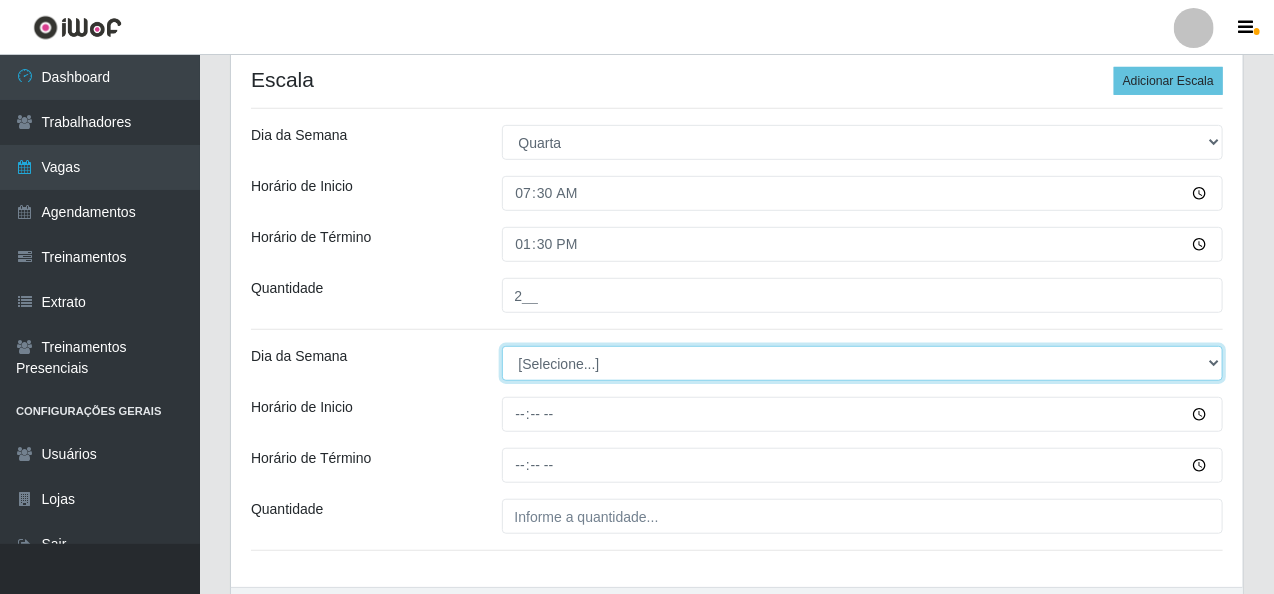 click on "[Selecione...] Segunda Terça Quarta Quinta Sexta Sábado Domingo" at bounding box center [863, 363] 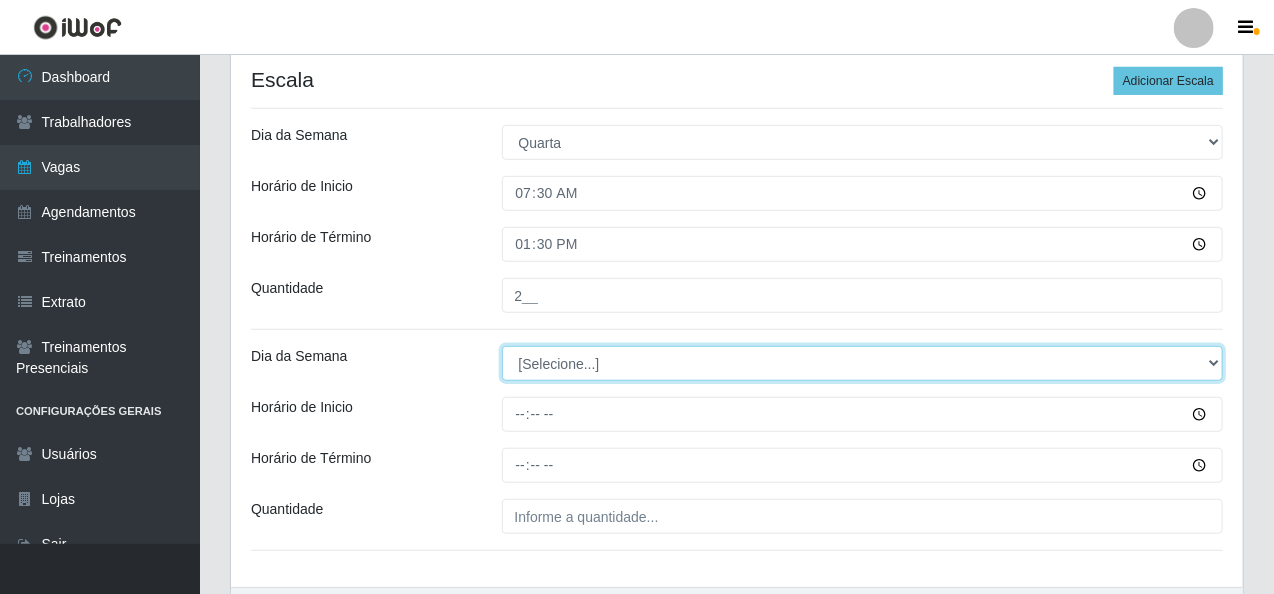 select on "3" 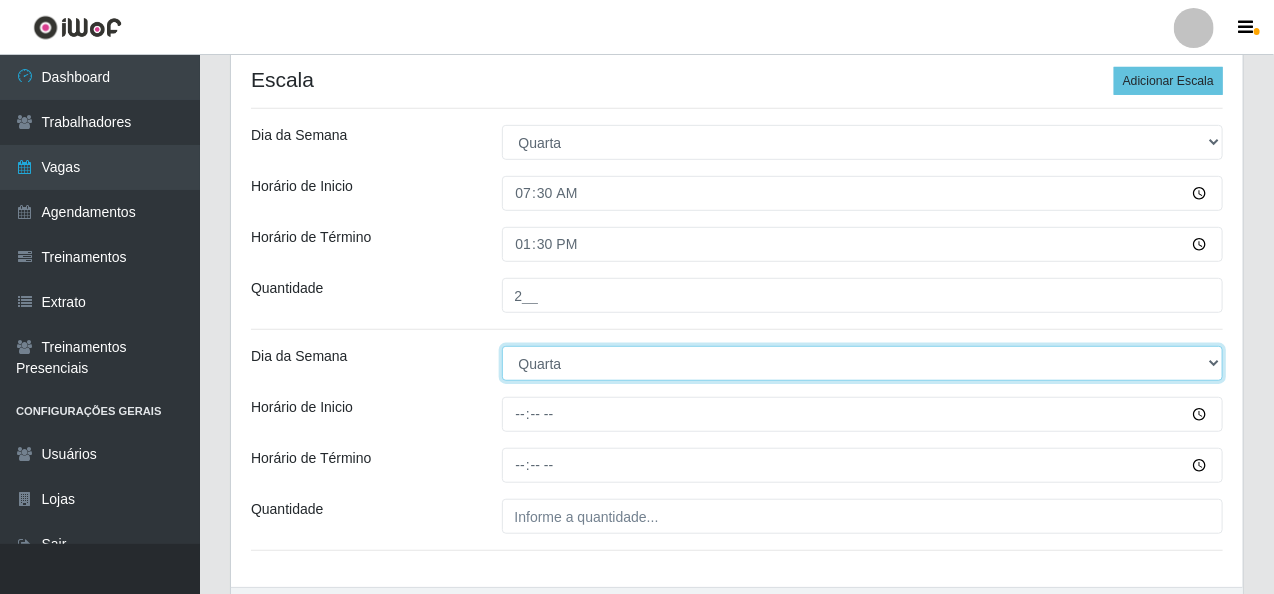 click on "[Selecione...] Segunda Terça Quarta Quinta Sexta Sábado Domingo" at bounding box center [863, 363] 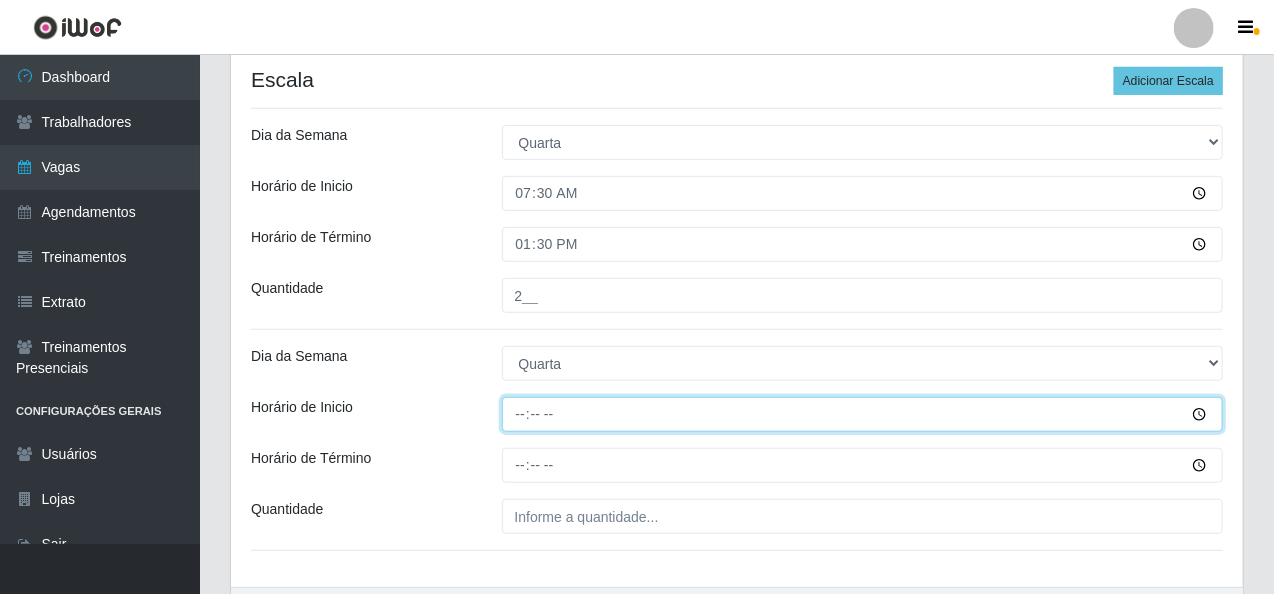 click on "Horário de Inicio" at bounding box center [863, 414] 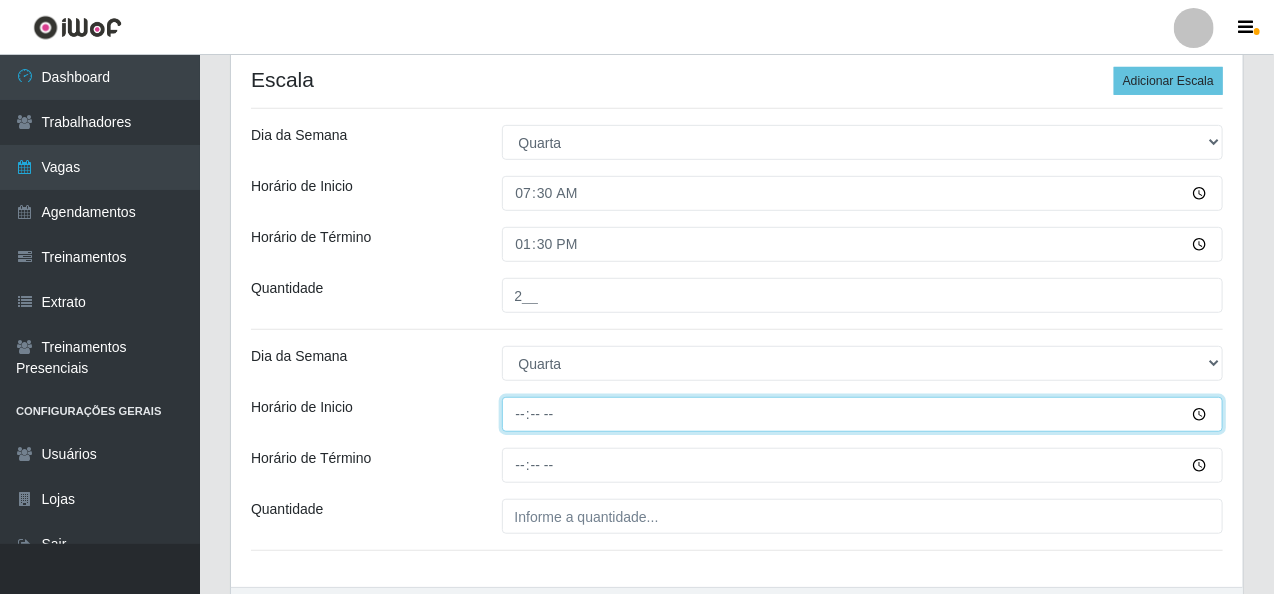 type on "14:00" 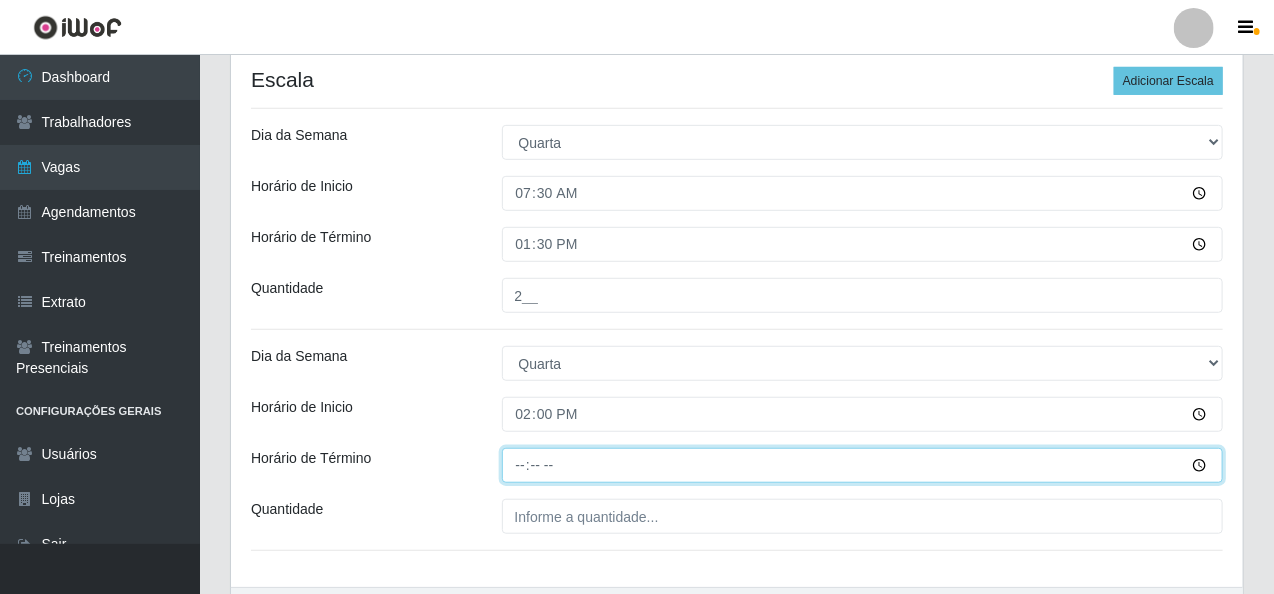 click on "Horário de Término" at bounding box center (863, 465) 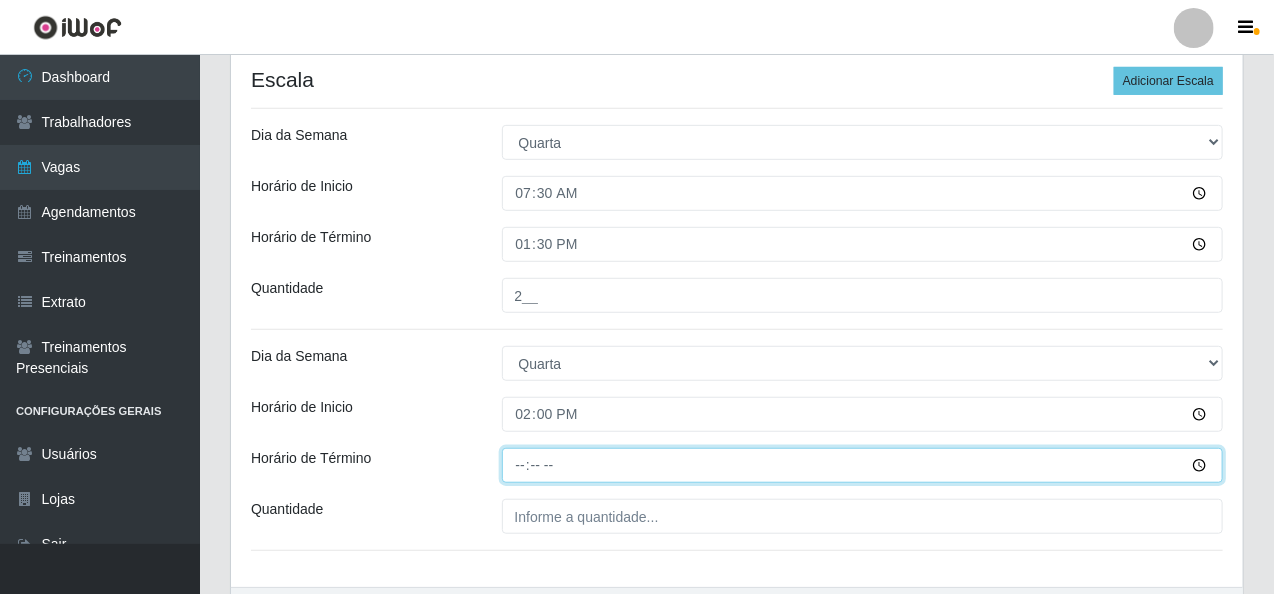 type on "20:00" 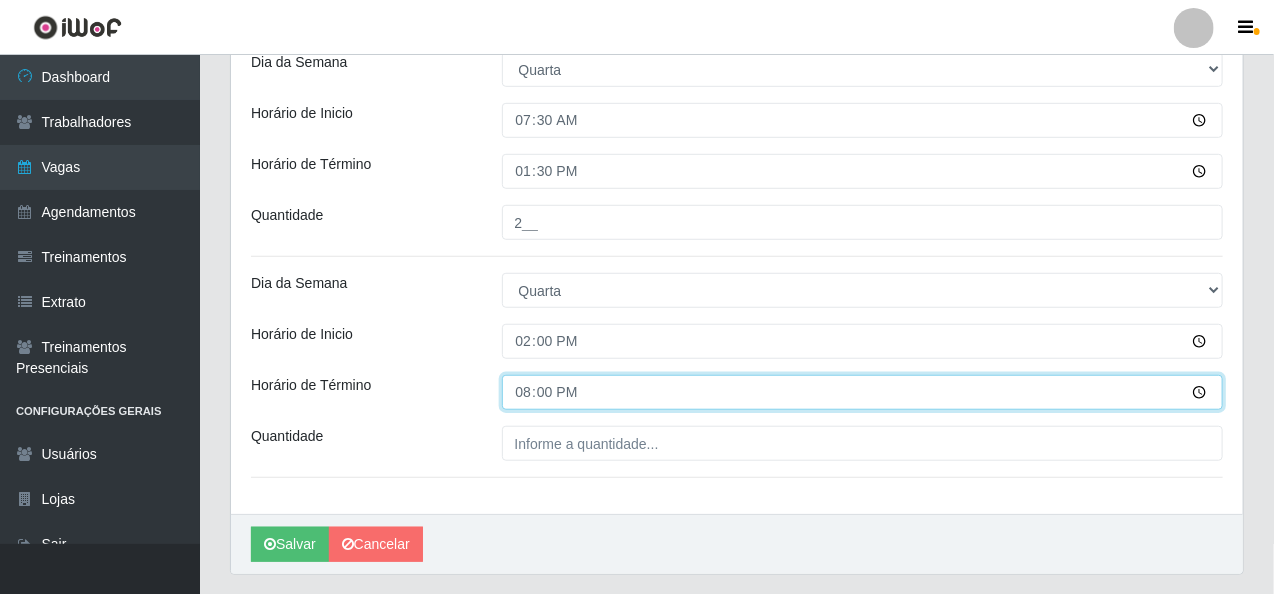 scroll, scrollTop: 500, scrollLeft: 0, axis: vertical 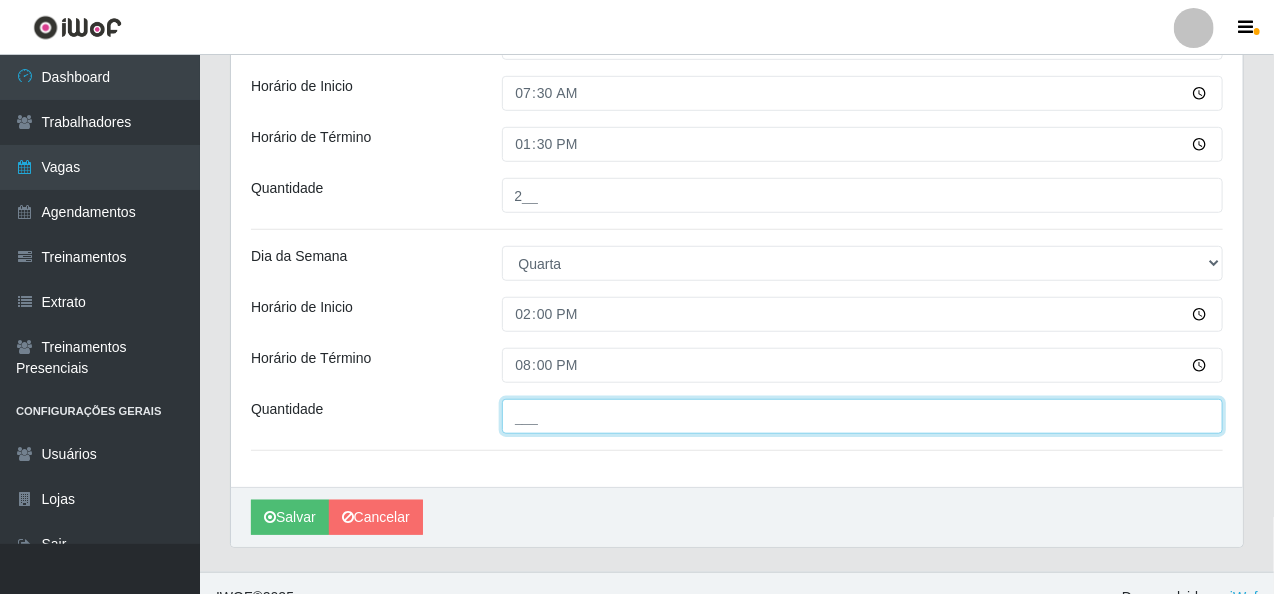 click on "___" at bounding box center [863, 416] 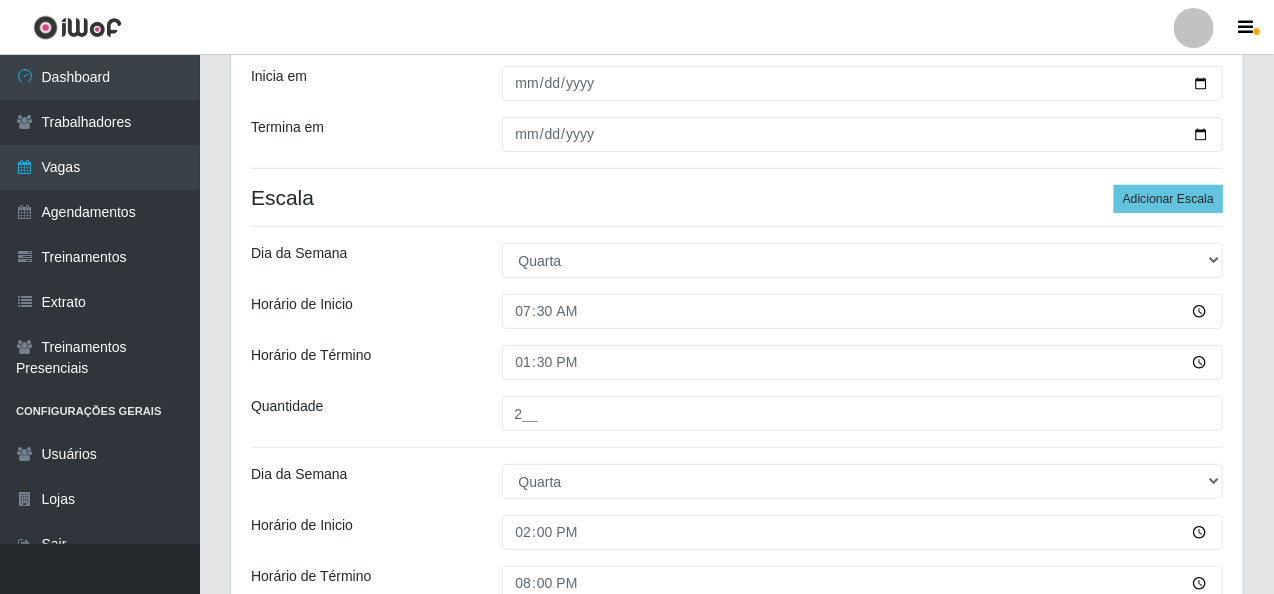 scroll, scrollTop: 226, scrollLeft: 0, axis: vertical 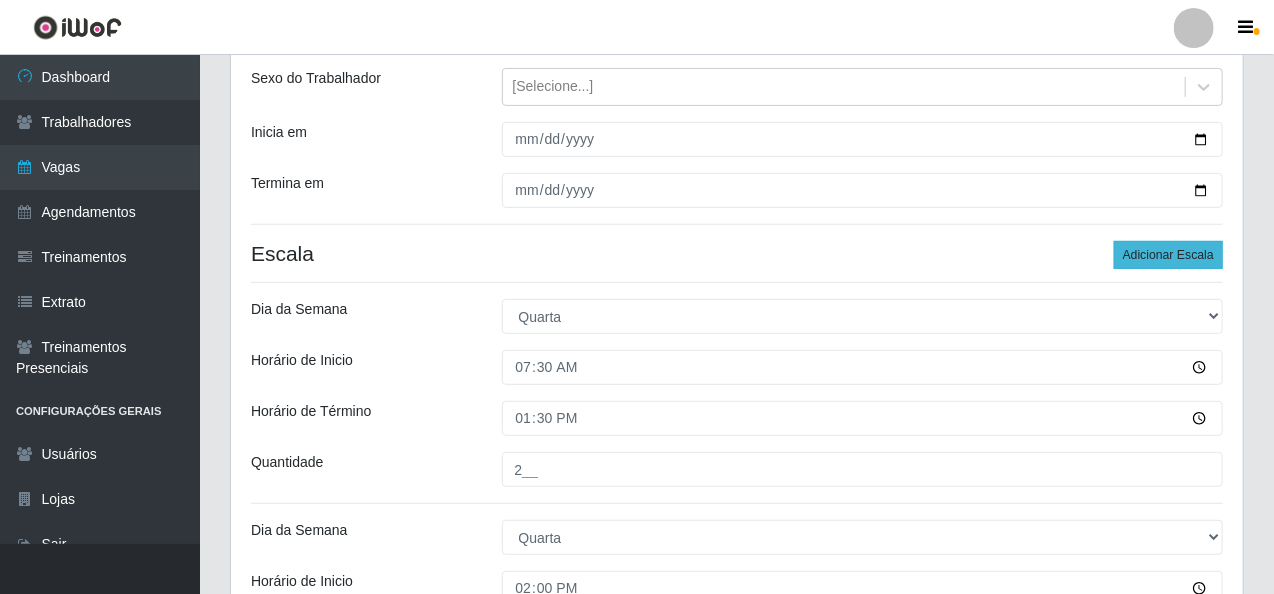 type on "2__" 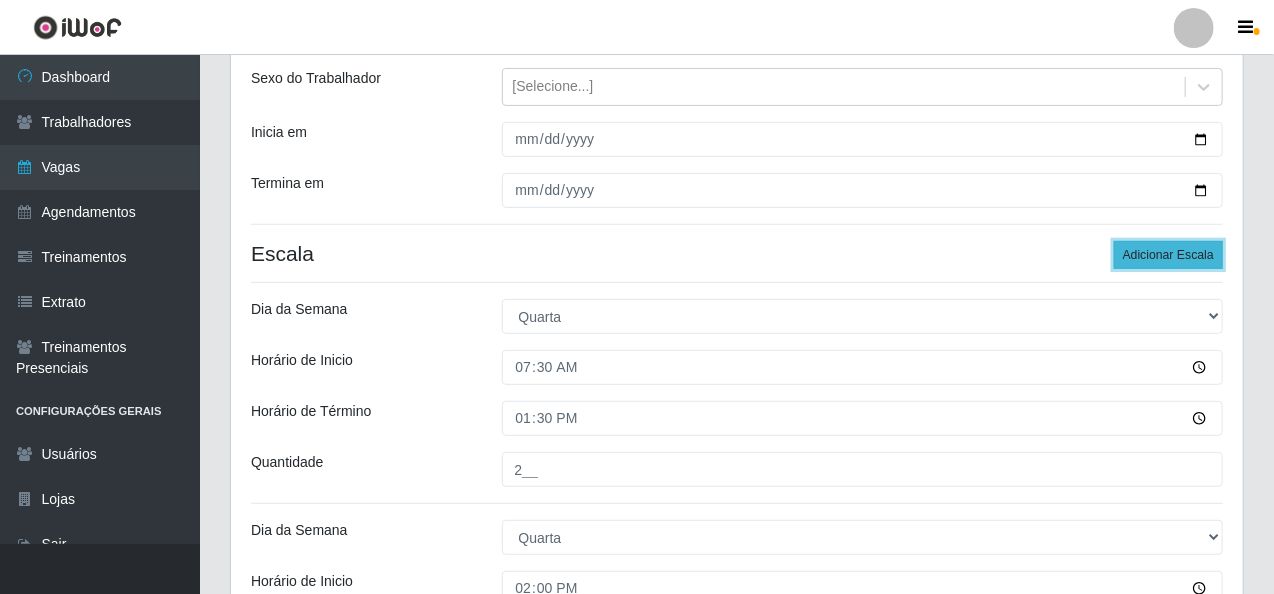 click on "Adicionar Escala" at bounding box center [1168, 255] 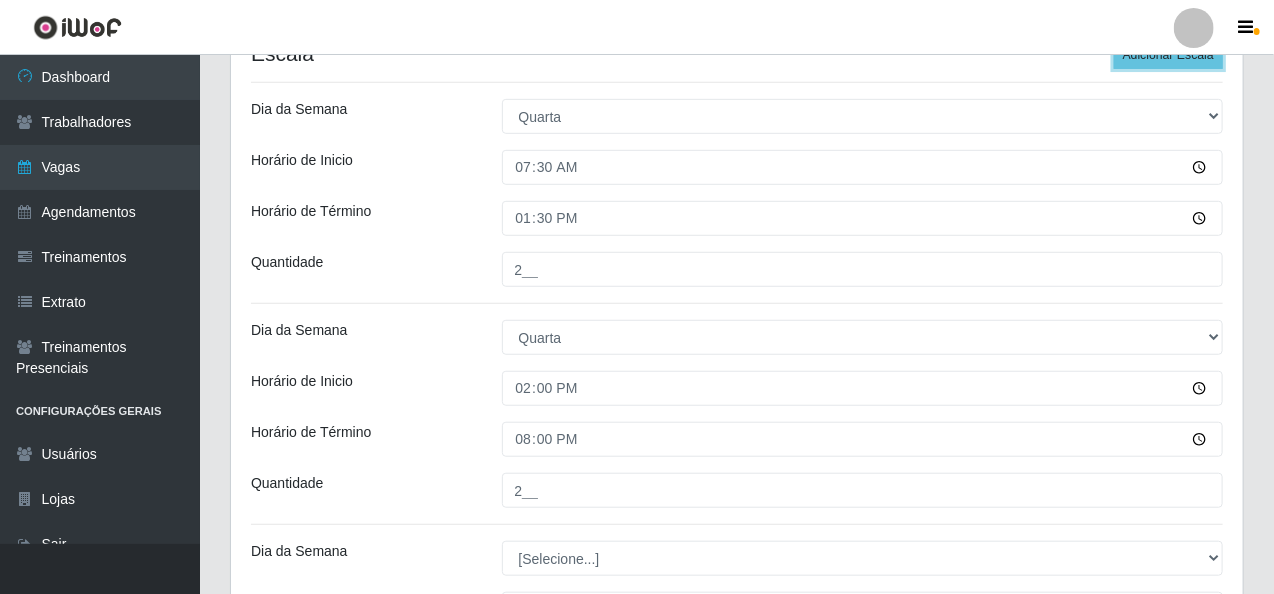scroll, scrollTop: 626, scrollLeft: 0, axis: vertical 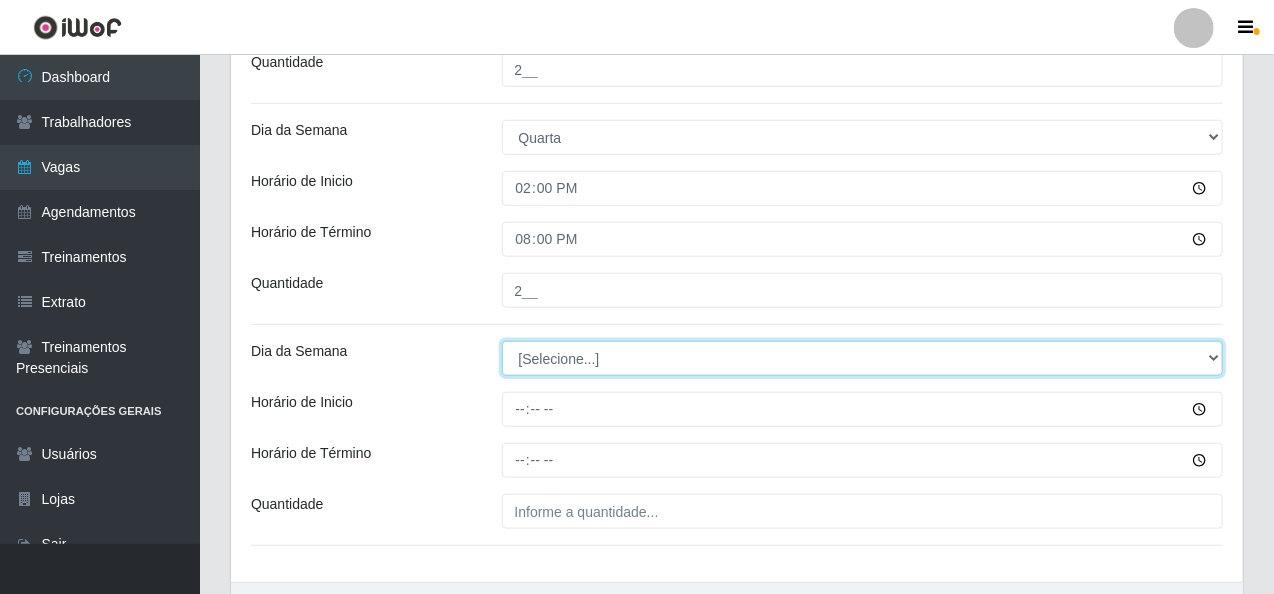 click on "[Selecione...] Segunda Terça Quarta Quinta Sexta Sábado Domingo" at bounding box center (863, 358) 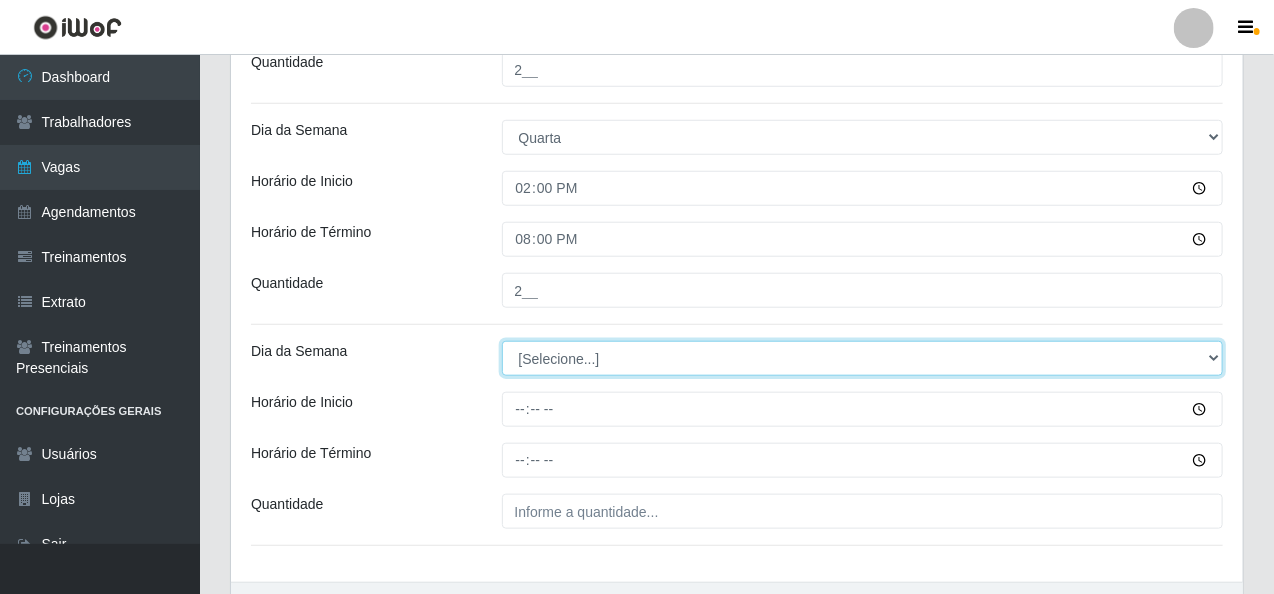 select on "3" 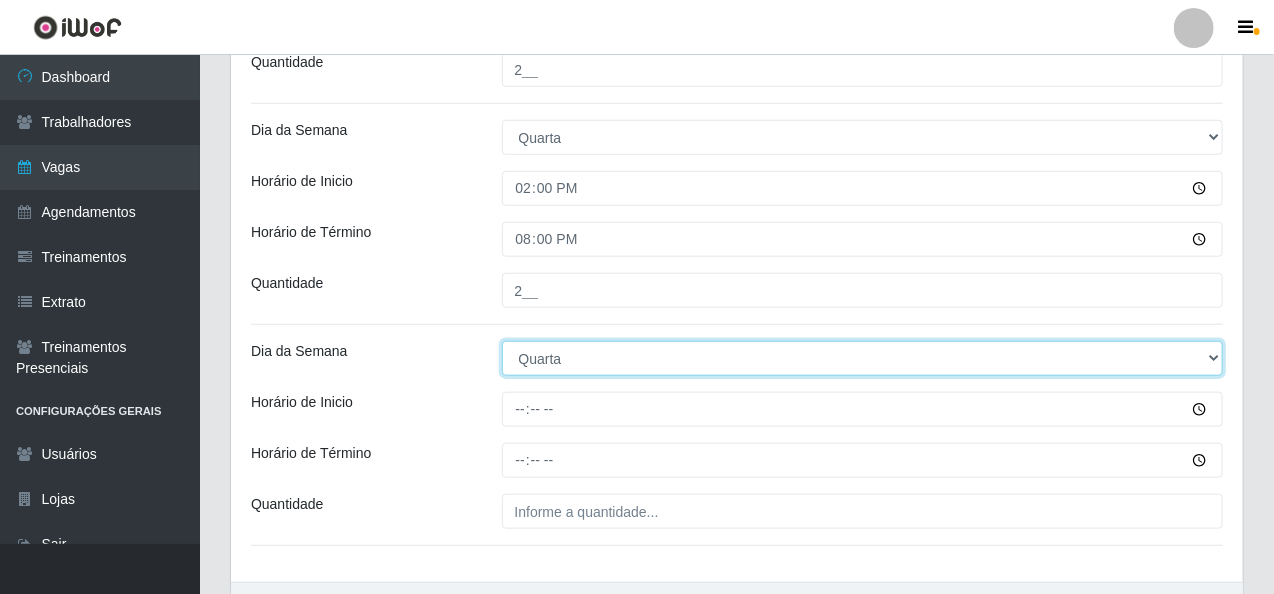 click on "[Selecione...] Segunda Terça Quarta Quinta Sexta Sábado Domingo" at bounding box center (863, 358) 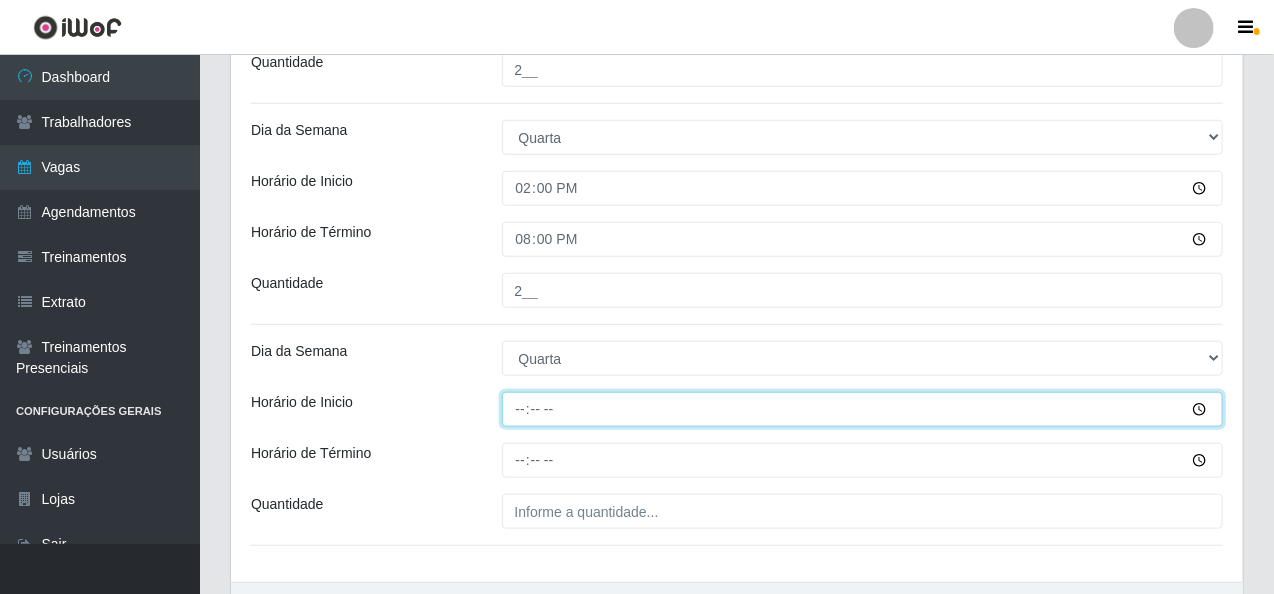 click on "Horário de Inicio" at bounding box center (863, 409) 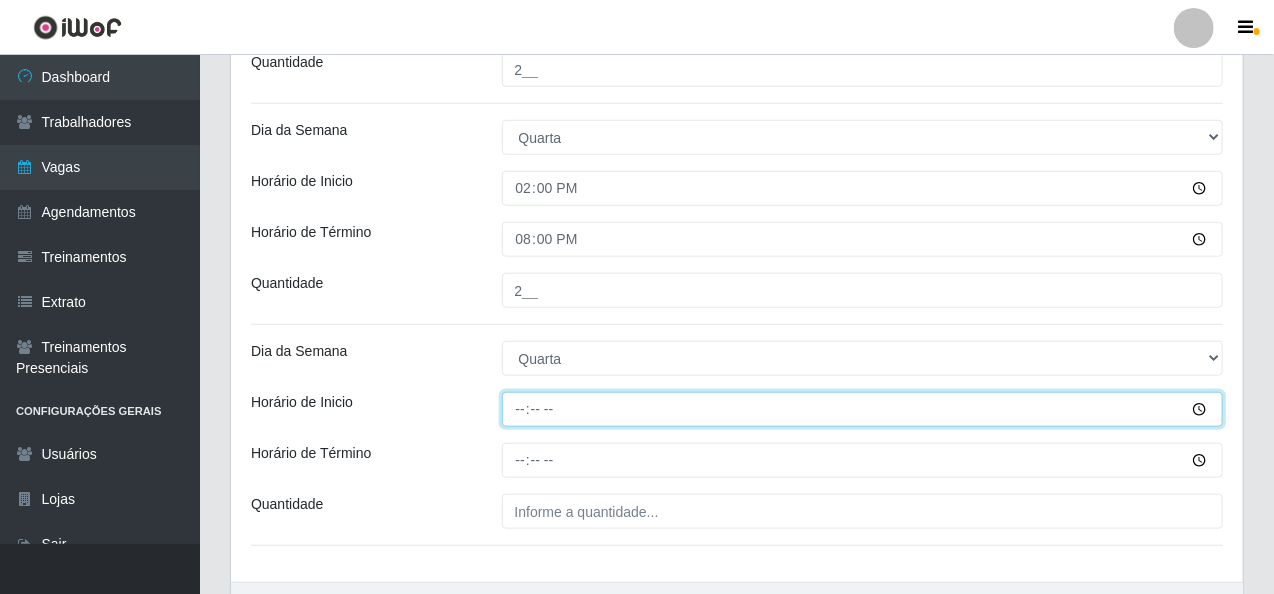 type on "16:00" 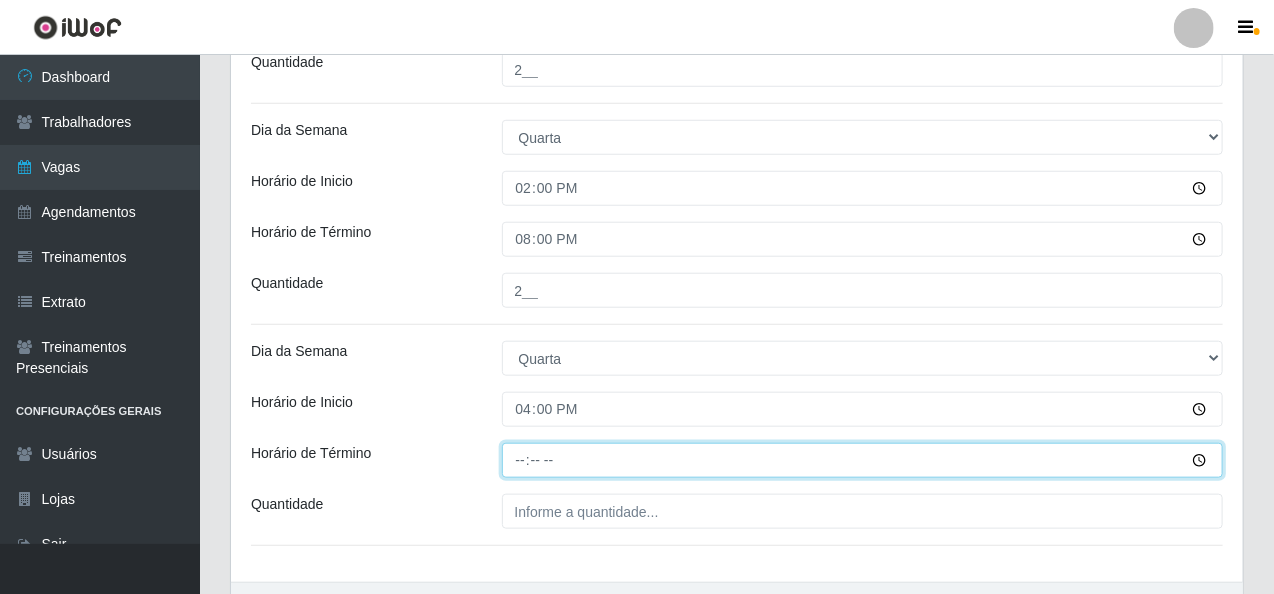 click on "Horário de Término" at bounding box center [863, 460] 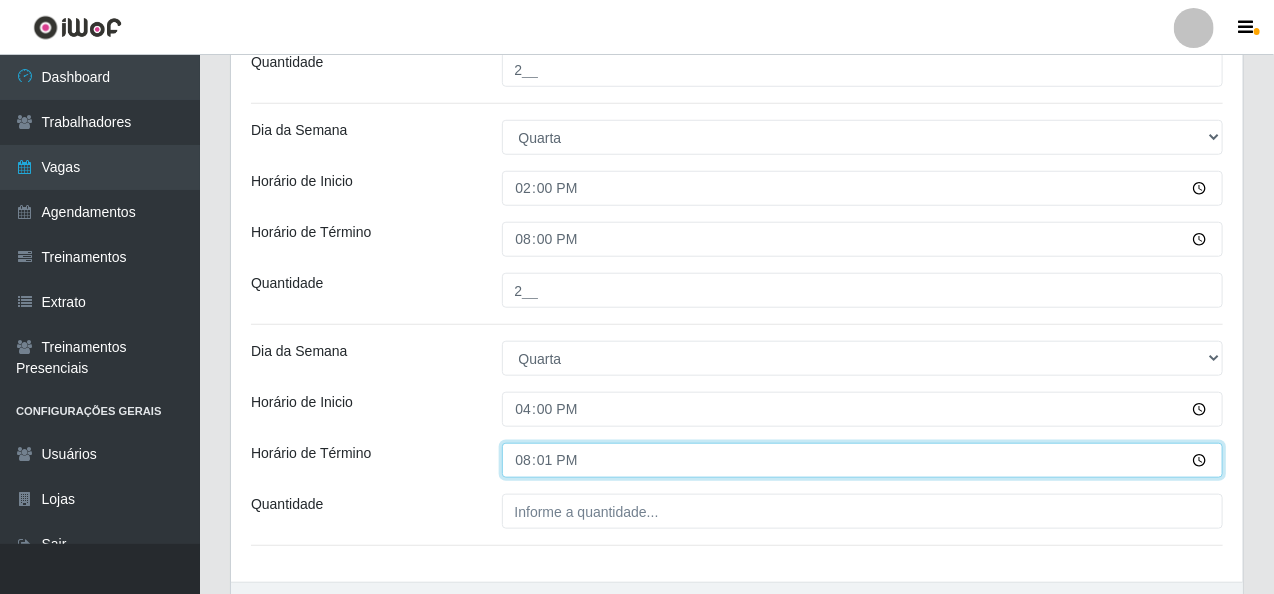 type on "20:10" 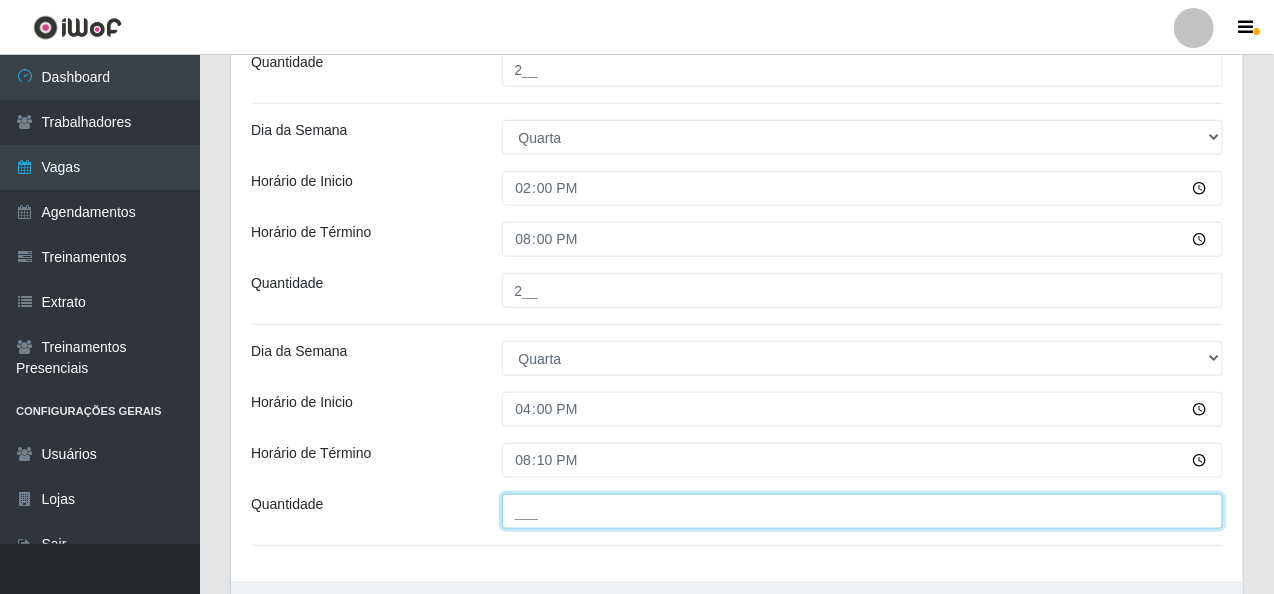 click on "___" at bounding box center [863, 511] 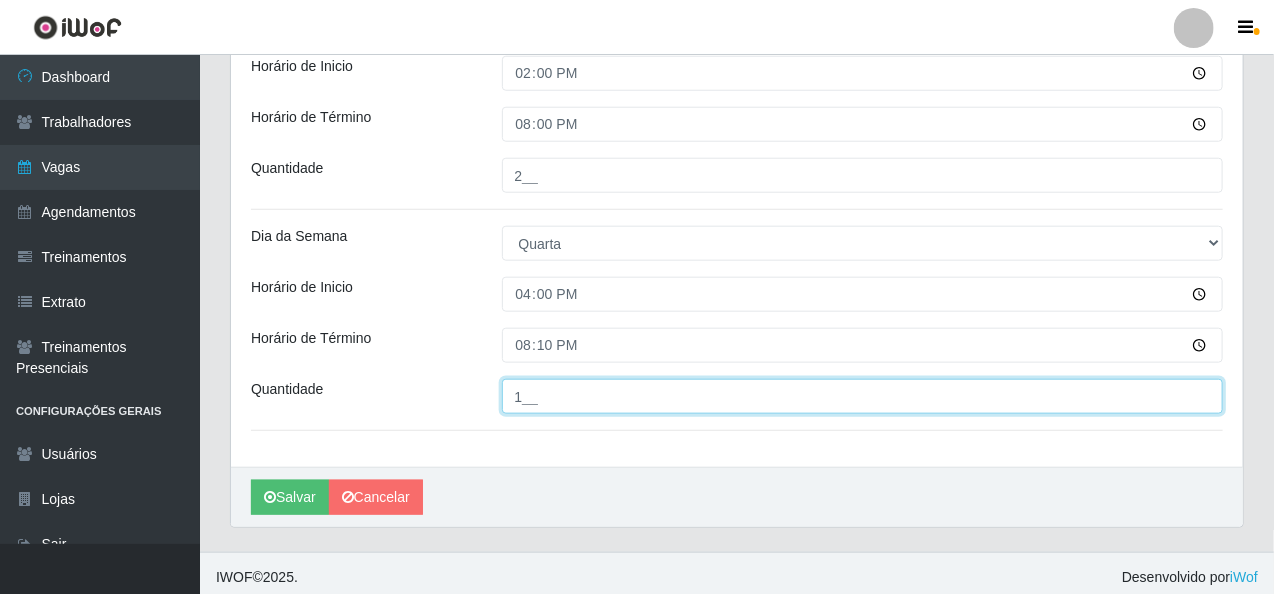 scroll, scrollTop: 747, scrollLeft: 0, axis: vertical 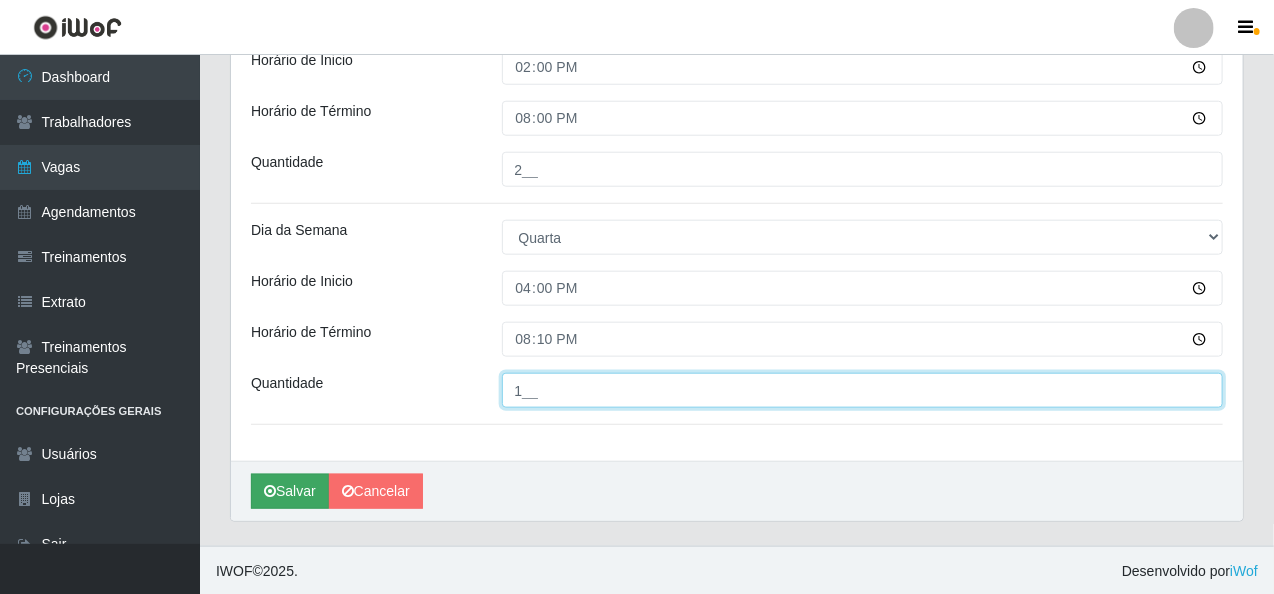 type on "1__" 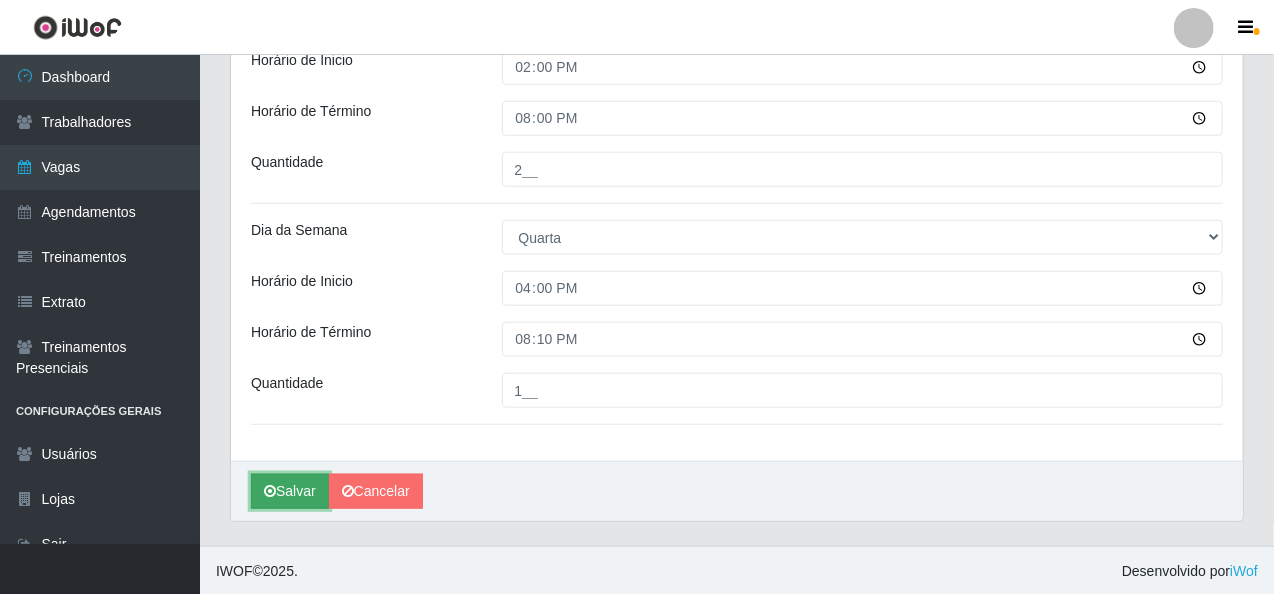 click on "Salvar" at bounding box center [290, 491] 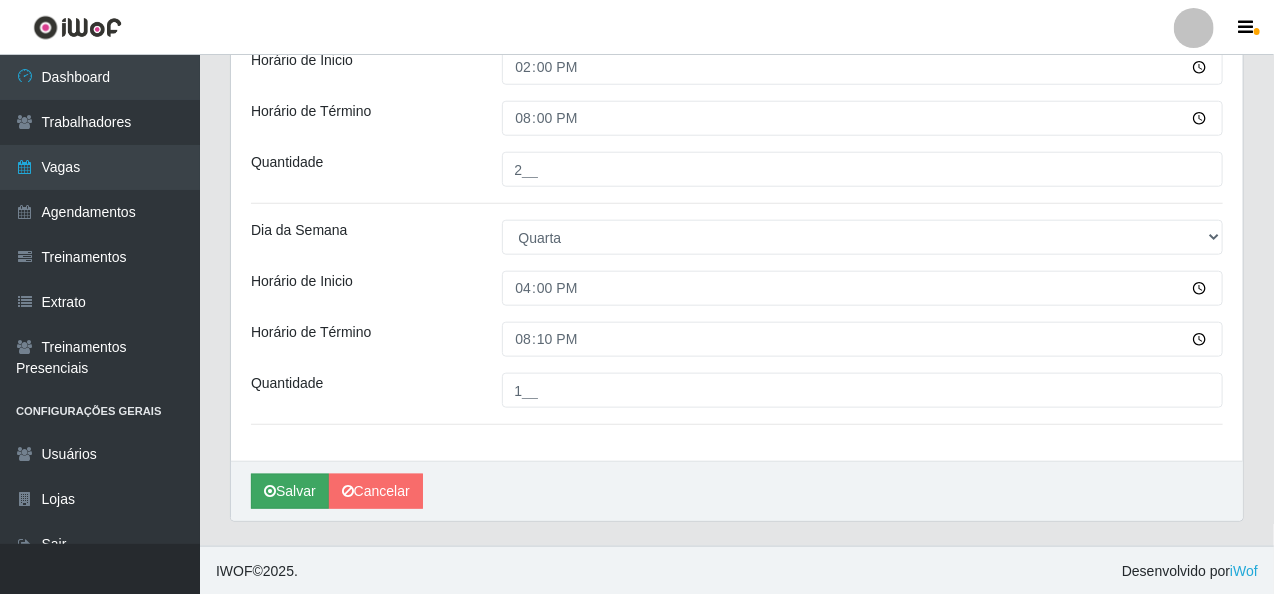 scroll, scrollTop: 0, scrollLeft: 0, axis: both 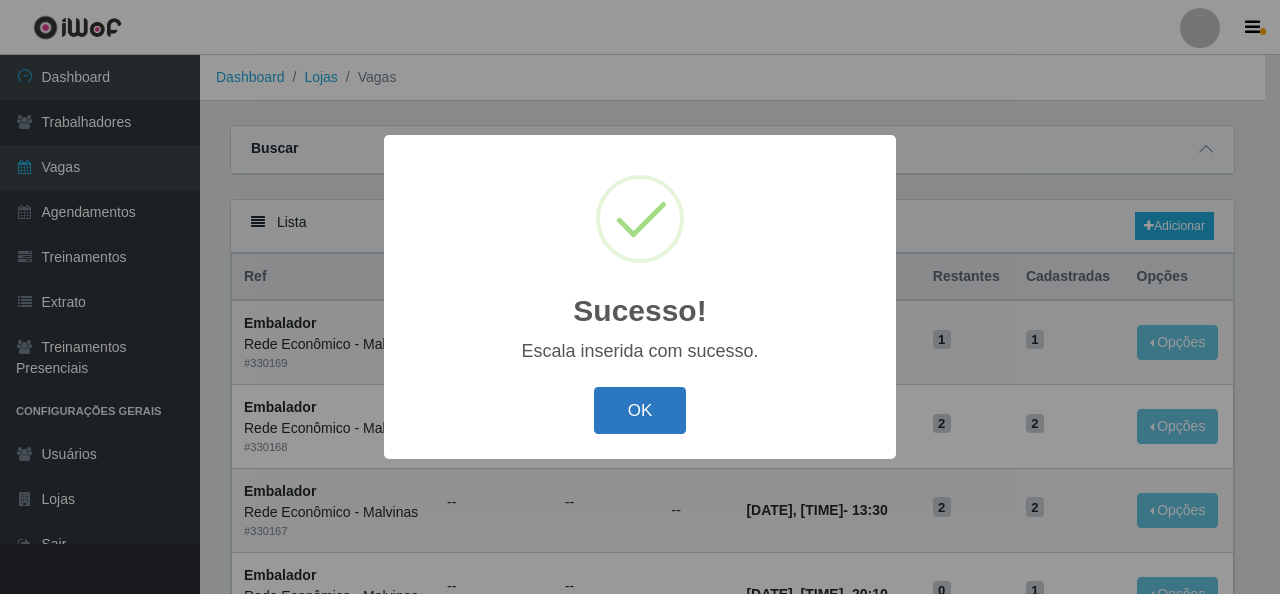click on "OK" at bounding box center (640, 410) 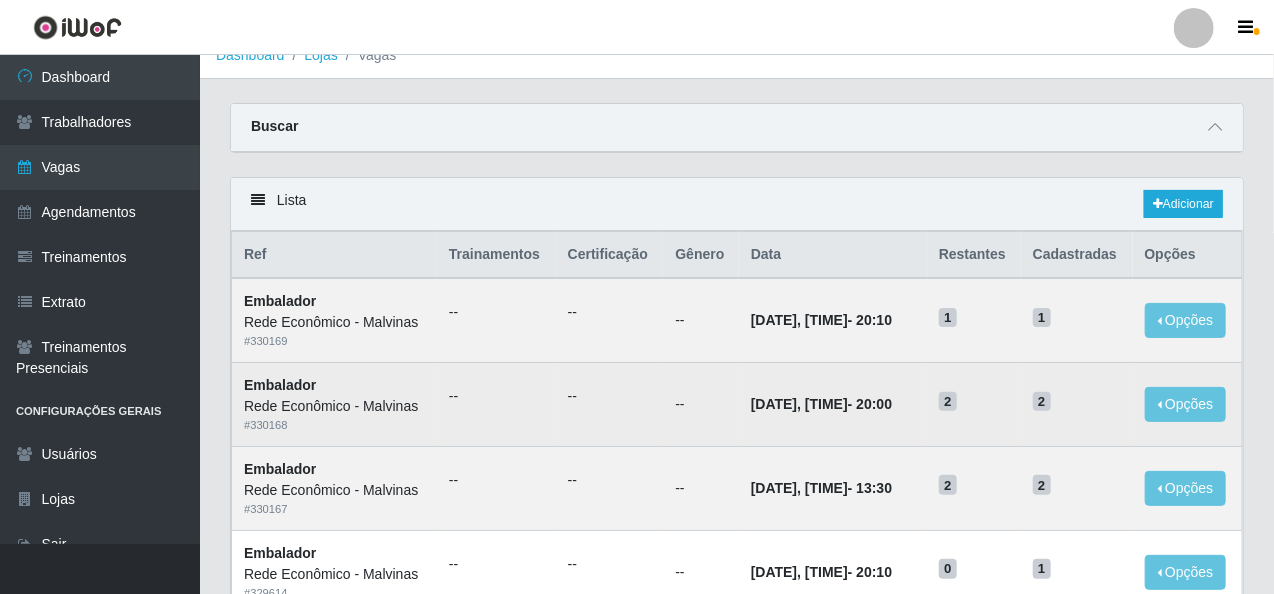 scroll, scrollTop: 0, scrollLeft: 0, axis: both 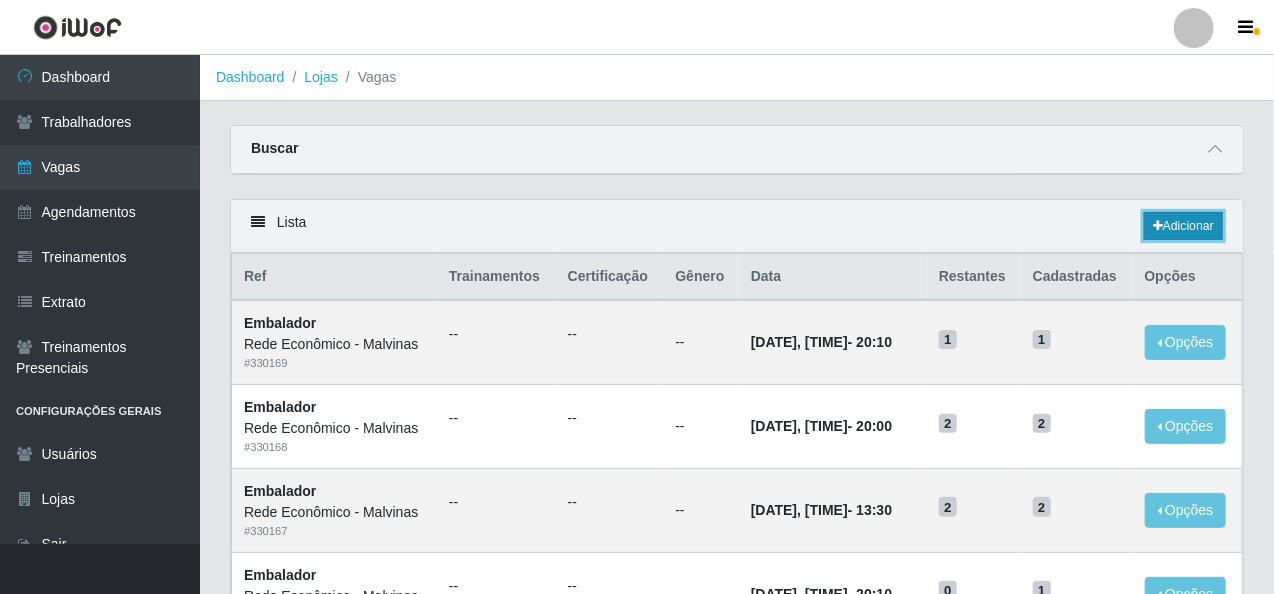 click on "Adicionar" at bounding box center (1183, 226) 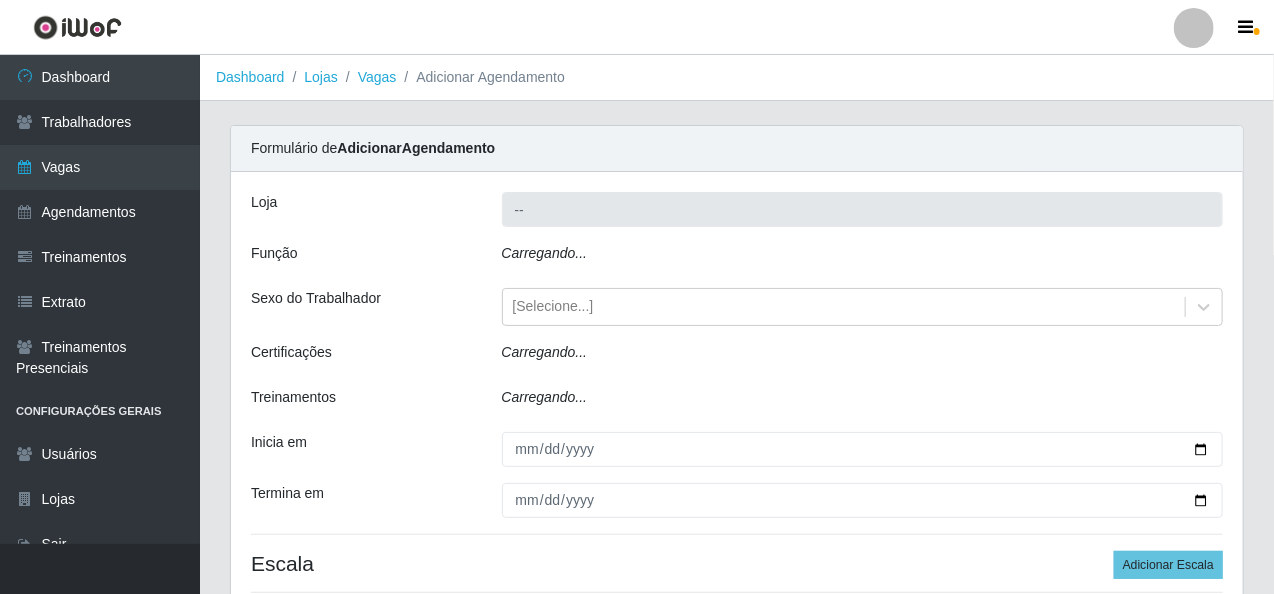 type on "Rede Econômico - Malvinas" 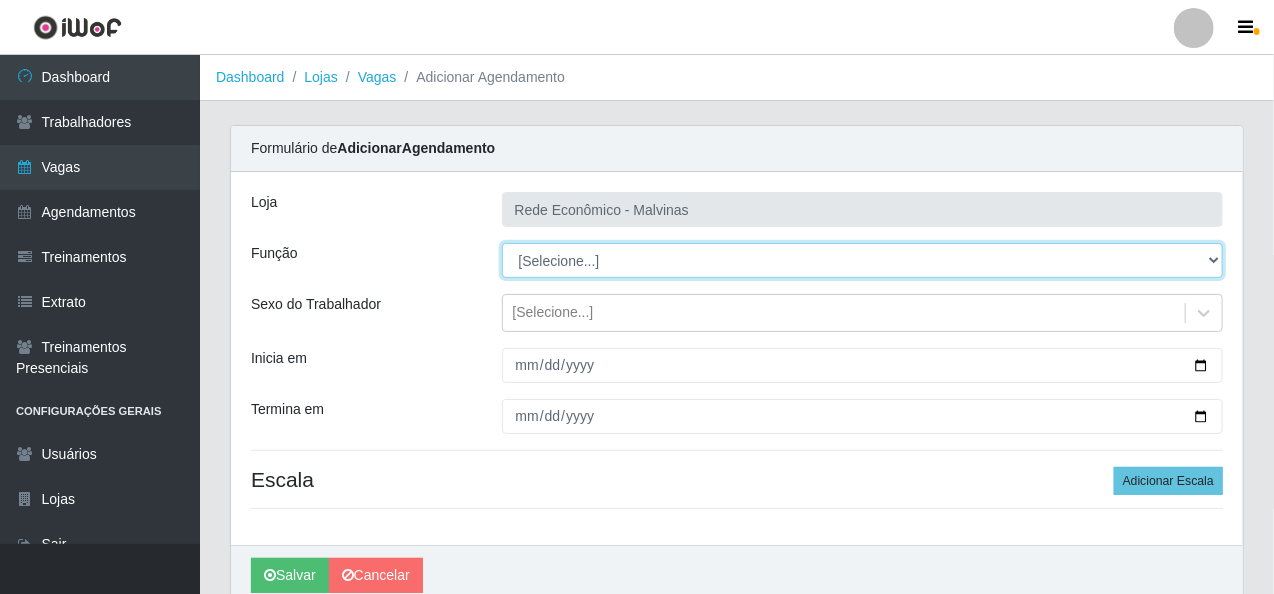 click on "[Selecione...] Embalador Embalador + Embalador ++ Operador de Caixa Operador de Caixa + Operador de Caixa ++ Repositor  Repositor + Repositor ++" at bounding box center [863, 260] 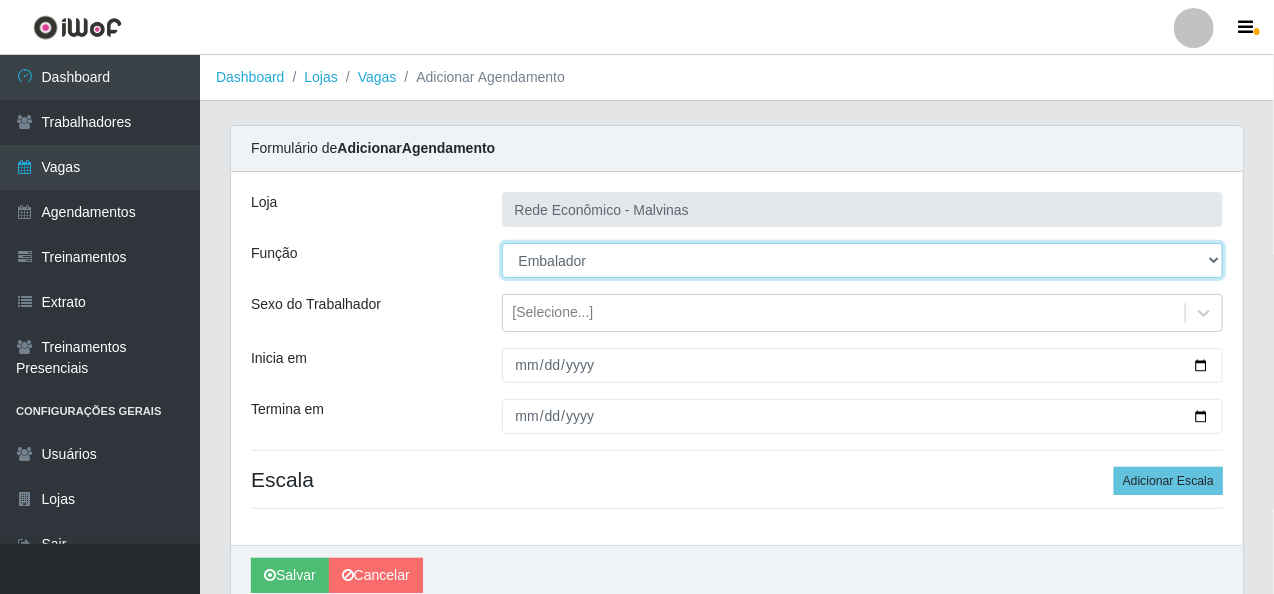 click on "[Selecione...] Embalador Embalador + Embalador ++ Operador de Caixa Operador de Caixa + Operador de Caixa ++ Repositor  Repositor + Repositor ++" at bounding box center (863, 260) 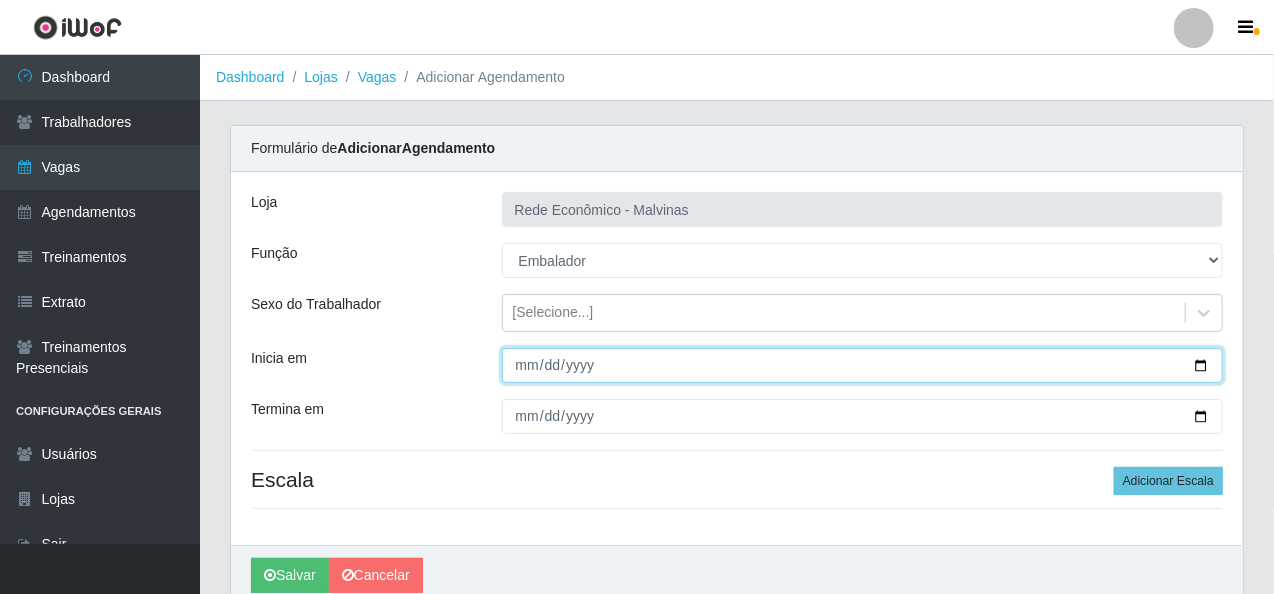click on "Inicia em" at bounding box center [863, 365] 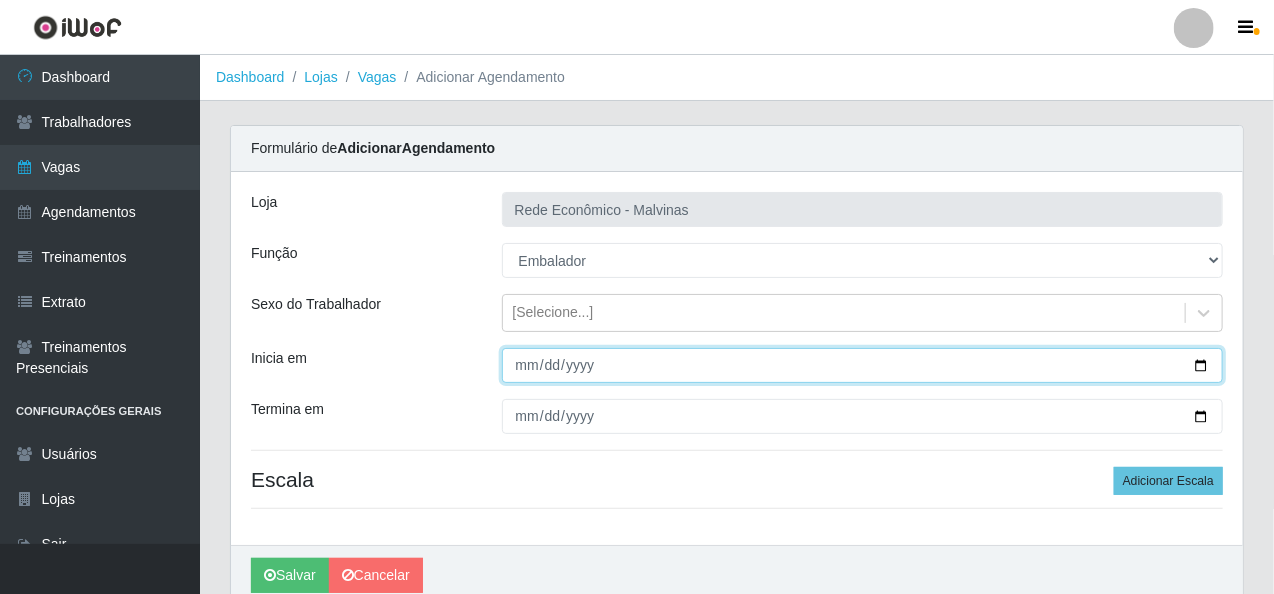 type on "[DATE]" 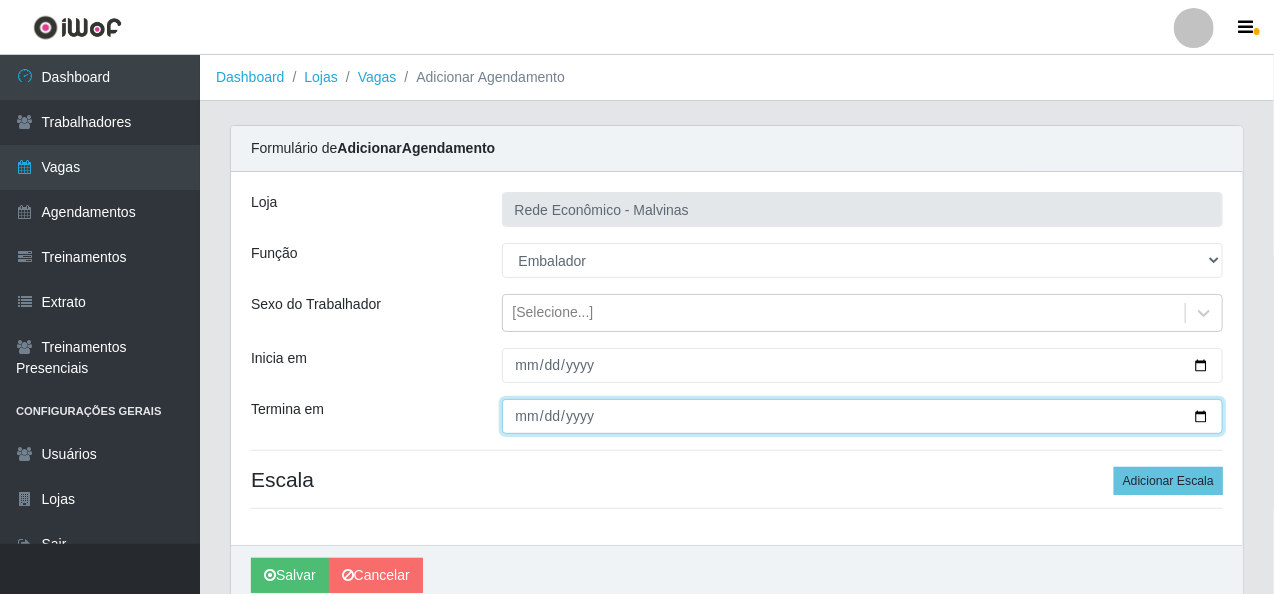 click on "Termina em" at bounding box center [863, 416] 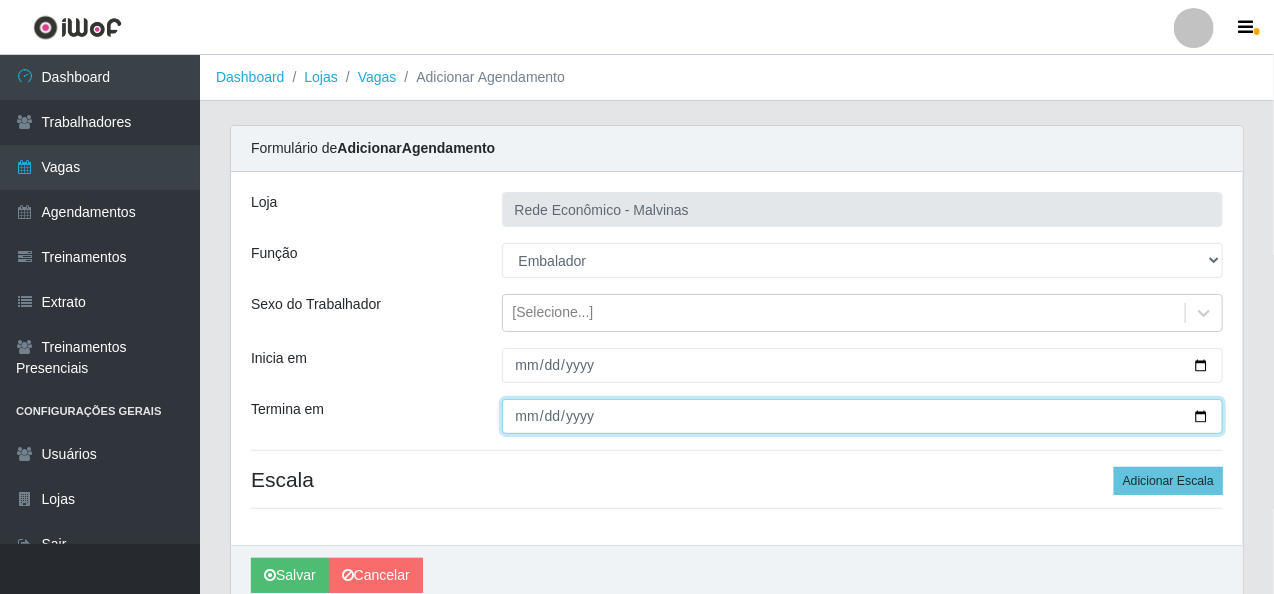 type on "[DATE]" 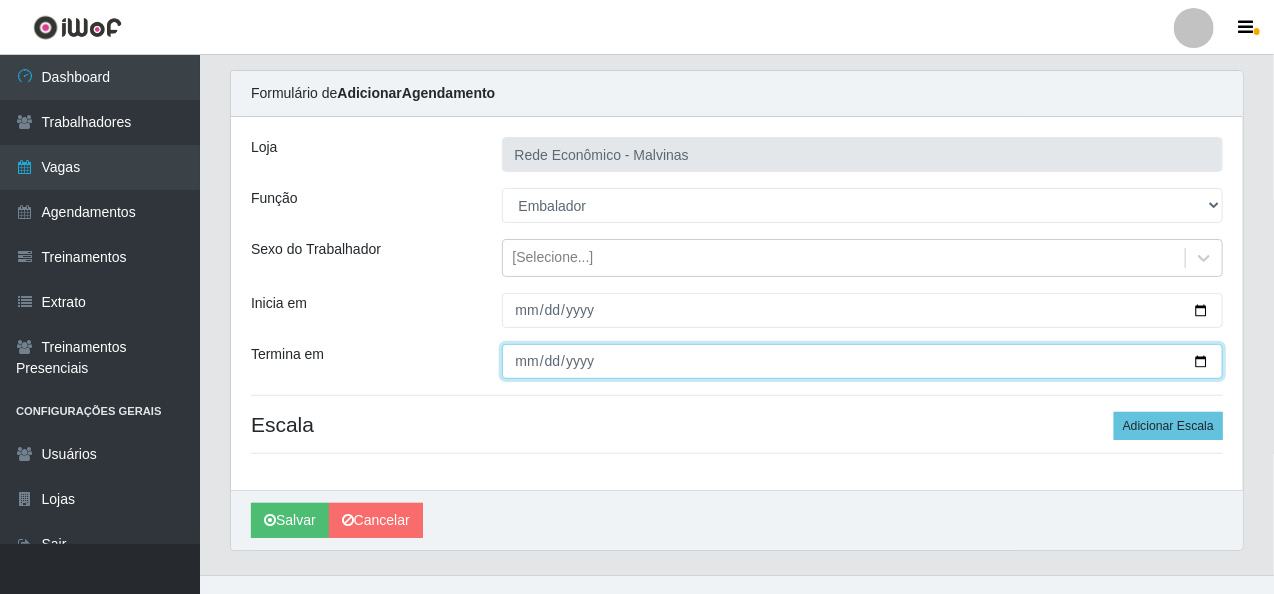 scroll, scrollTop: 84, scrollLeft: 0, axis: vertical 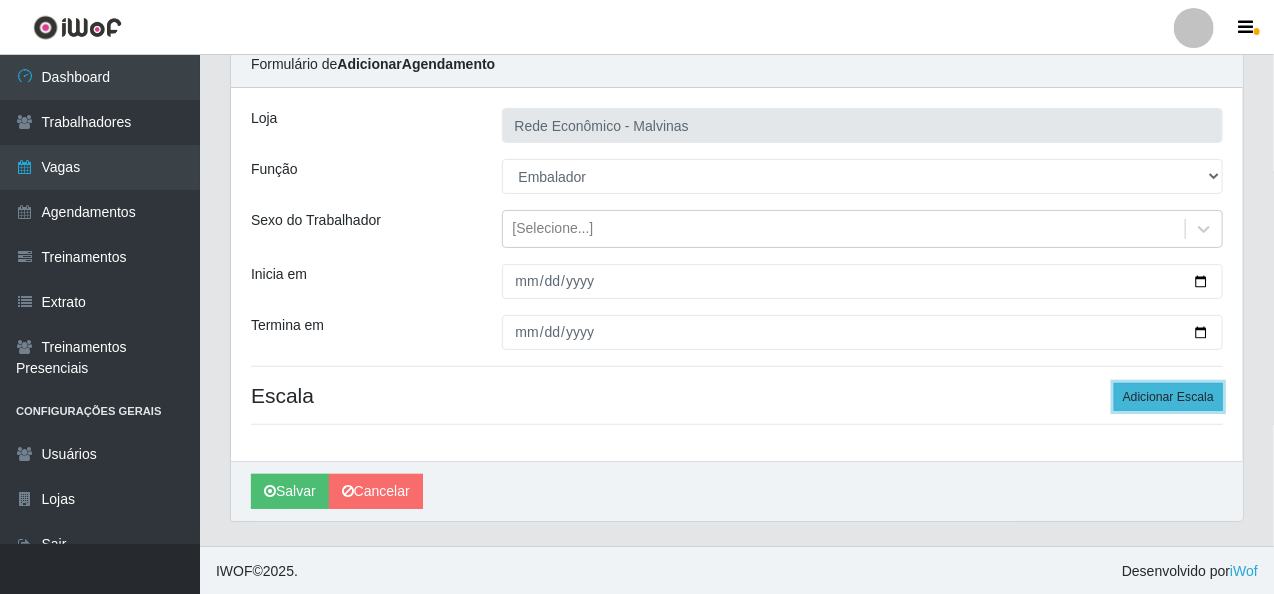 click on "Adicionar Escala" at bounding box center [1168, 397] 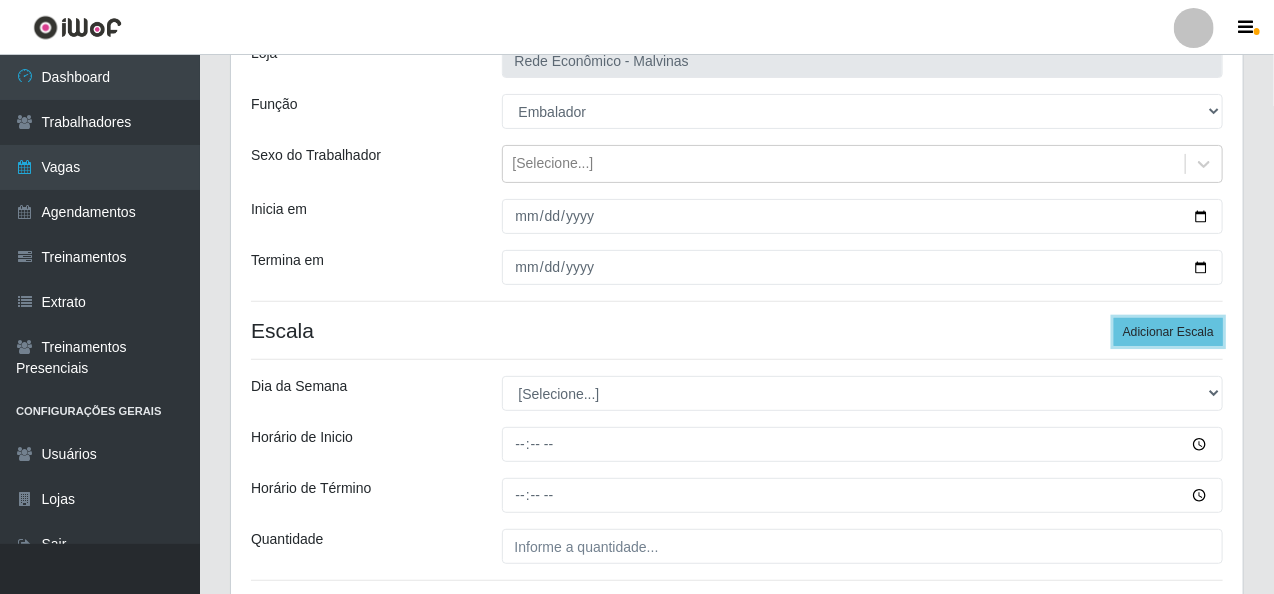 scroll, scrollTop: 184, scrollLeft: 0, axis: vertical 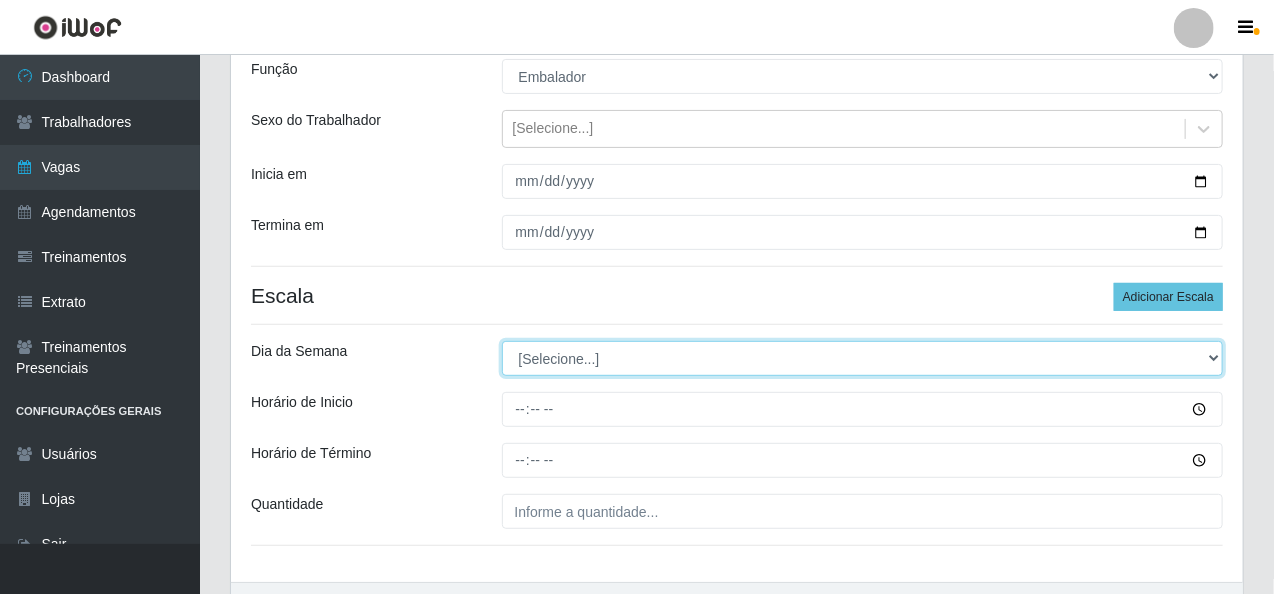 click on "[Selecione...] Segunda Terça Quarta Quinta Sexta Sábado Domingo" at bounding box center (863, 358) 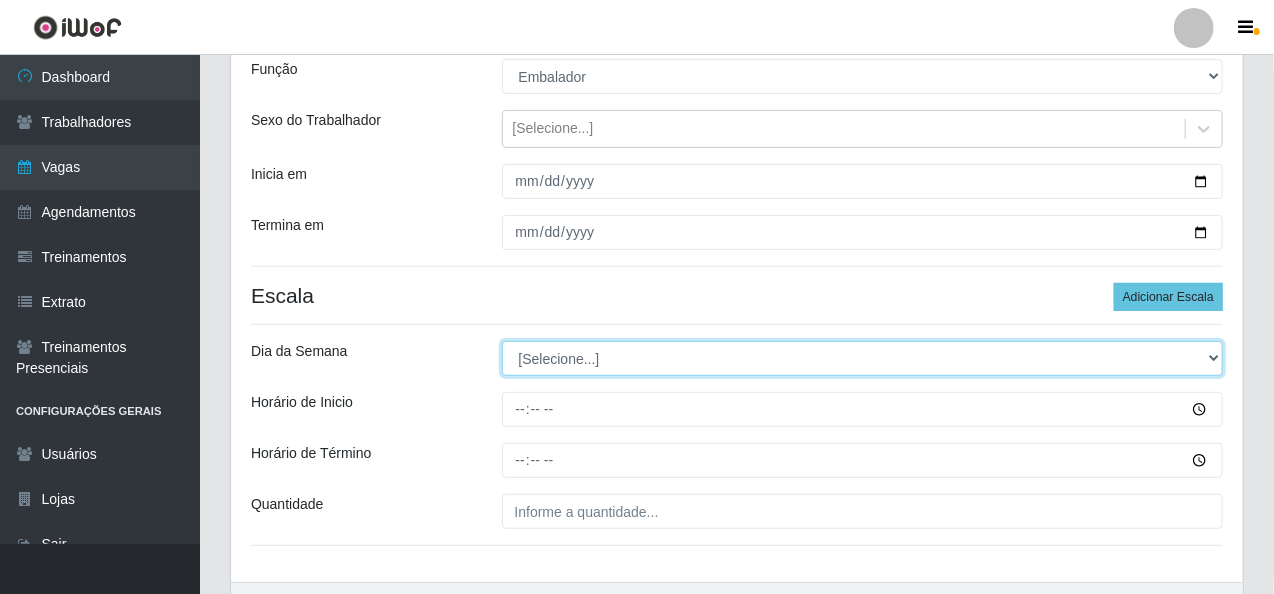 select on "4" 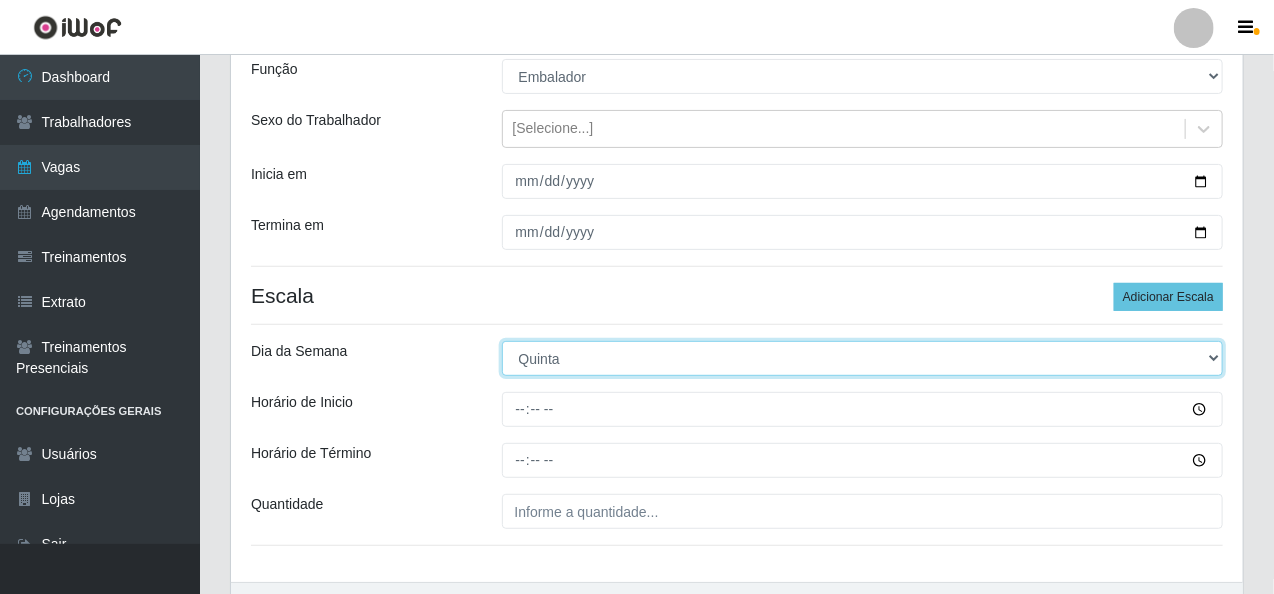 click on "[Selecione...] Segunda Terça Quarta Quinta Sexta Sábado Domingo" at bounding box center [863, 358] 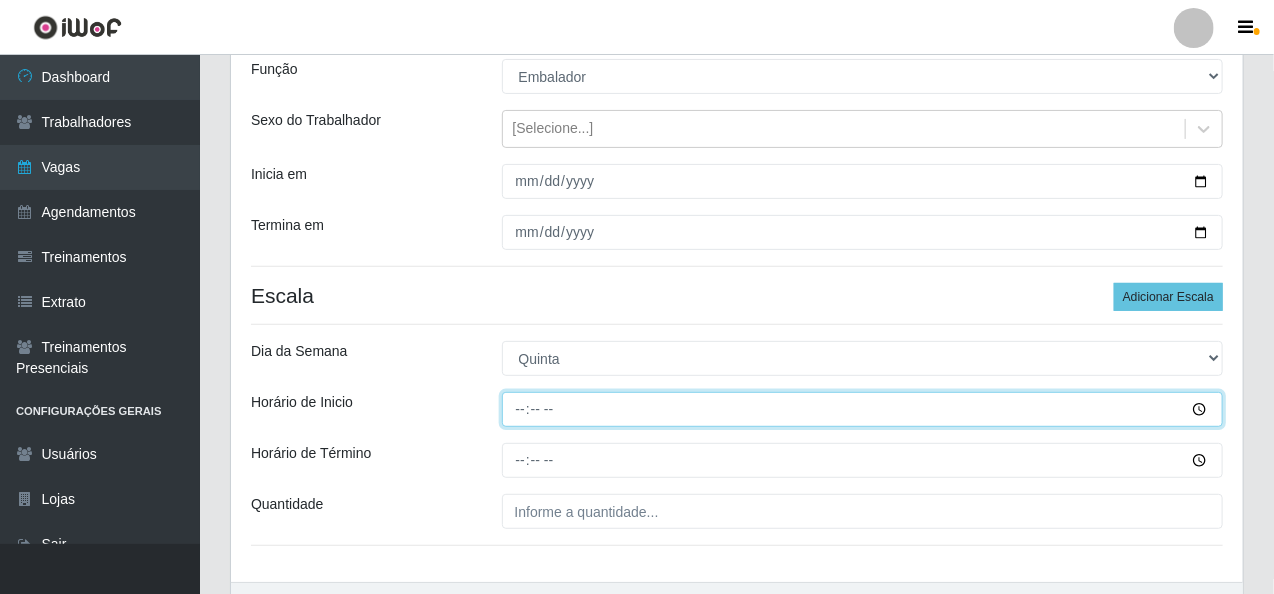 click on "Horário de Inicio" at bounding box center (863, 409) 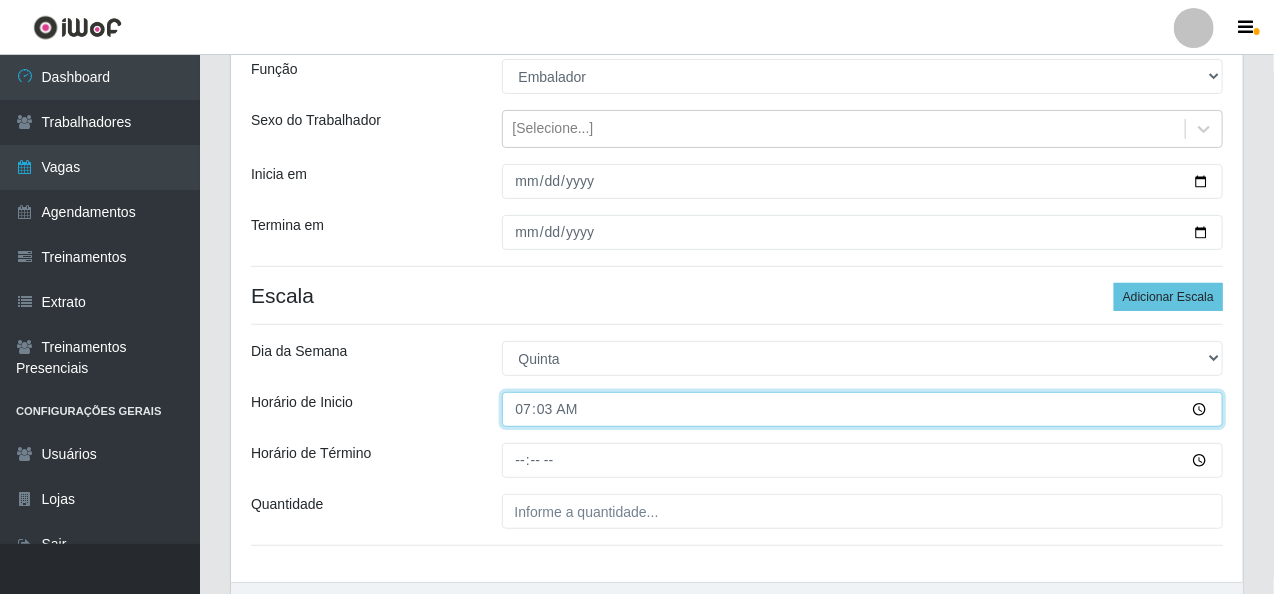 type on "07:30" 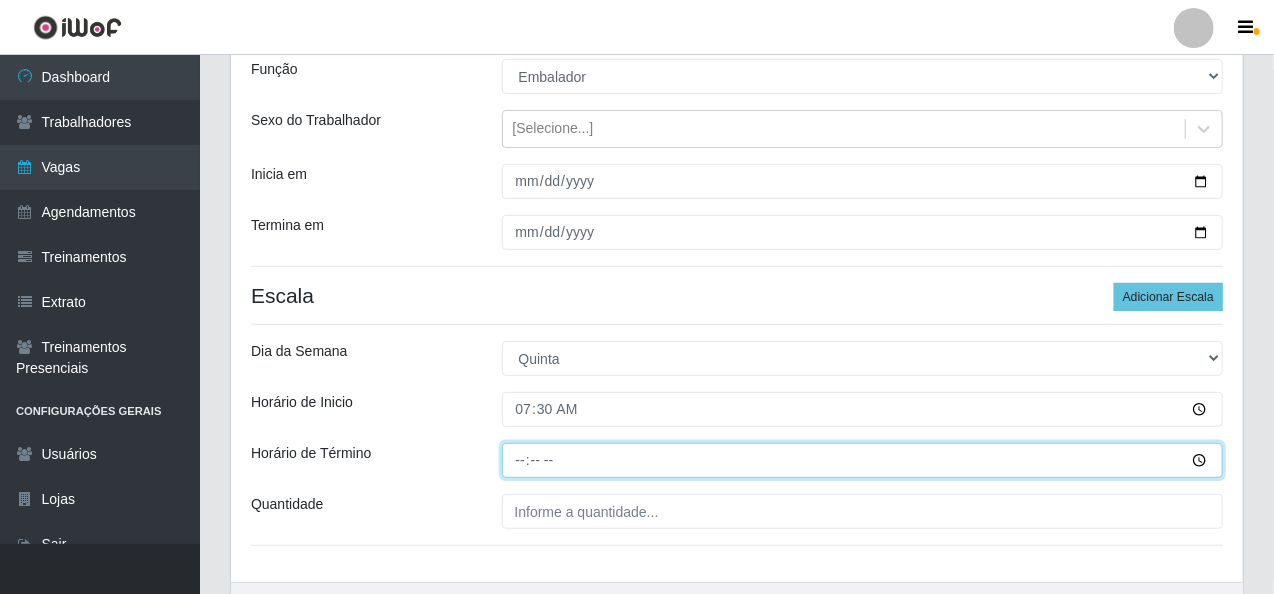 click on "Horário de Término" at bounding box center (863, 460) 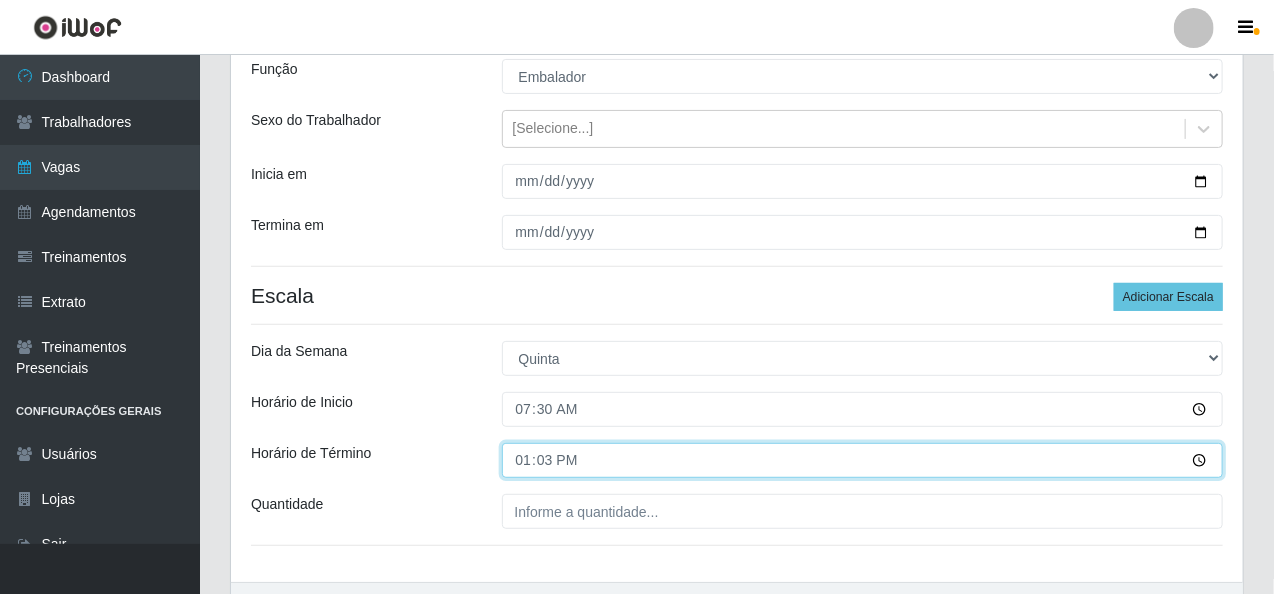 type on "13:30" 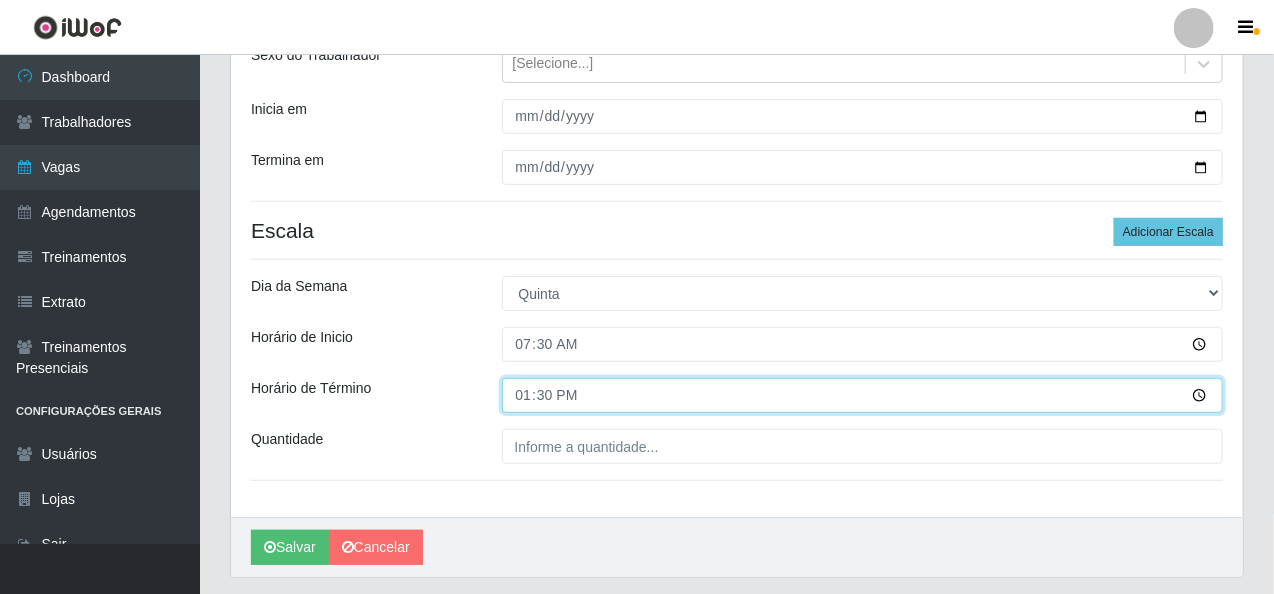 scroll, scrollTop: 284, scrollLeft: 0, axis: vertical 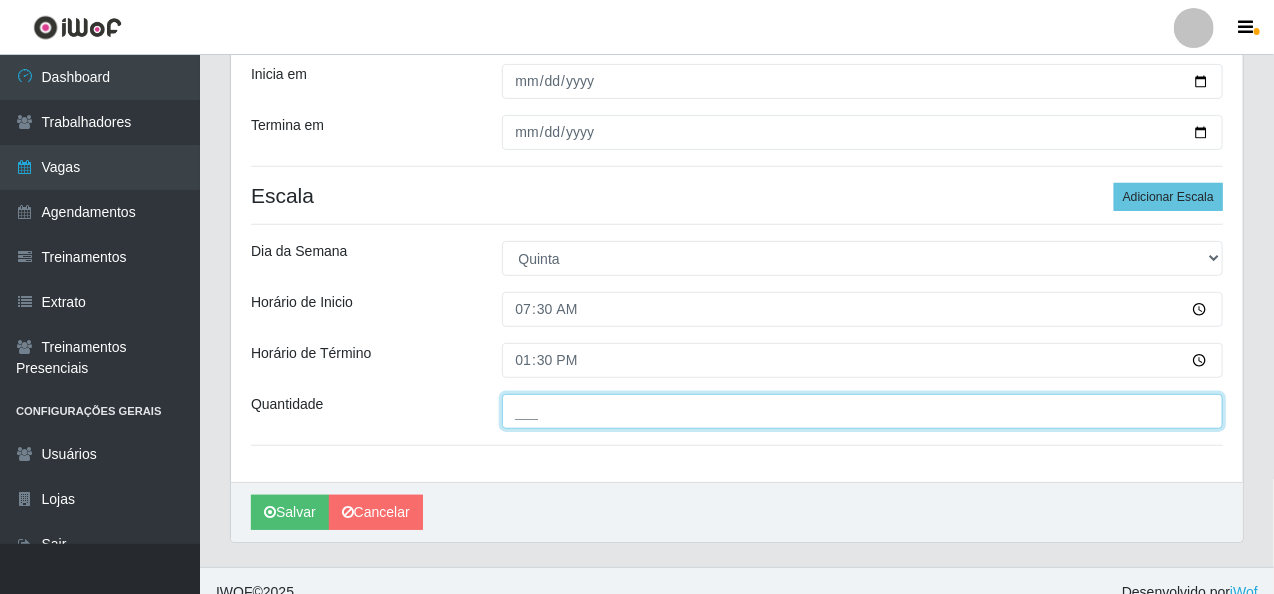 click on "___" at bounding box center (863, 411) 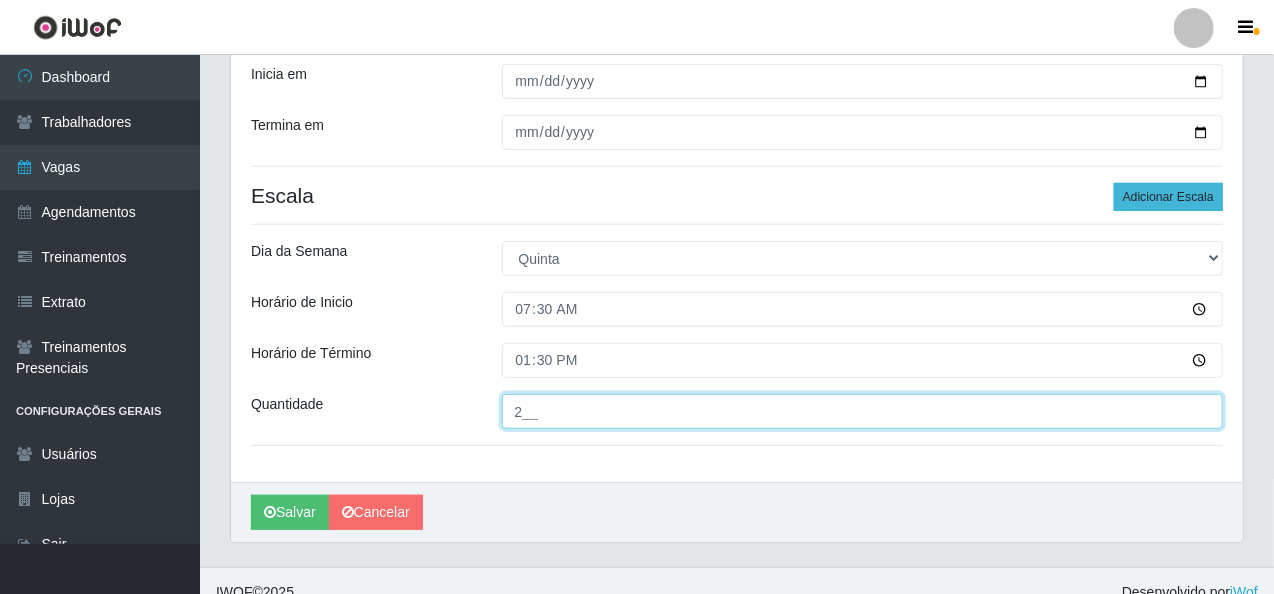 type on "2__" 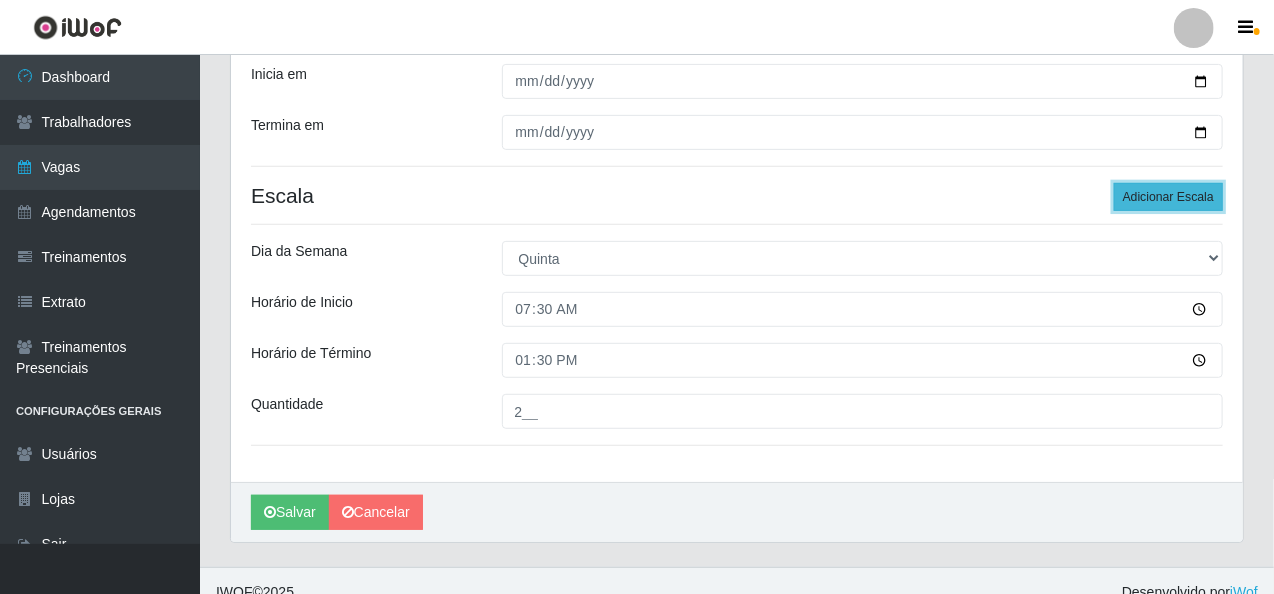 click on "Adicionar Escala" at bounding box center [1168, 197] 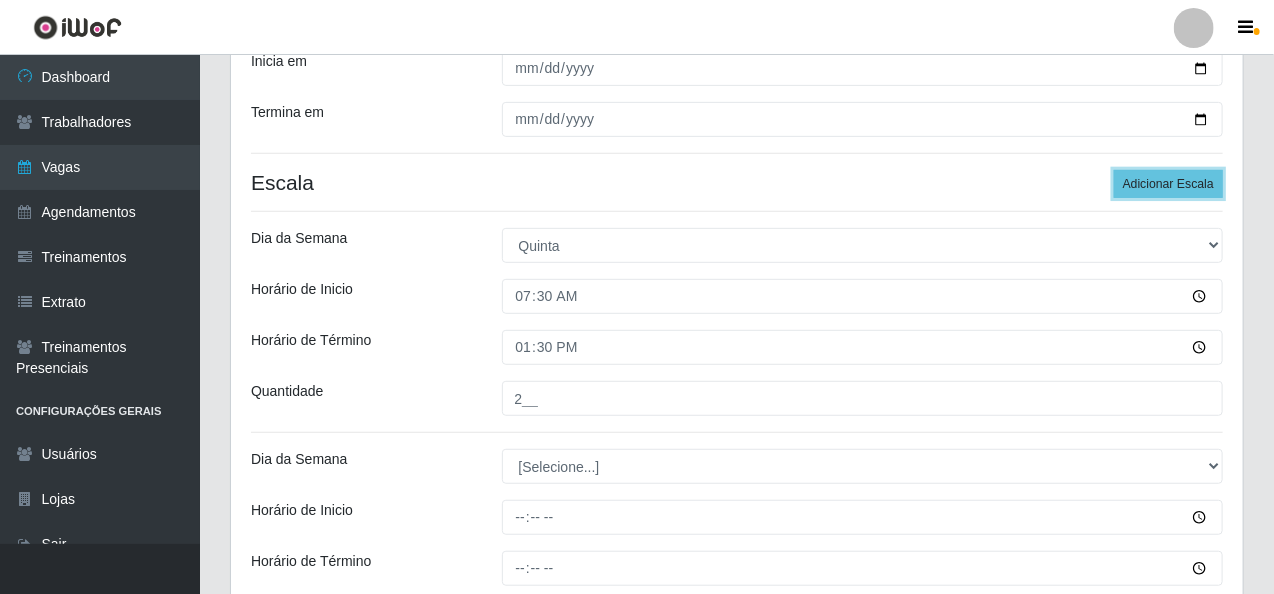 scroll, scrollTop: 384, scrollLeft: 0, axis: vertical 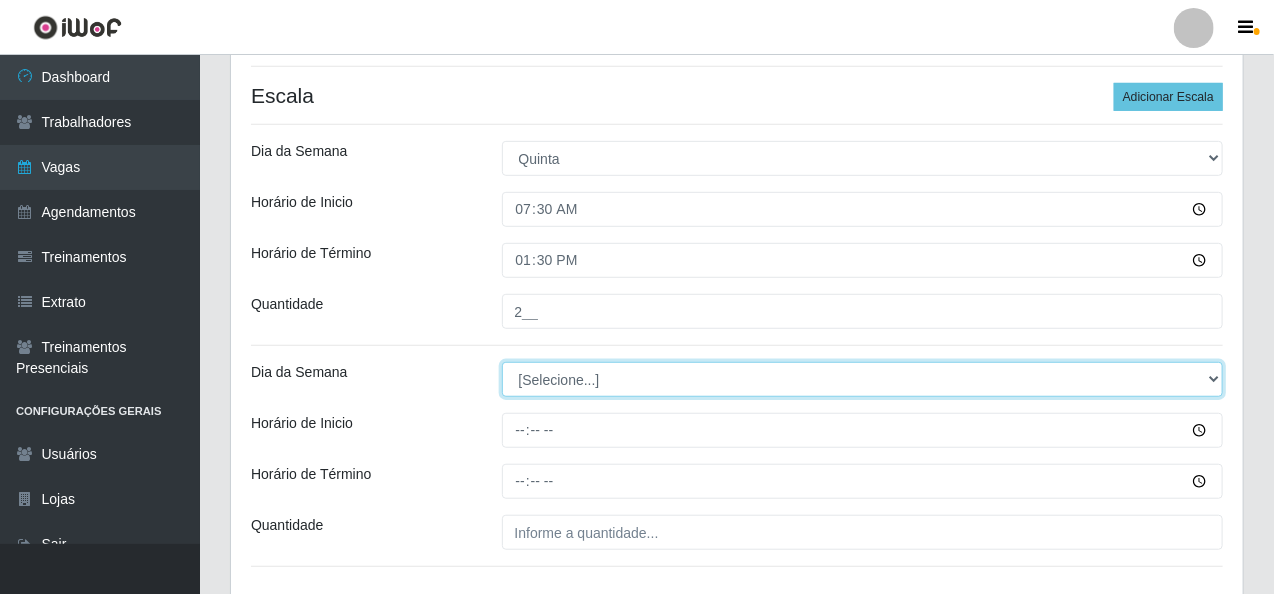 click on "[Selecione...] Segunda Terça Quarta Quinta Sexta Sábado Domingo" at bounding box center (863, 379) 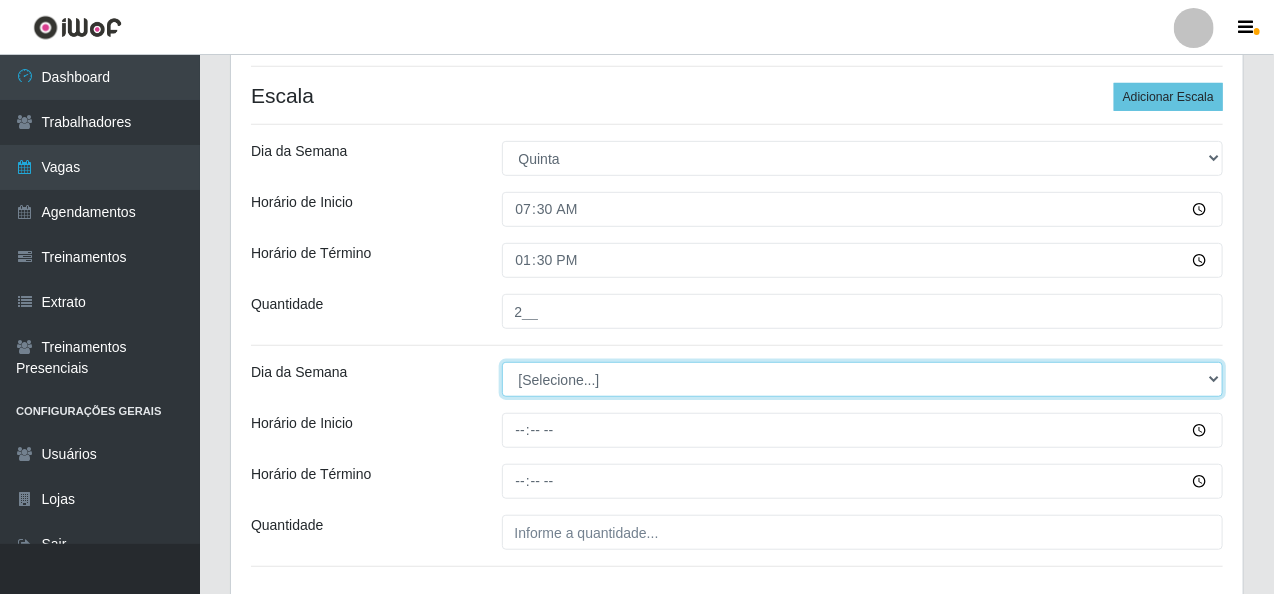 select on "4" 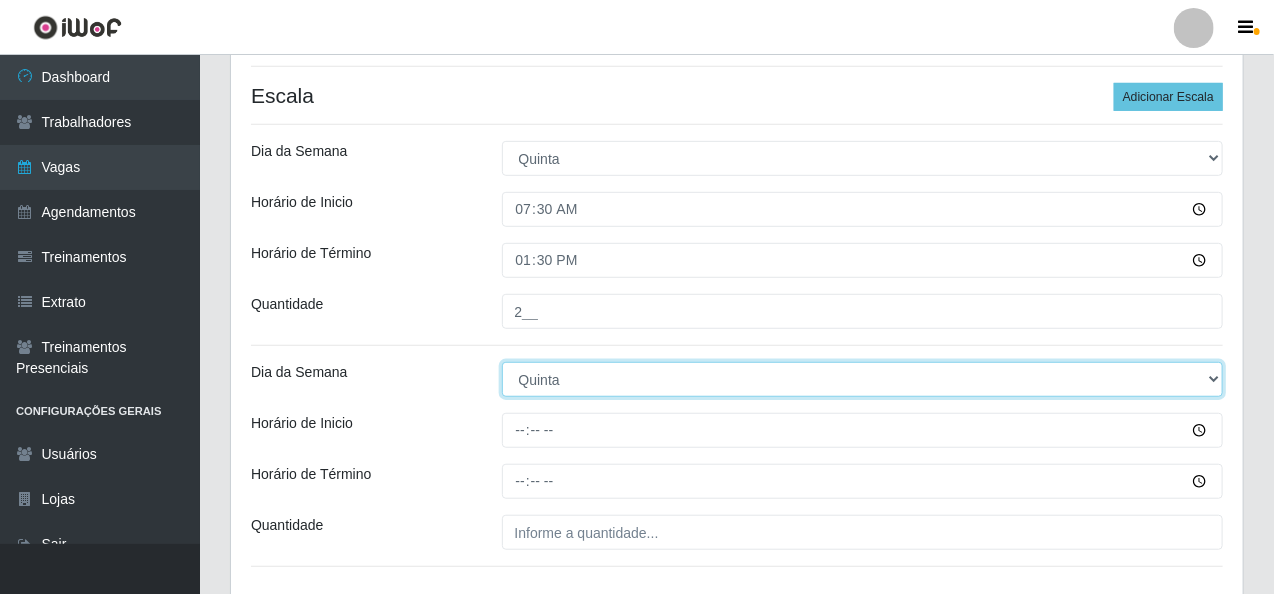 click on "[Selecione...] Segunda Terça Quarta Quinta Sexta Sábado Domingo" at bounding box center [863, 379] 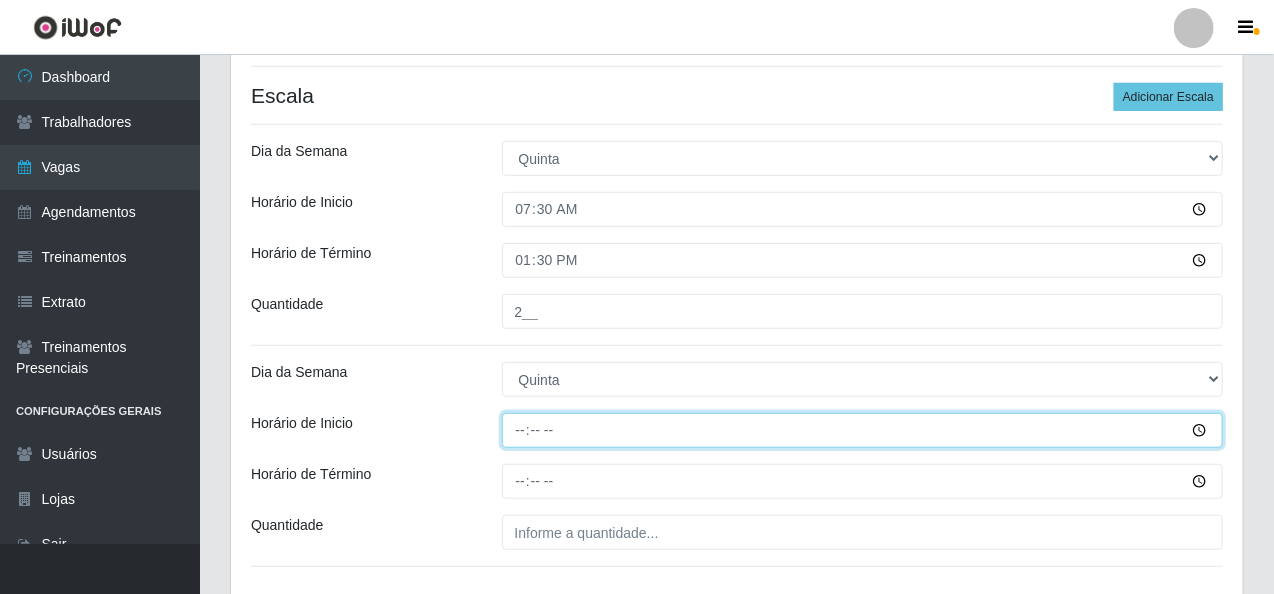 click on "Horário de Inicio" at bounding box center [863, 430] 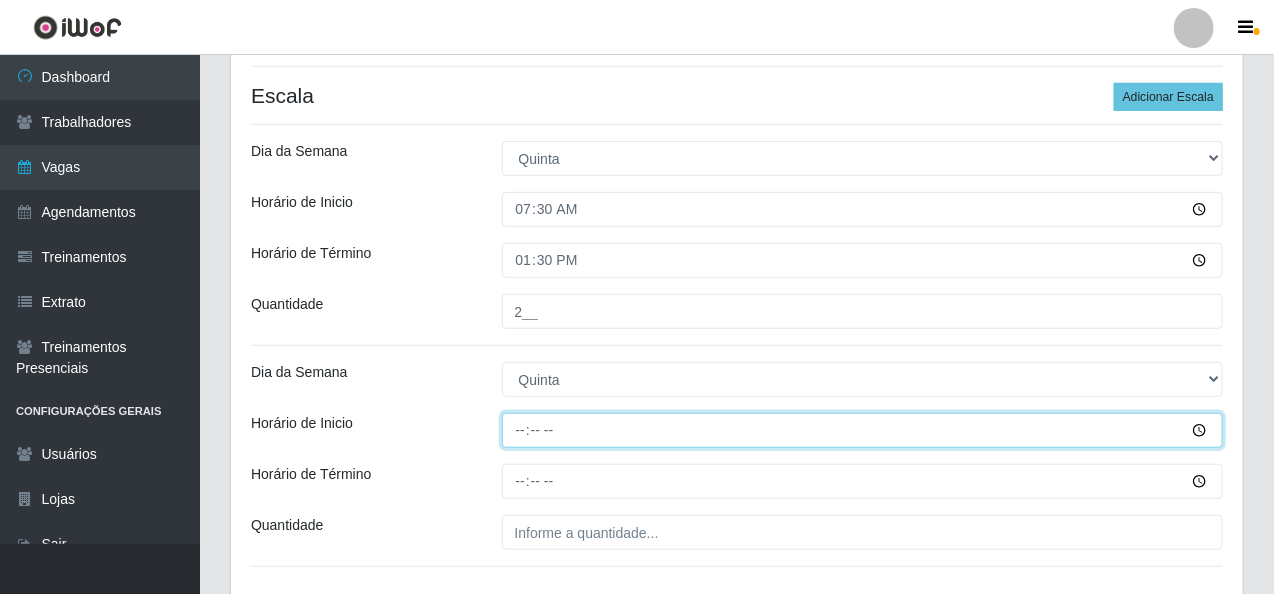 type on "14:00" 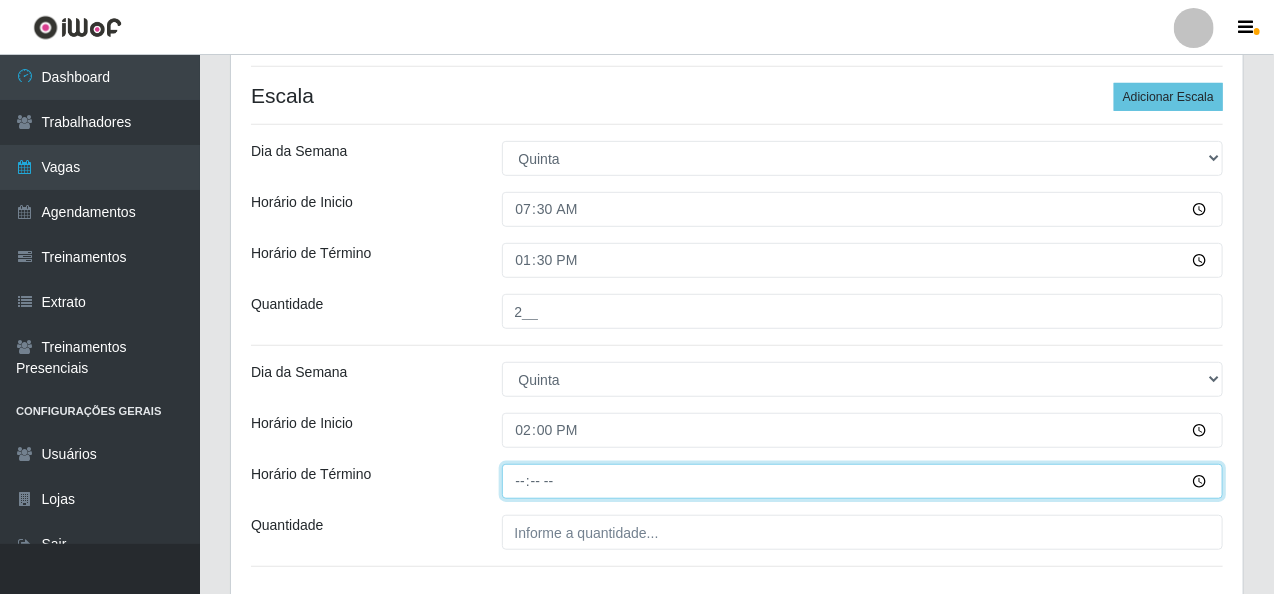 click on "Horário de Término" at bounding box center (863, 481) 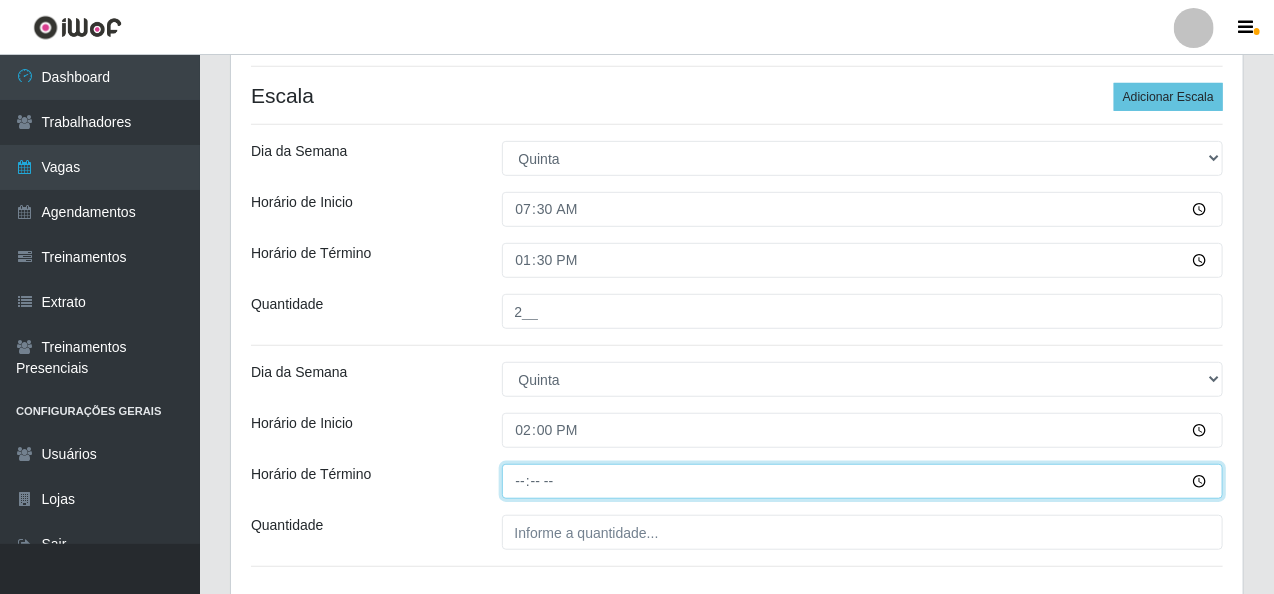 type on "20:00" 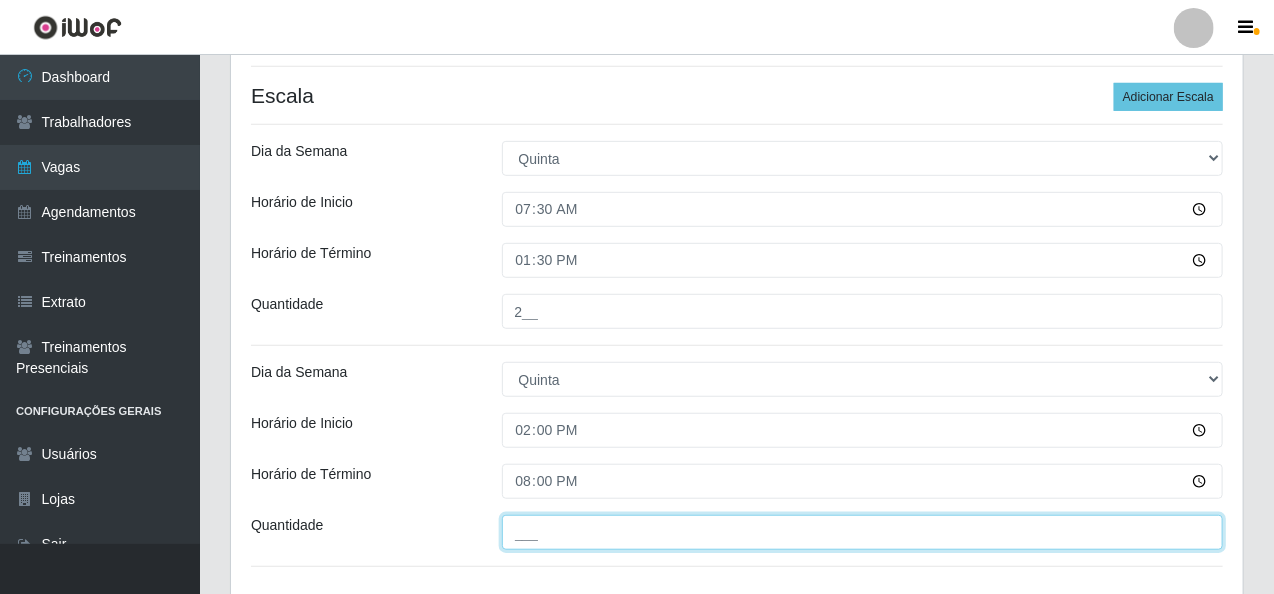 click on "___" at bounding box center (863, 532) 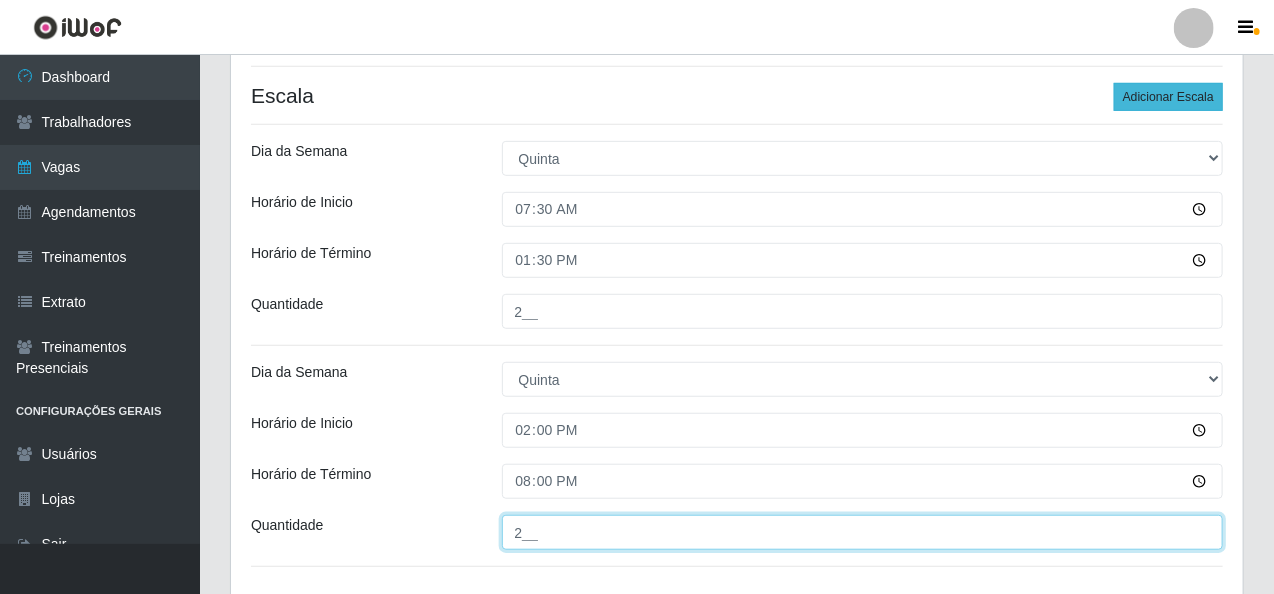 type on "2__" 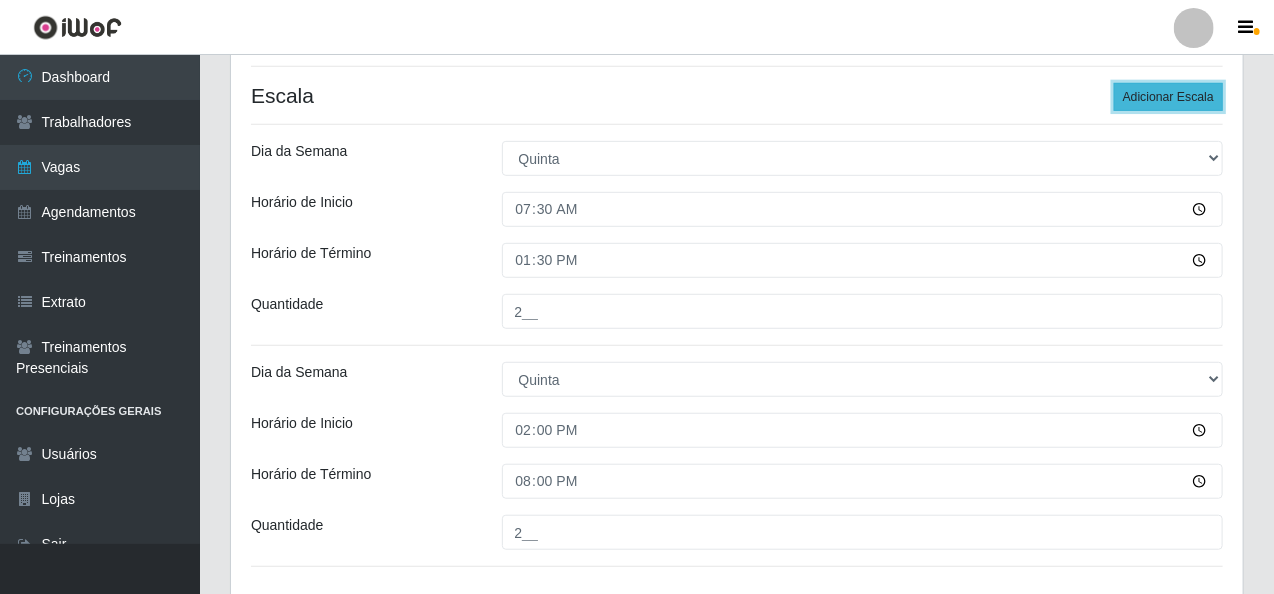 click on "Adicionar Escala" at bounding box center [1168, 97] 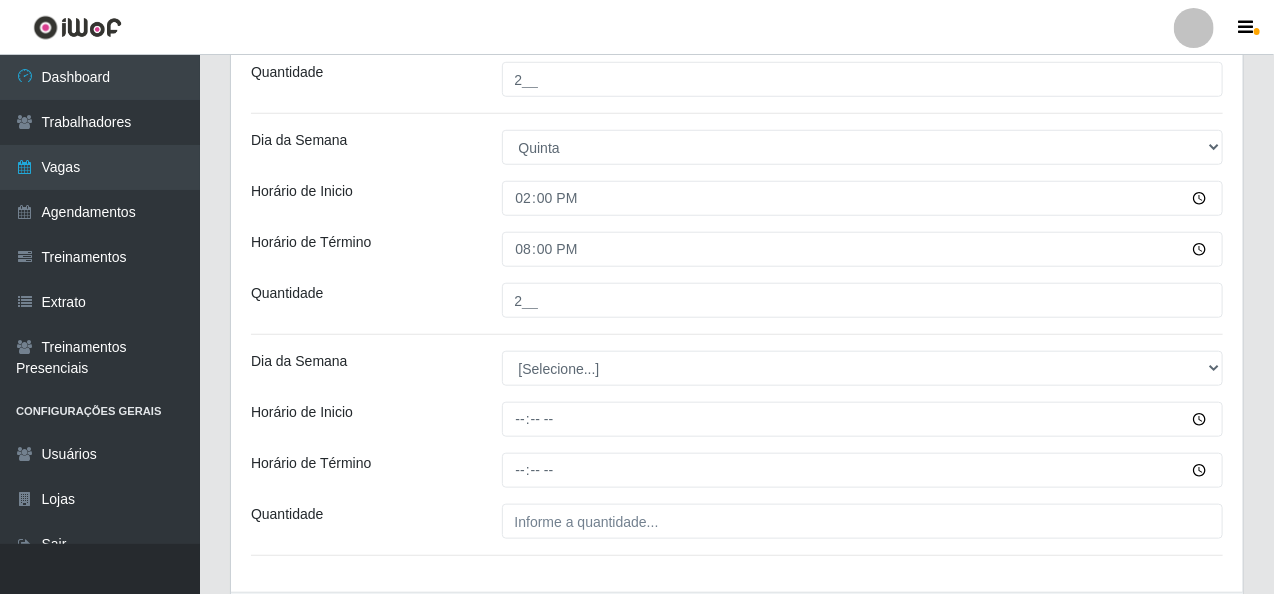 scroll, scrollTop: 684, scrollLeft: 0, axis: vertical 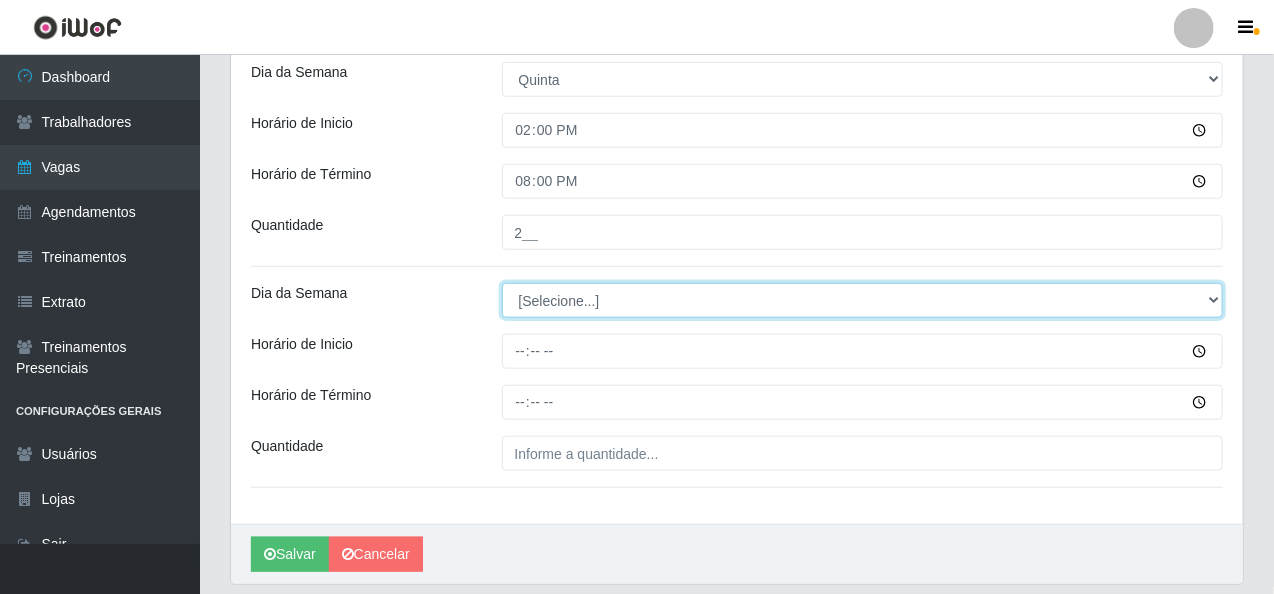 click on "[Selecione...] Segunda Terça Quarta Quinta Sexta Sábado Domingo" at bounding box center [863, 300] 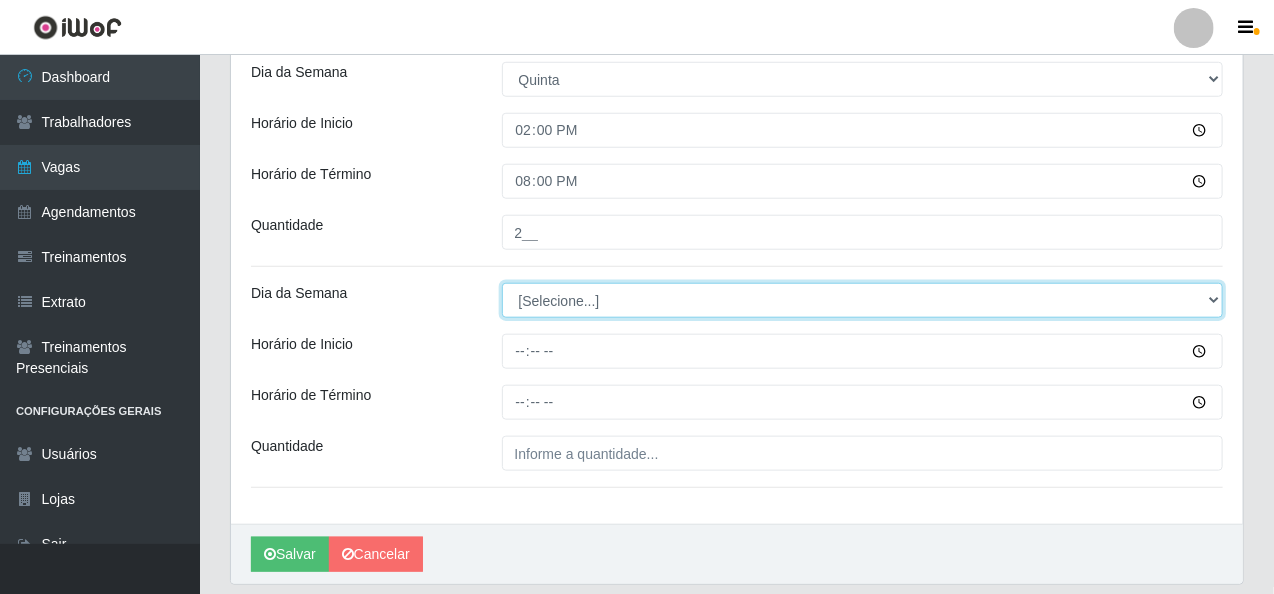 select on "4" 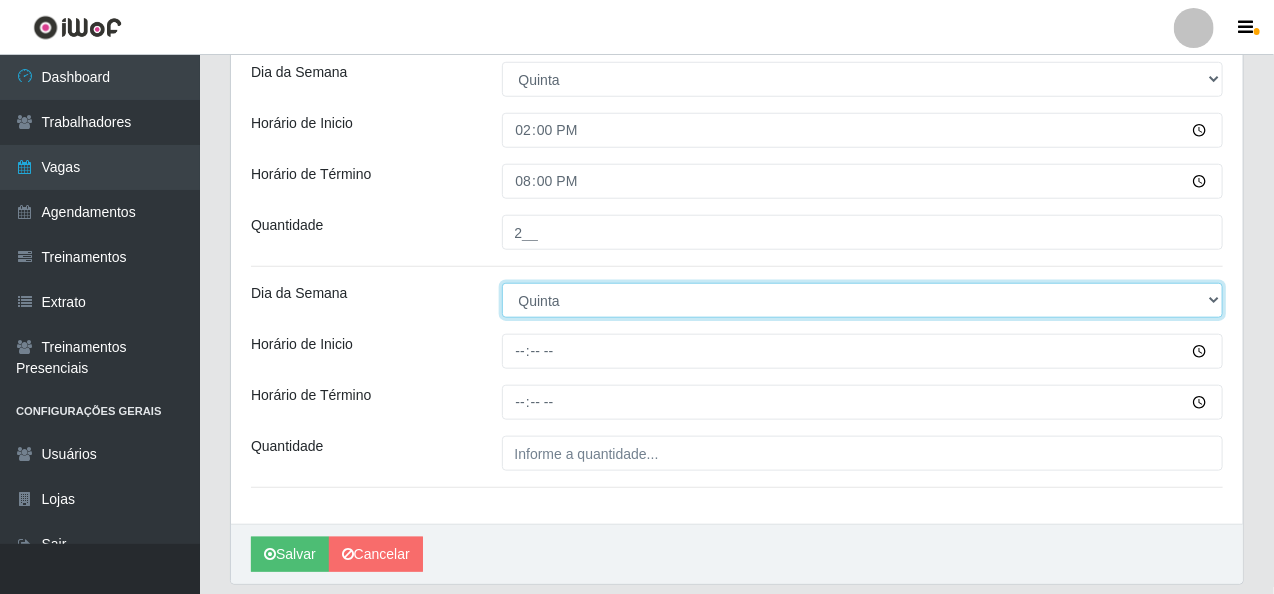 click on "[Selecione...] Segunda Terça Quarta Quinta Sexta Sábado Domingo" at bounding box center (863, 300) 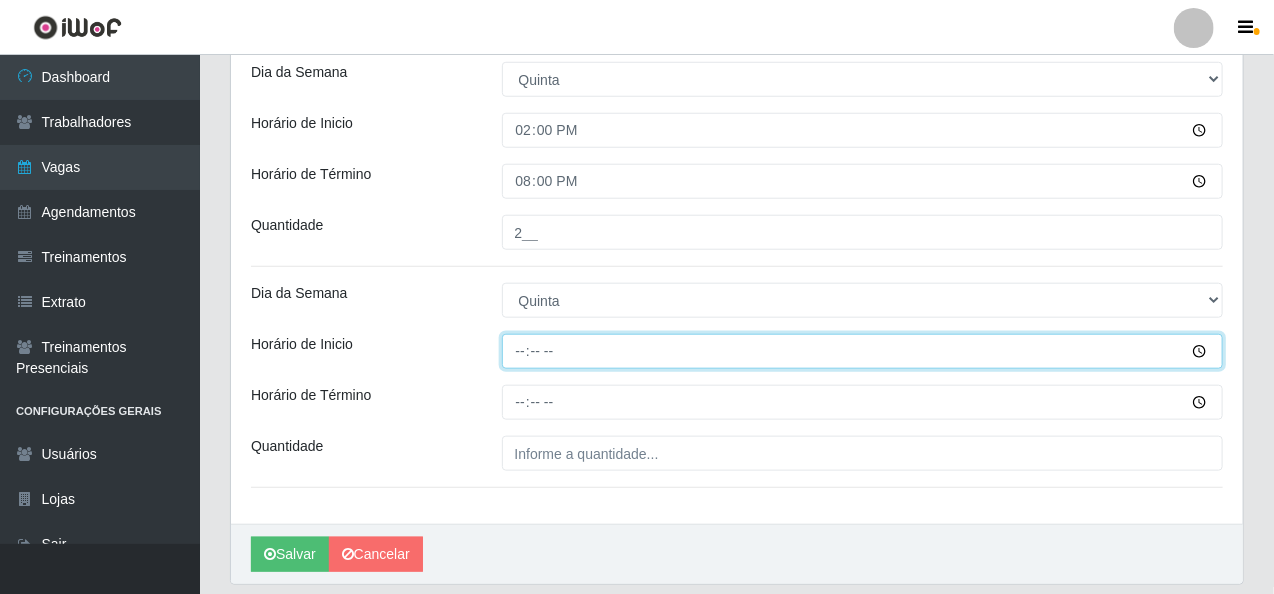 click on "Horário de Inicio" at bounding box center (863, 351) 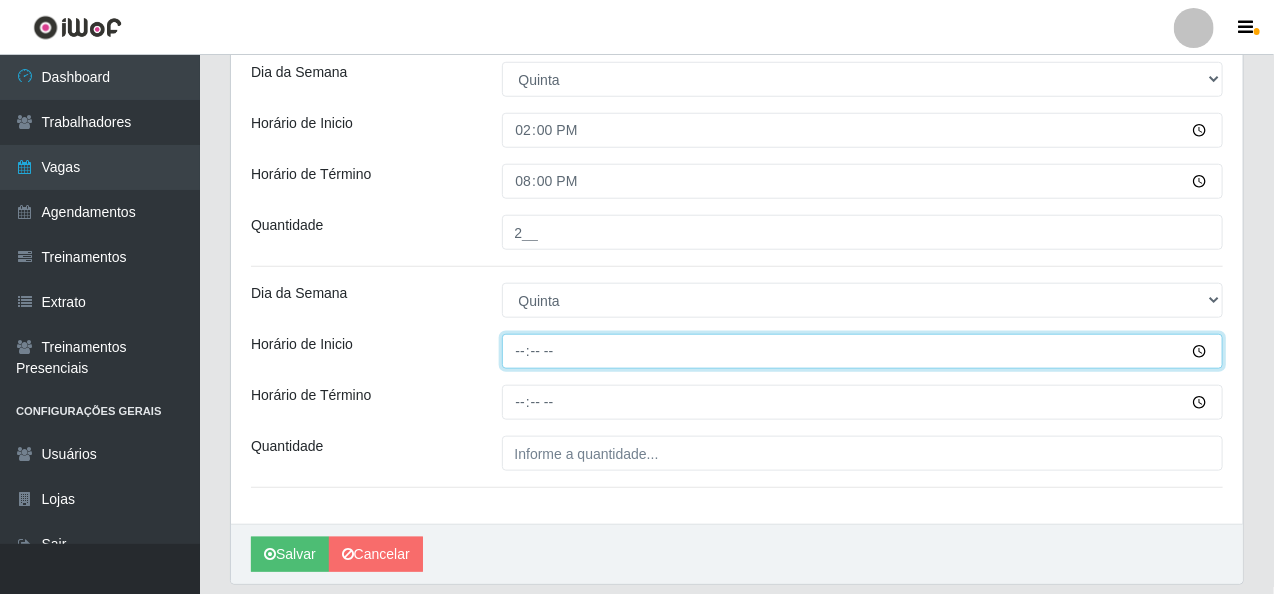type on "16:00" 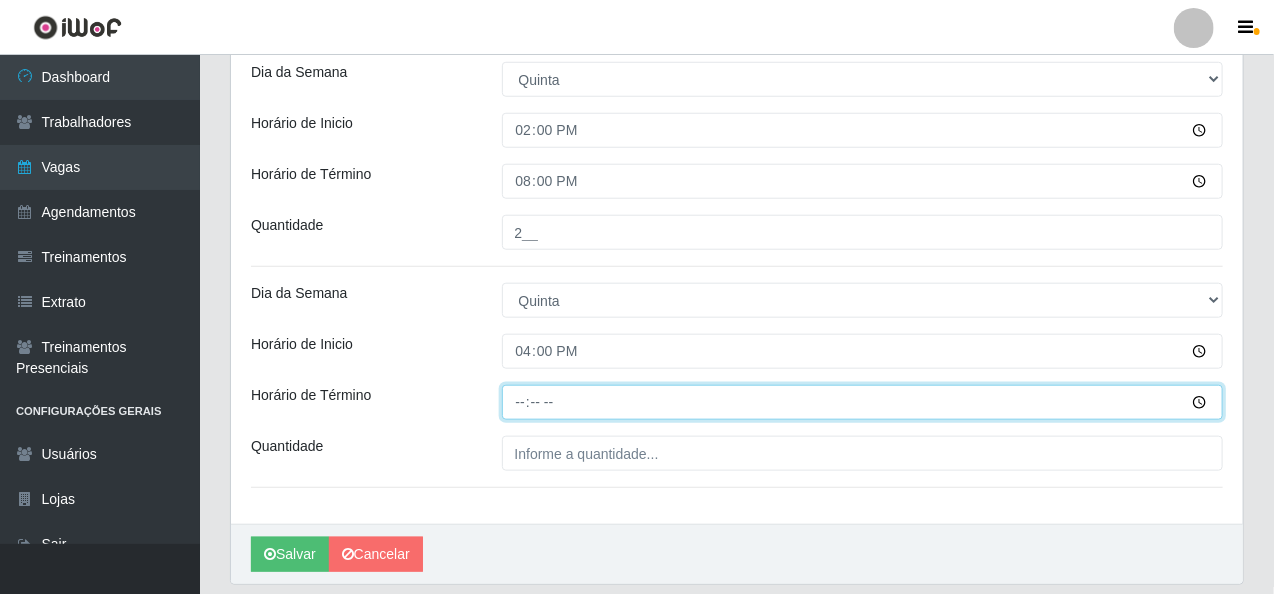 click on "Horário de Término" at bounding box center (863, 402) 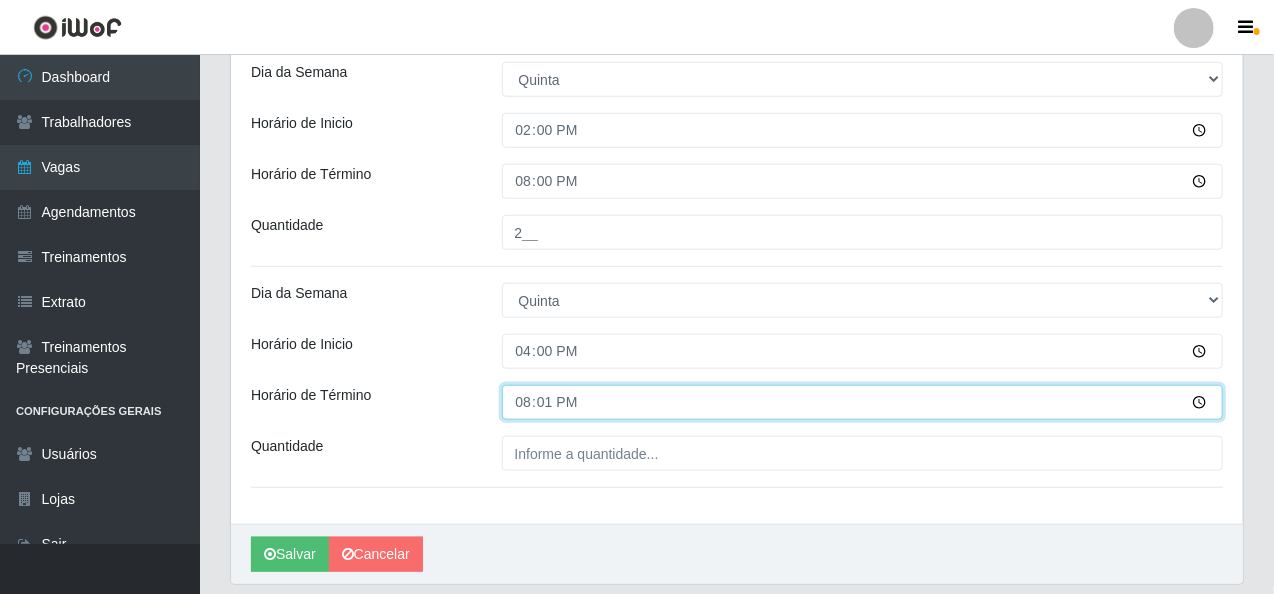 type on "20:15" 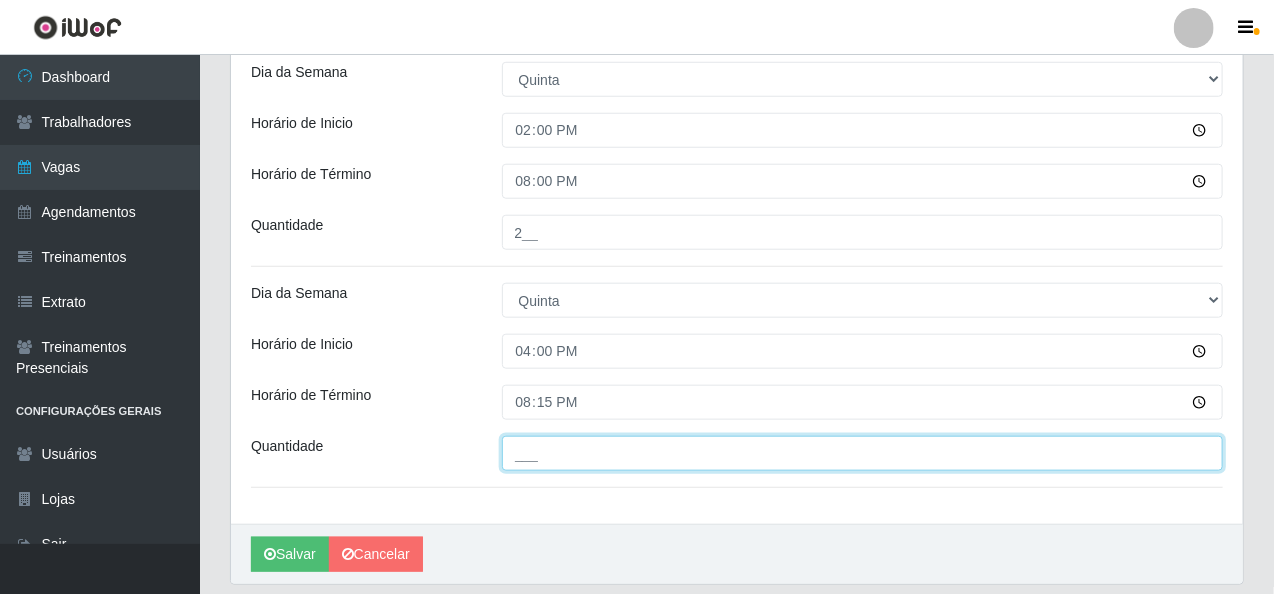 click on "___" at bounding box center [863, 453] 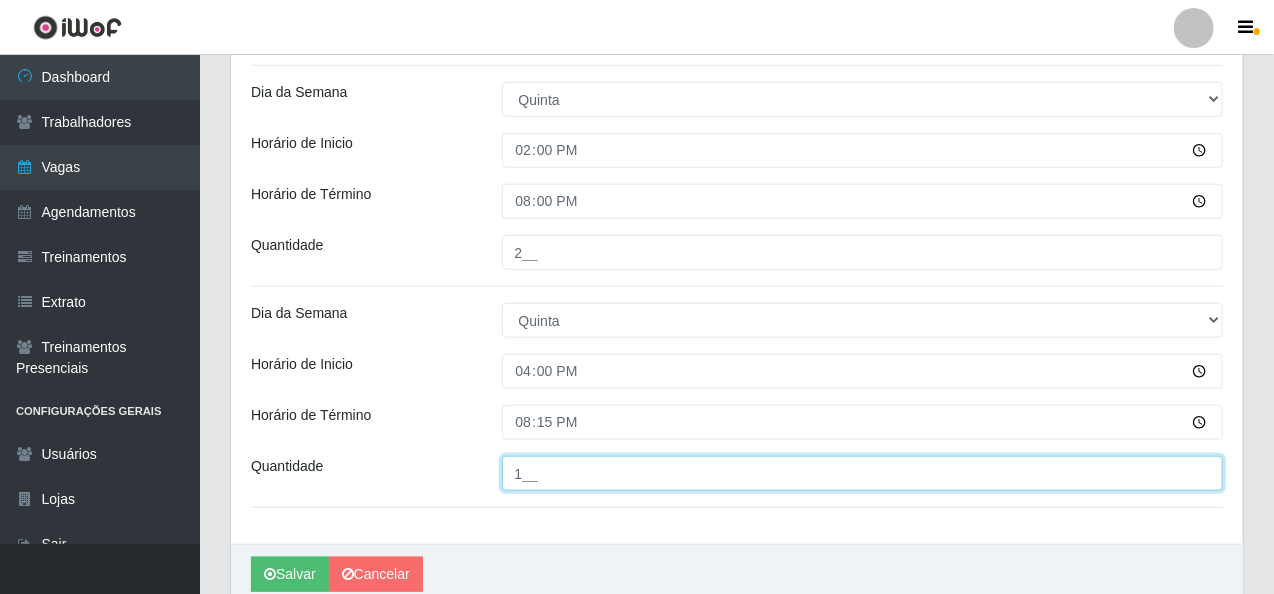 scroll, scrollTop: 700, scrollLeft: 0, axis: vertical 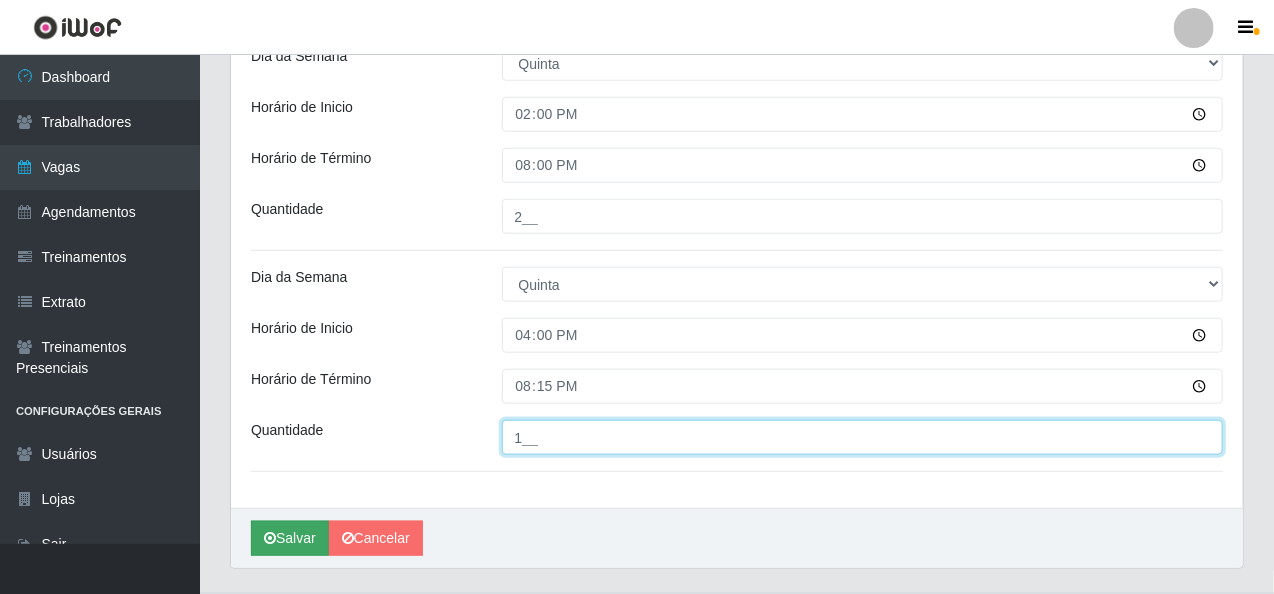 type on "1__" 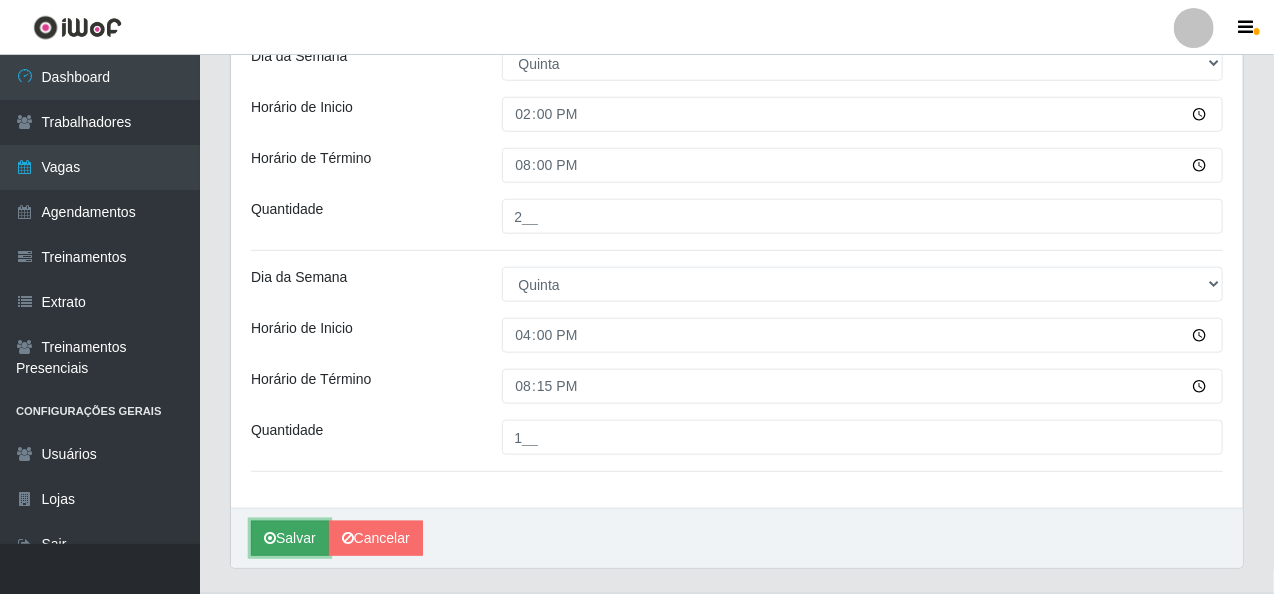 click on "Salvar" at bounding box center [290, 538] 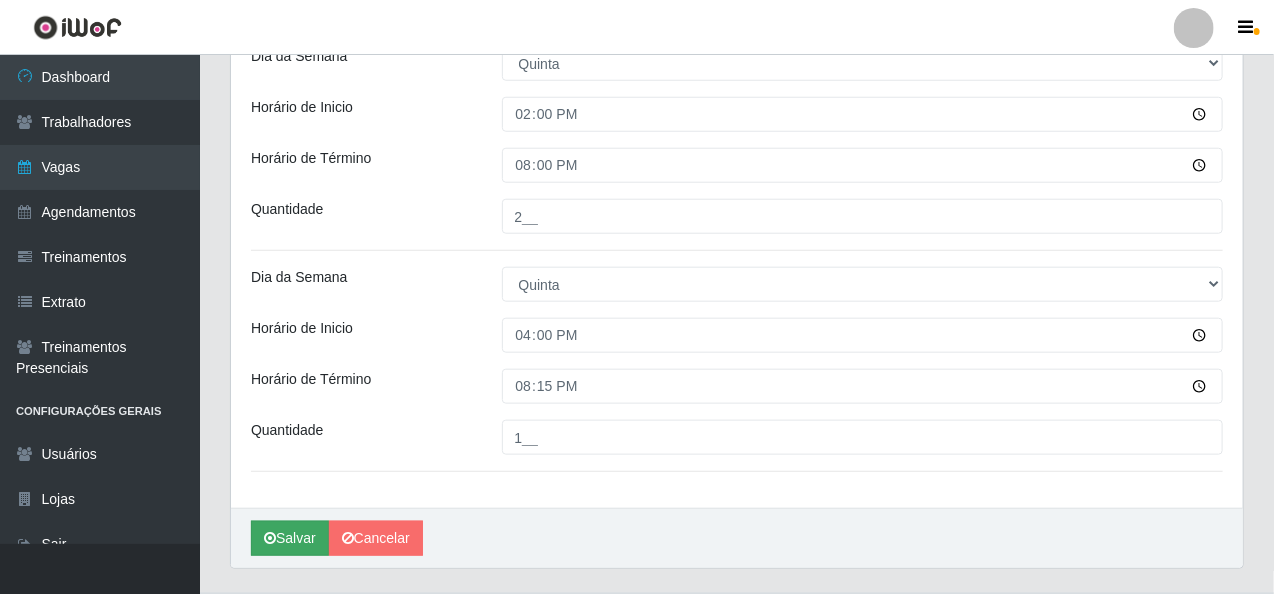 scroll, scrollTop: 0, scrollLeft: 0, axis: both 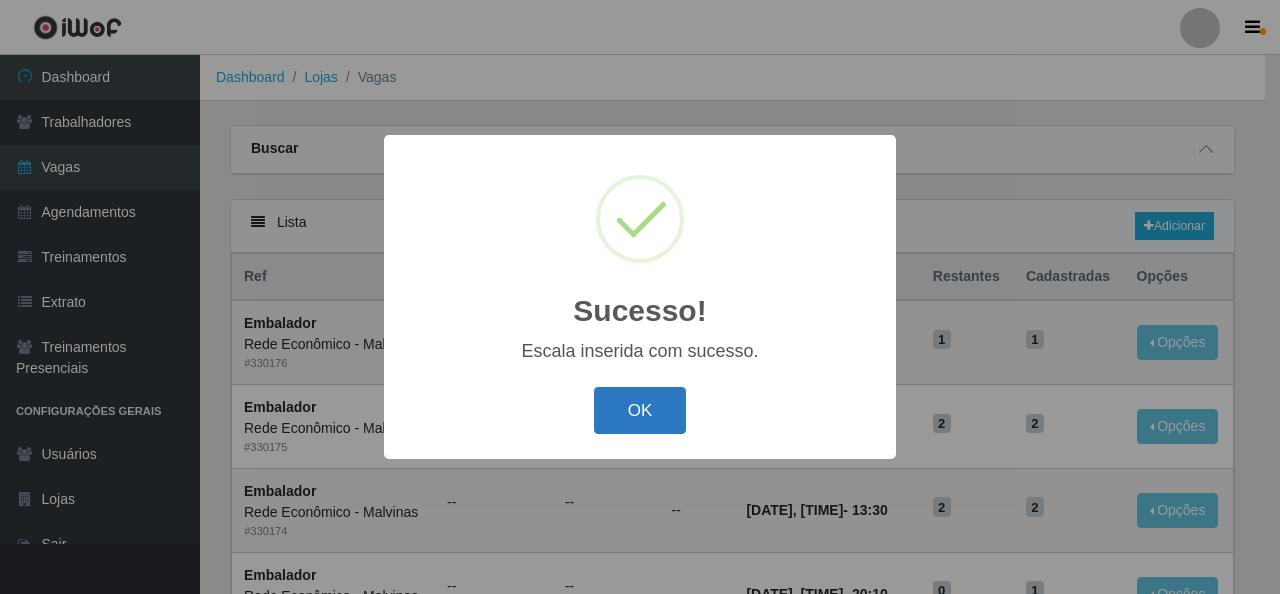 click on "OK" at bounding box center [640, 410] 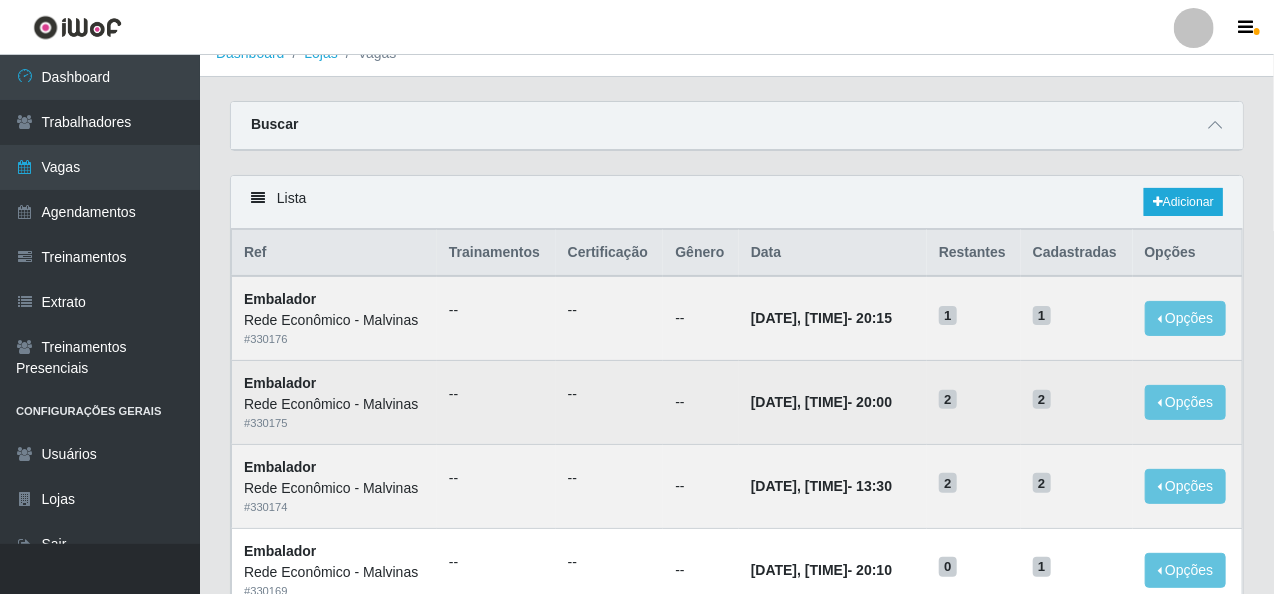 scroll, scrollTop: 0, scrollLeft: 0, axis: both 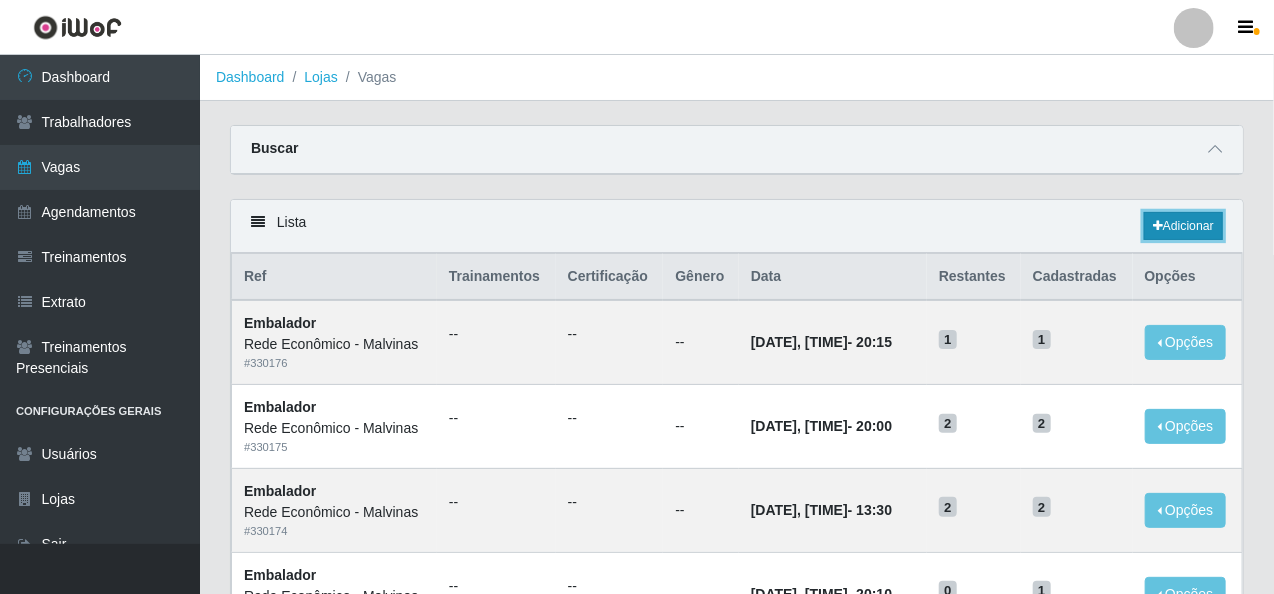 click on "Adicionar" at bounding box center (1183, 226) 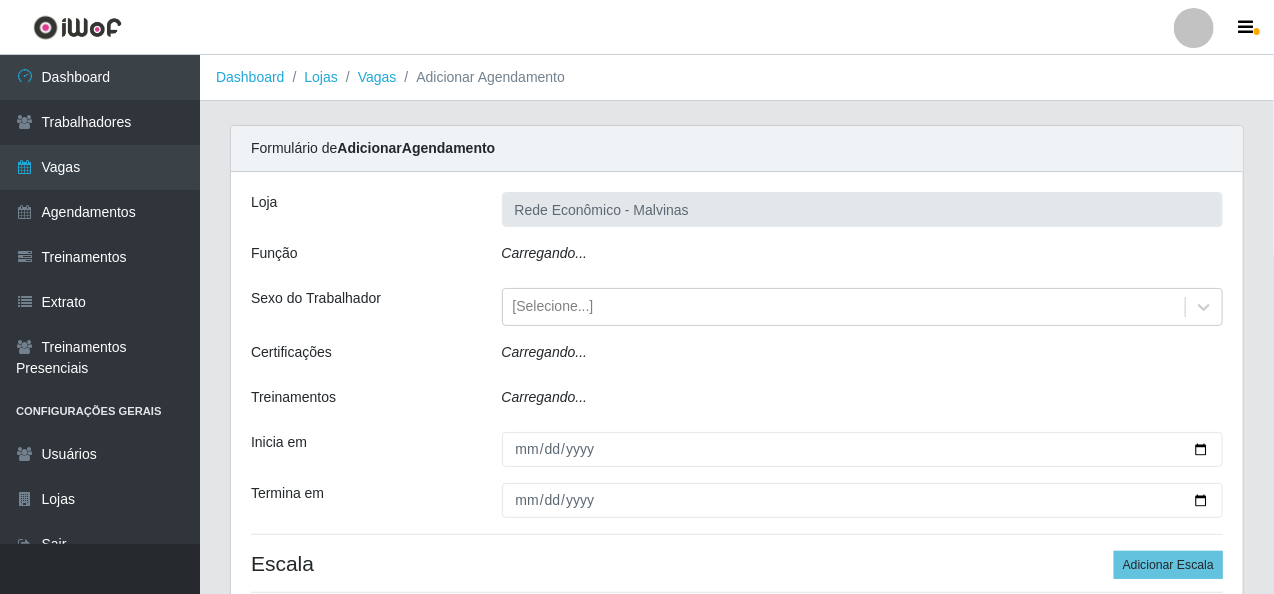 type on "Rede Econômico - Malvinas" 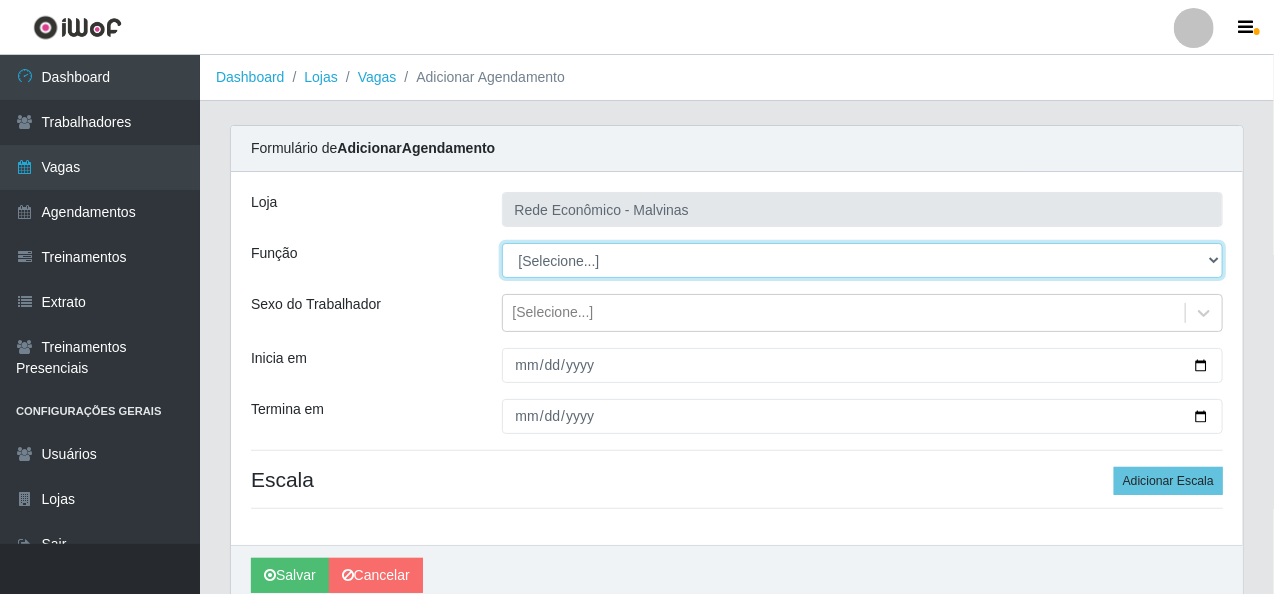 click on "[Selecione...] Embalador Embalador + Embalador ++ Operador de Caixa Operador de Caixa + Operador de Caixa ++ Repositor  Repositor + Repositor ++" at bounding box center (863, 260) 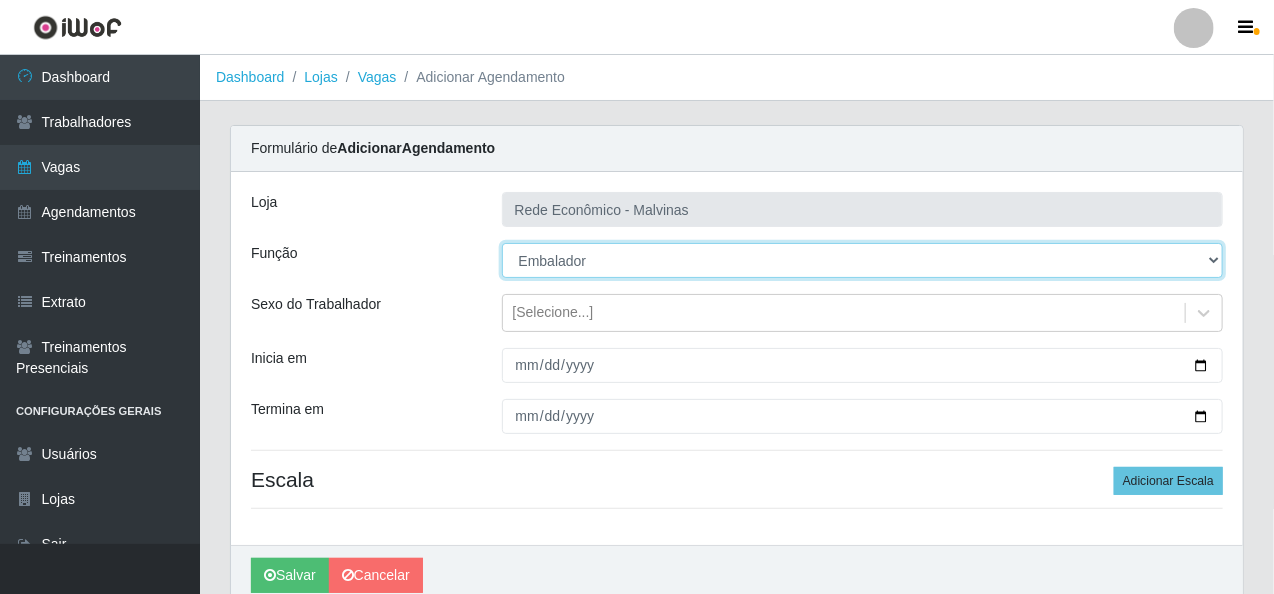 click on "[Selecione...] Embalador Embalador + Embalador ++ Operador de Caixa Operador de Caixa + Operador de Caixa ++ Repositor  Repositor + Repositor ++" at bounding box center (863, 260) 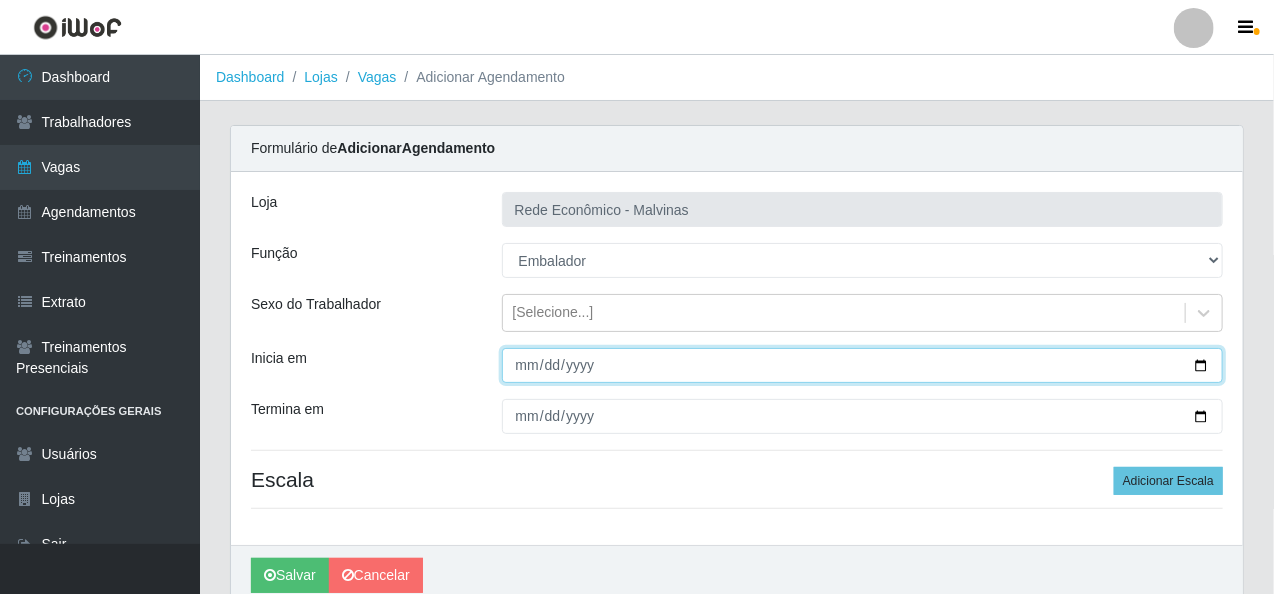 click on "Inicia em" at bounding box center [863, 365] 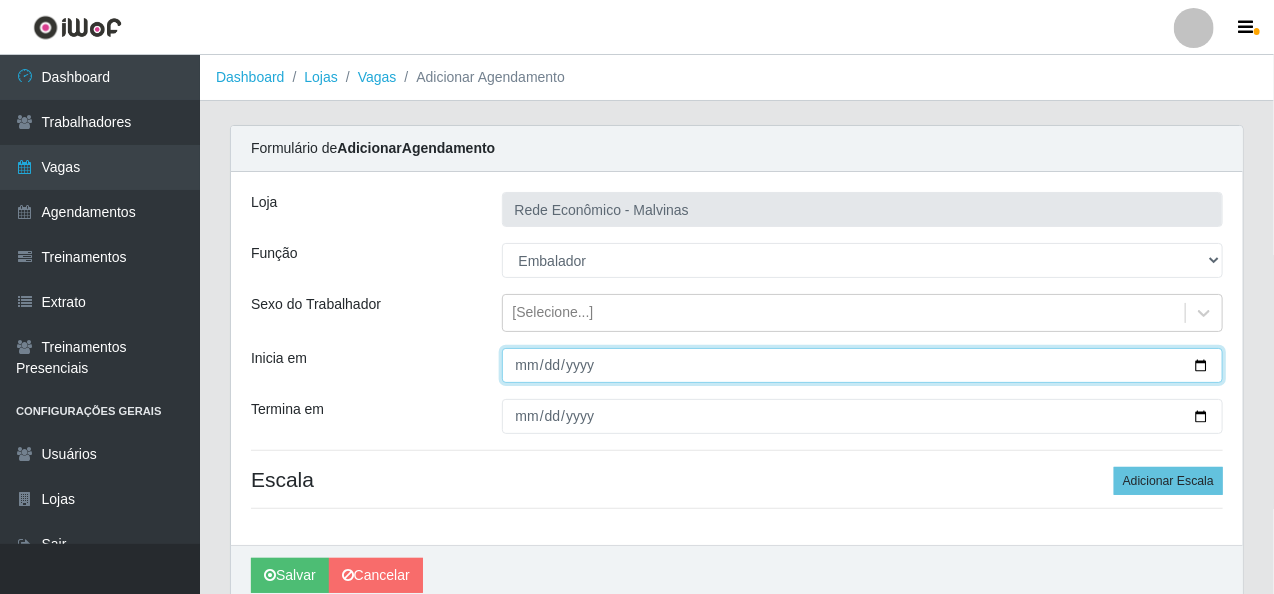 type on "[DATE]" 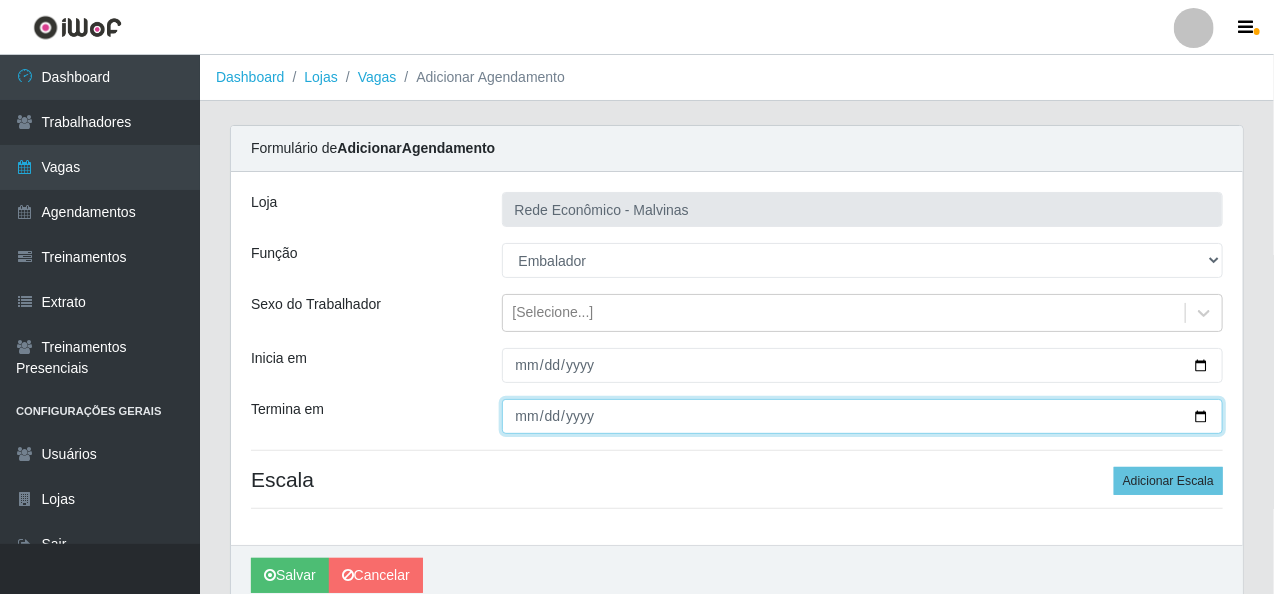 click on "Termina em" at bounding box center (863, 416) 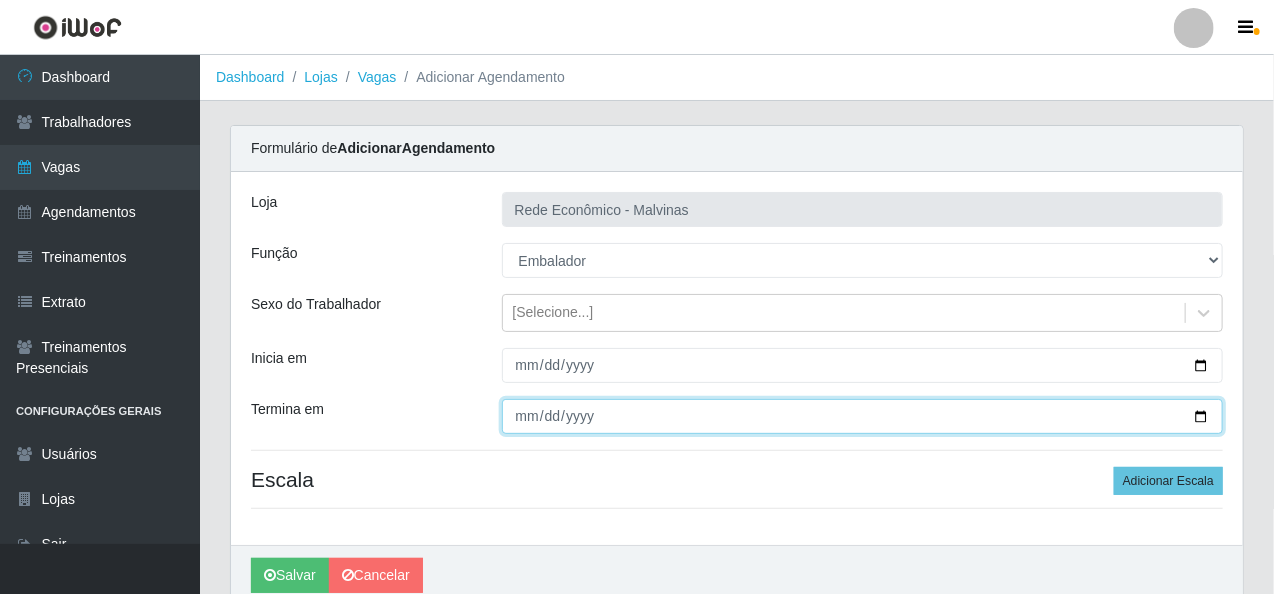 type on "[DATE]" 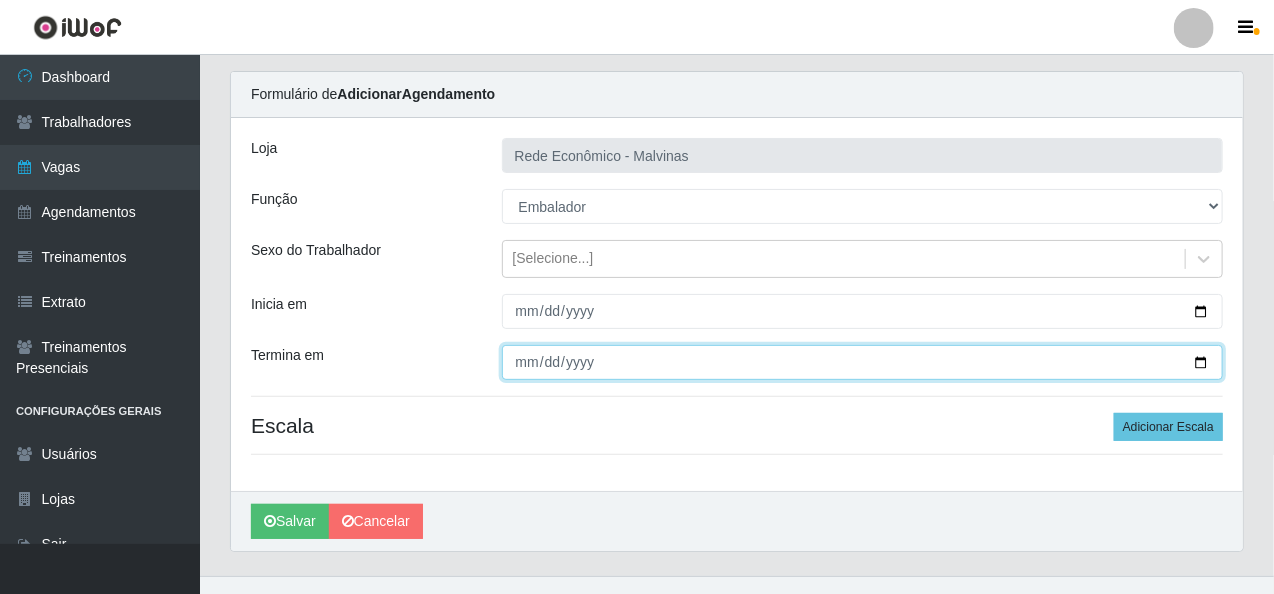 scroll, scrollTop: 84, scrollLeft: 0, axis: vertical 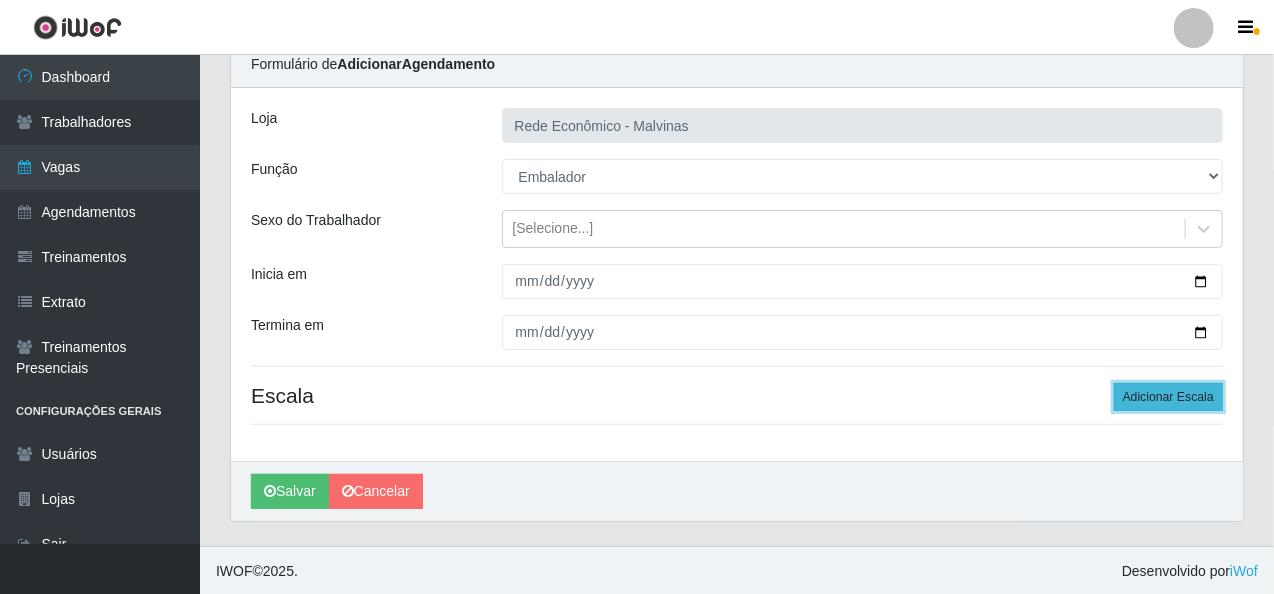 click on "Adicionar Escala" at bounding box center (1168, 397) 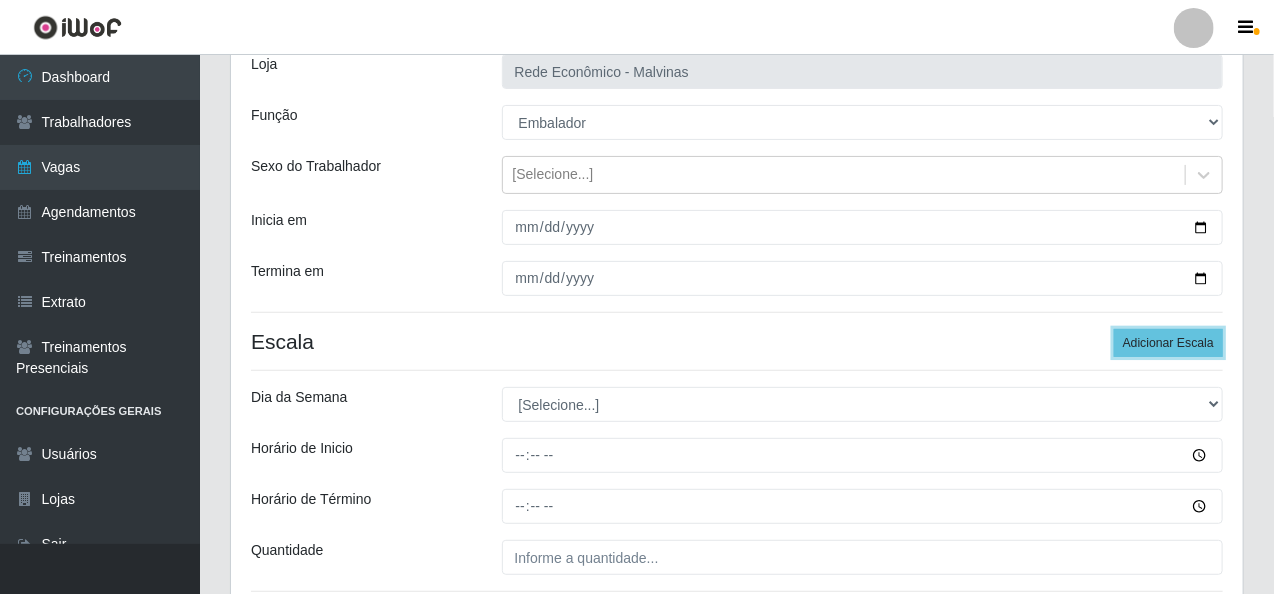 scroll, scrollTop: 184, scrollLeft: 0, axis: vertical 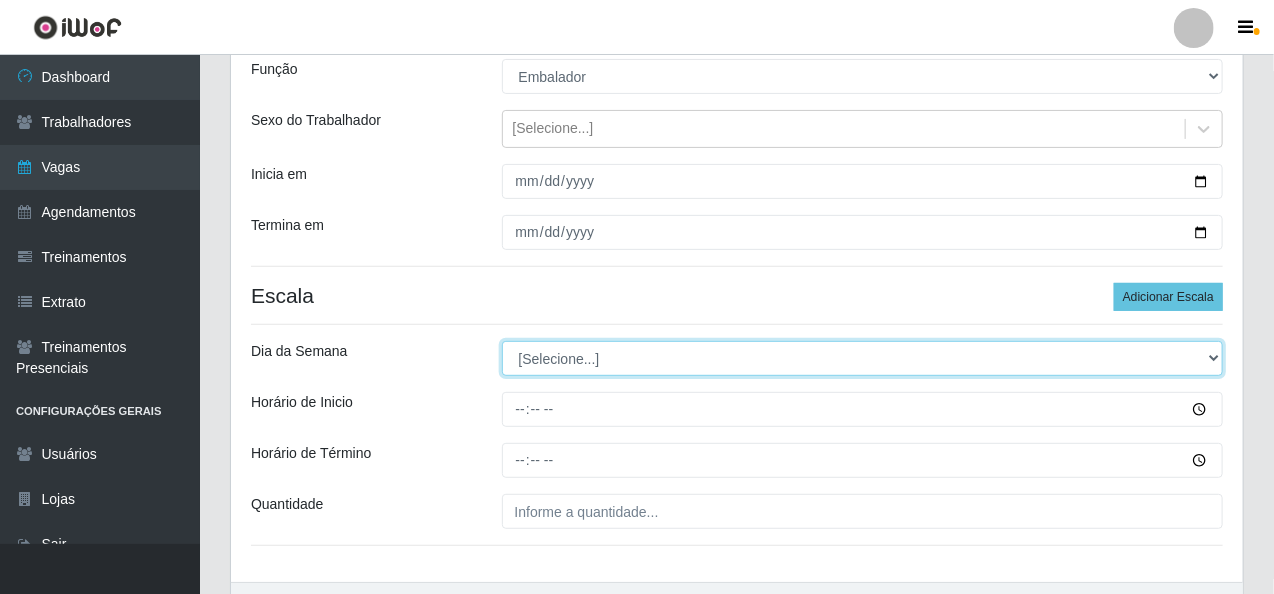 click on "[Selecione...] Segunda Terça Quarta Quinta Sexta Sábado Domingo" at bounding box center [863, 358] 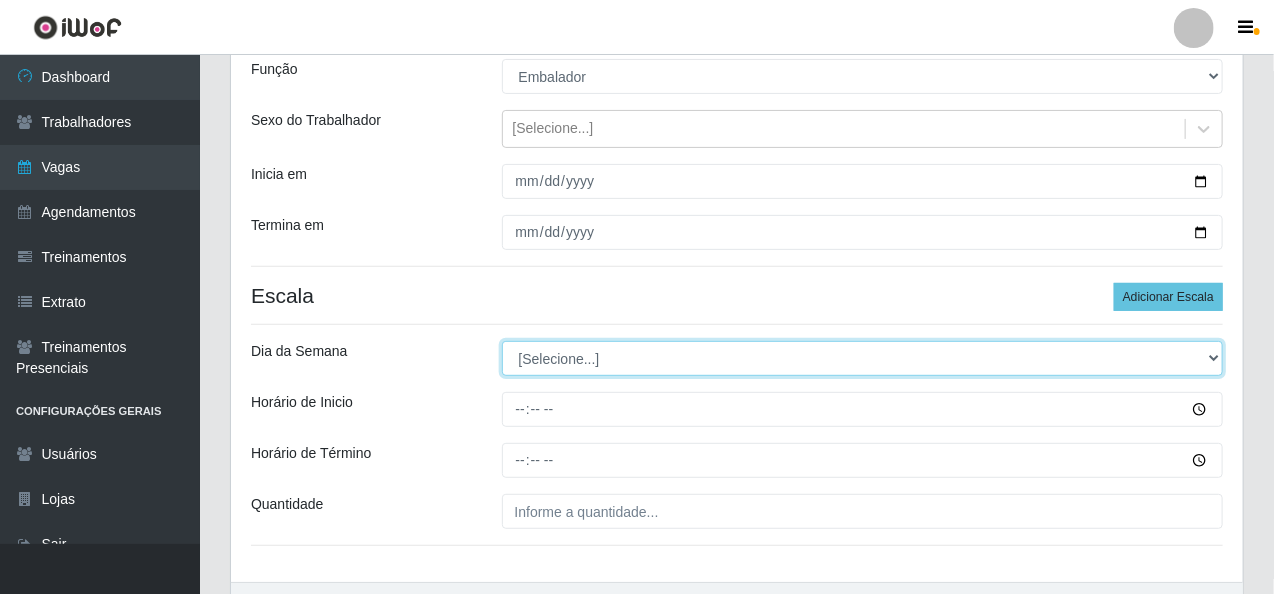 select on "5" 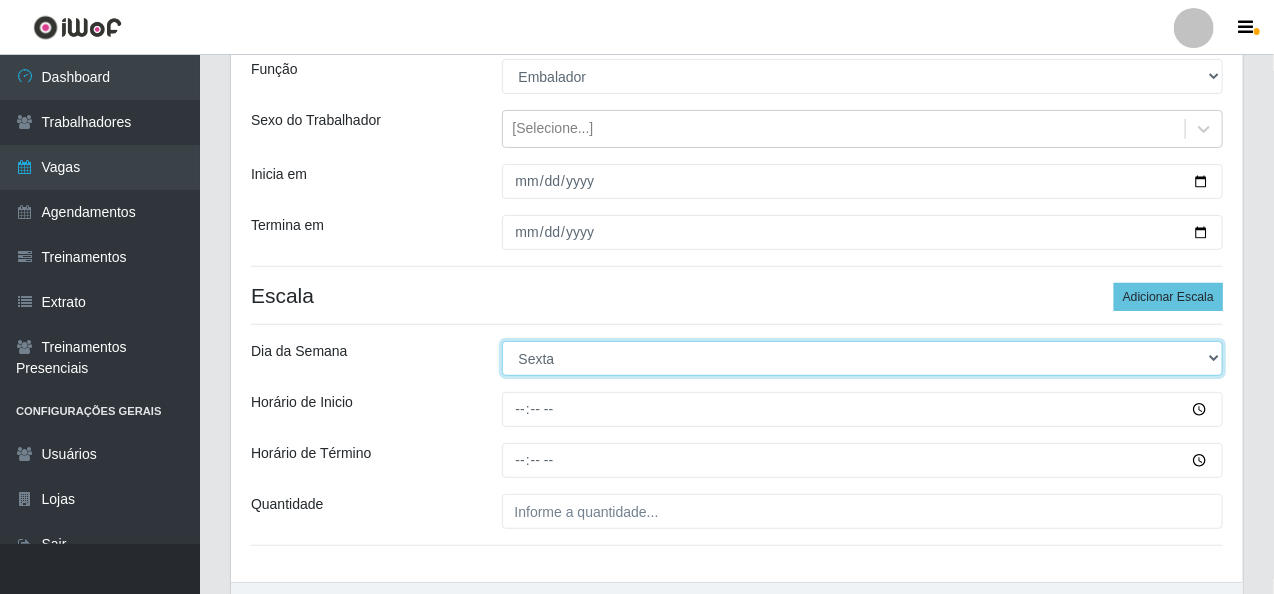 click on "[Selecione...] Segunda Terça Quarta Quinta Sexta Sábado Domingo" at bounding box center [863, 358] 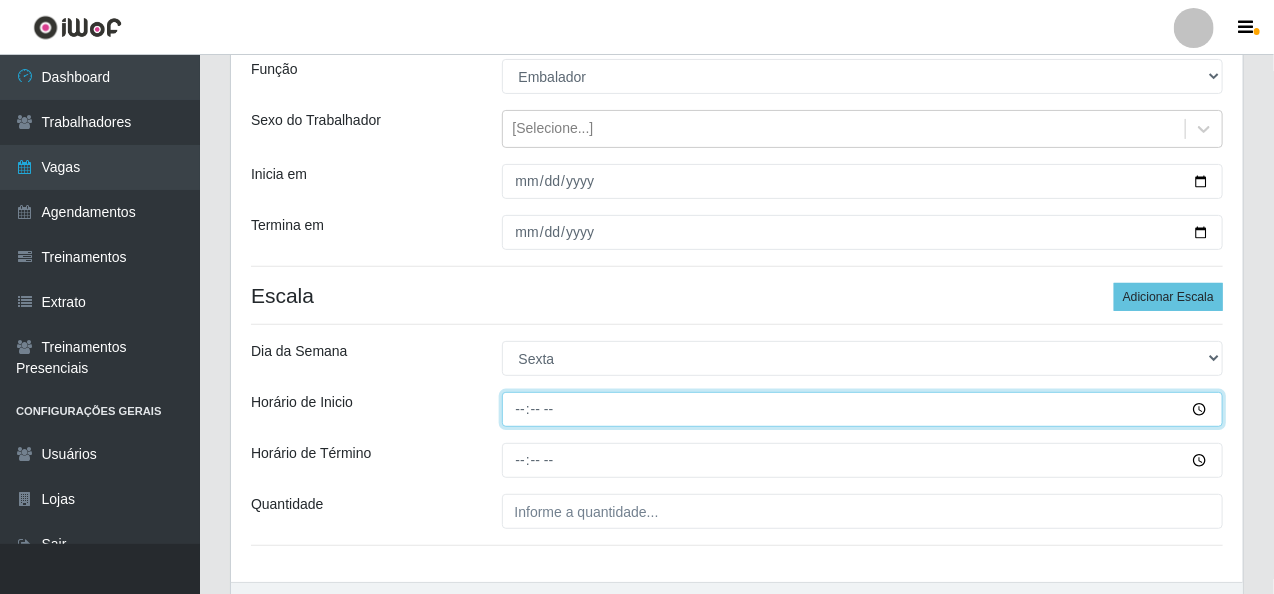 click on "Horário de Inicio" at bounding box center [863, 409] 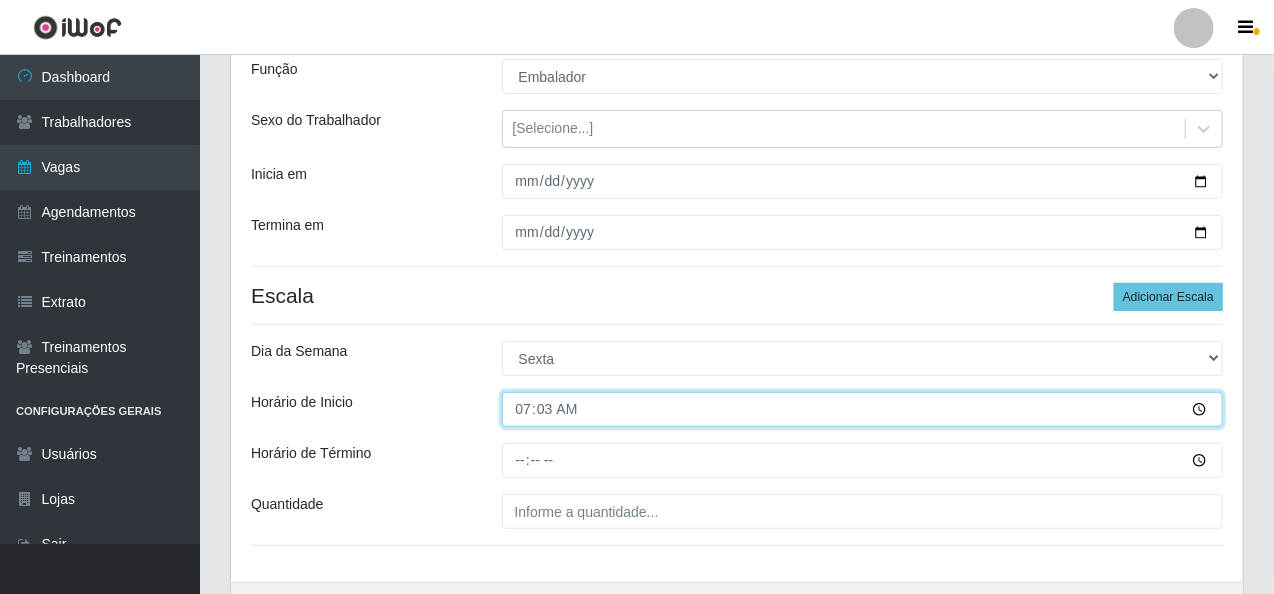 type on "07:30" 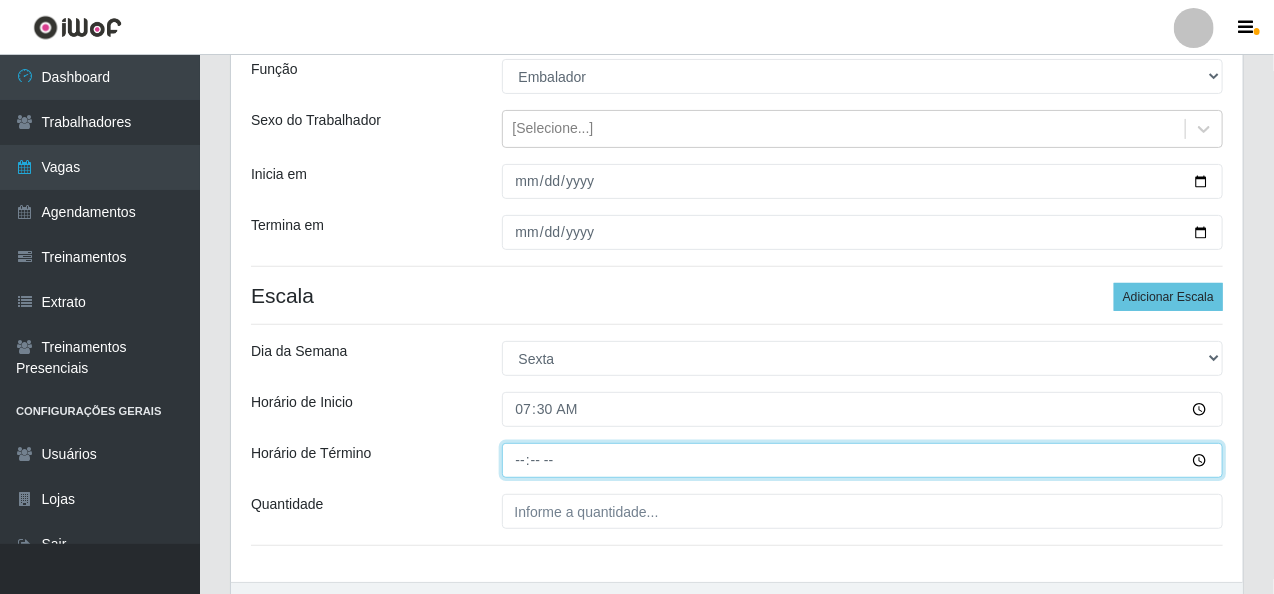 click on "Horário de Término" at bounding box center [863, 460] 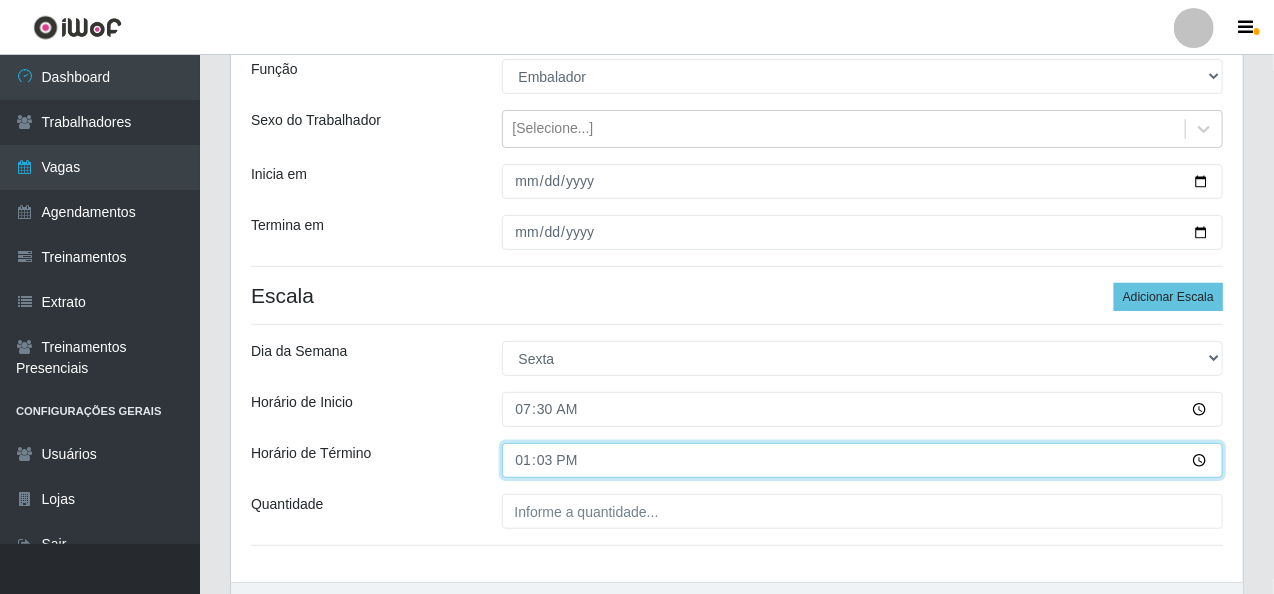 type on "13:30" 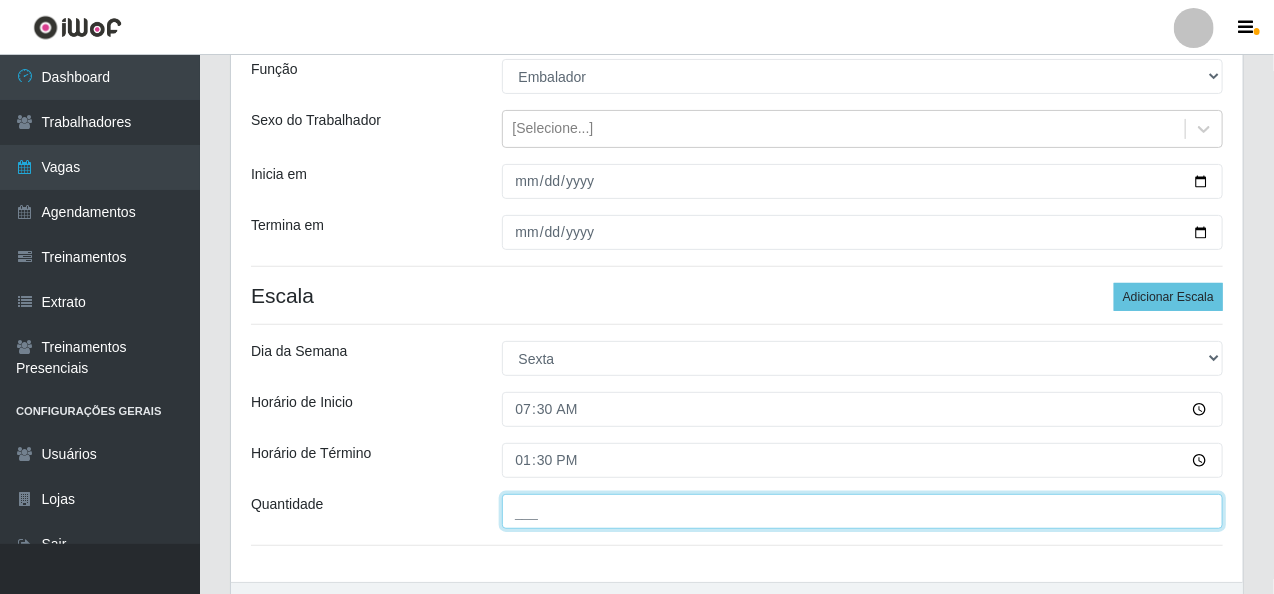 click on "___" at bounding box center (863, 511) 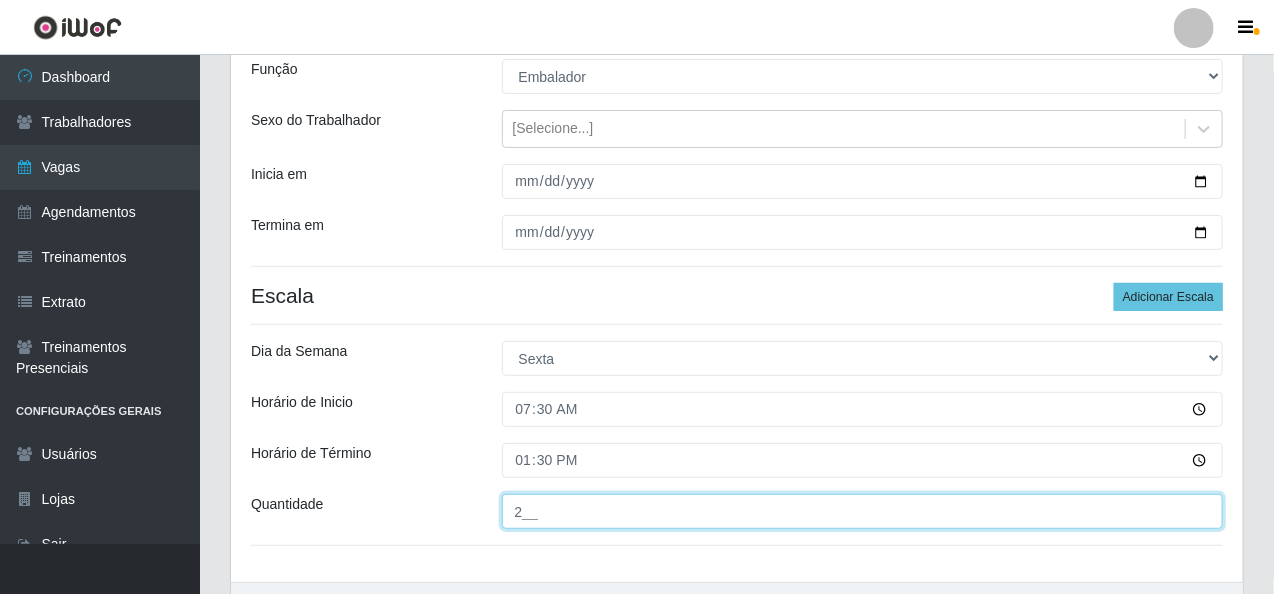 scroll, scrollTop: 284, scrollLeft: 0, axis: vertical 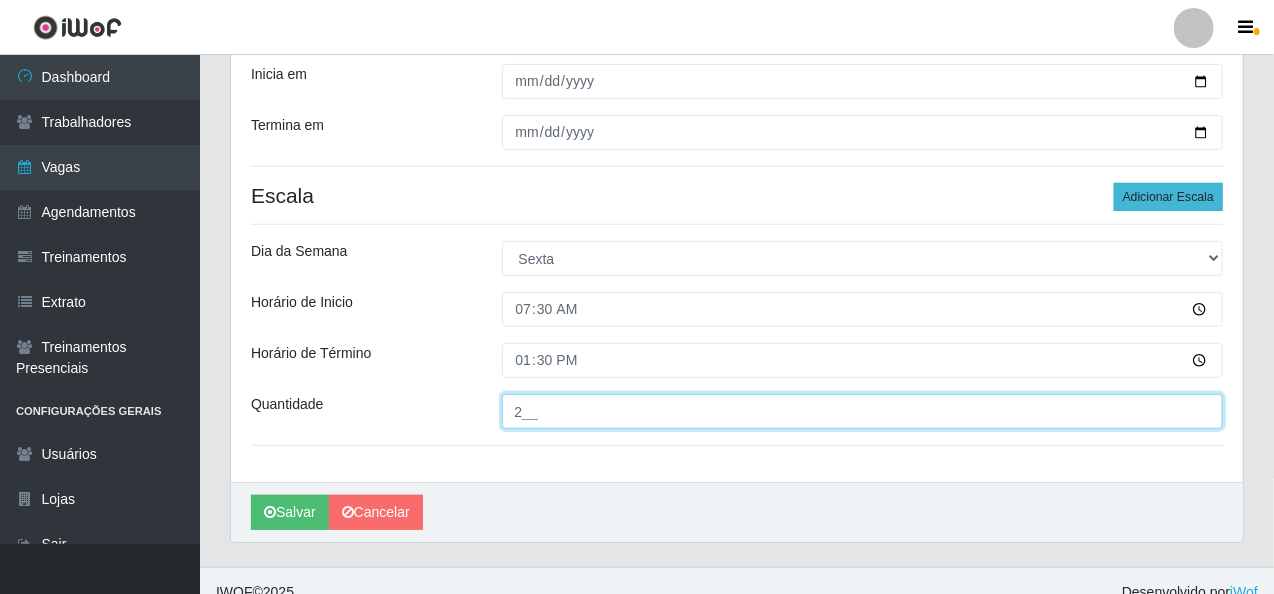 type on "2__" 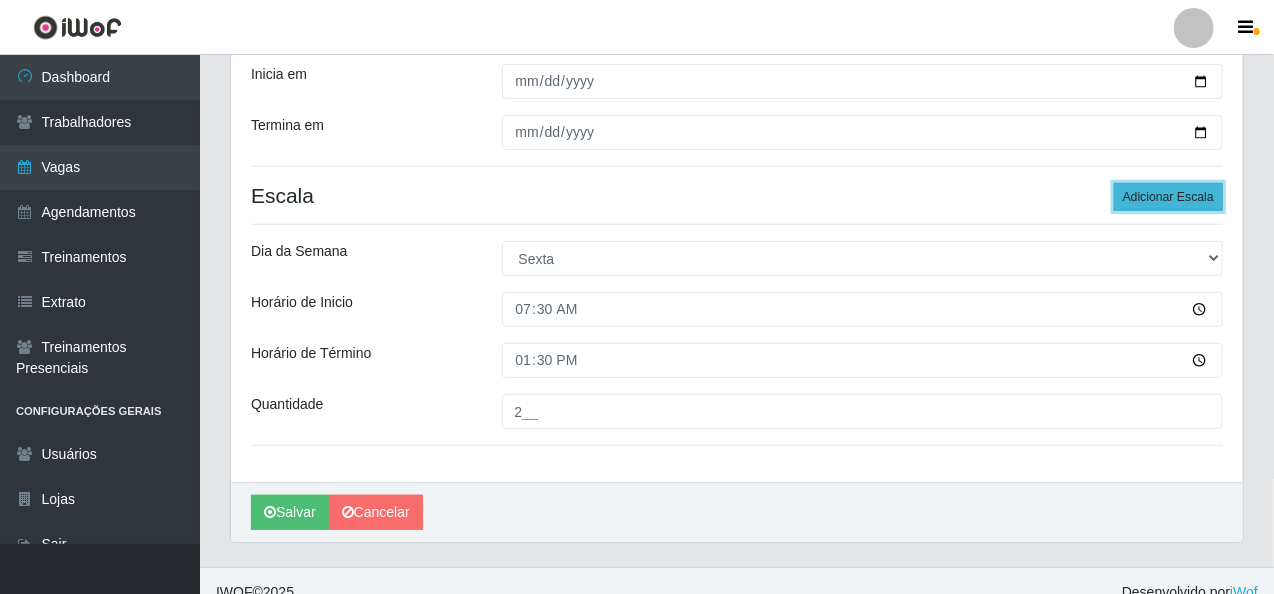 click on "Adicionar Escala" at bounding box center (1168, 197) 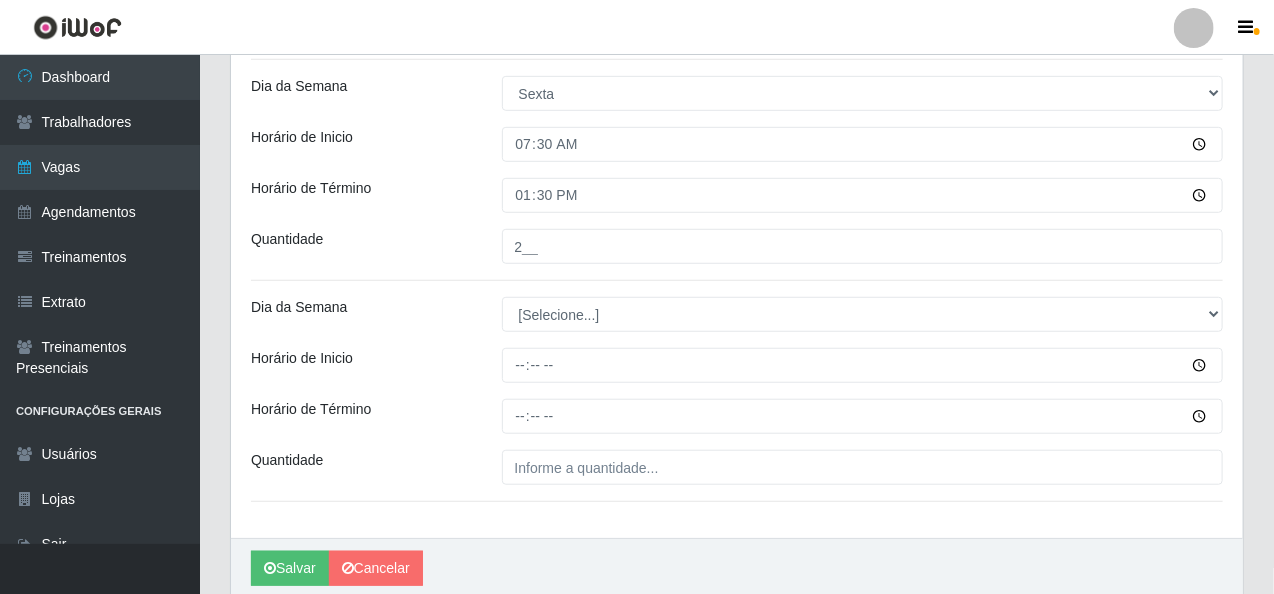 scroll, scrollTop: 484, scrollLeft: 0, axis: vertical 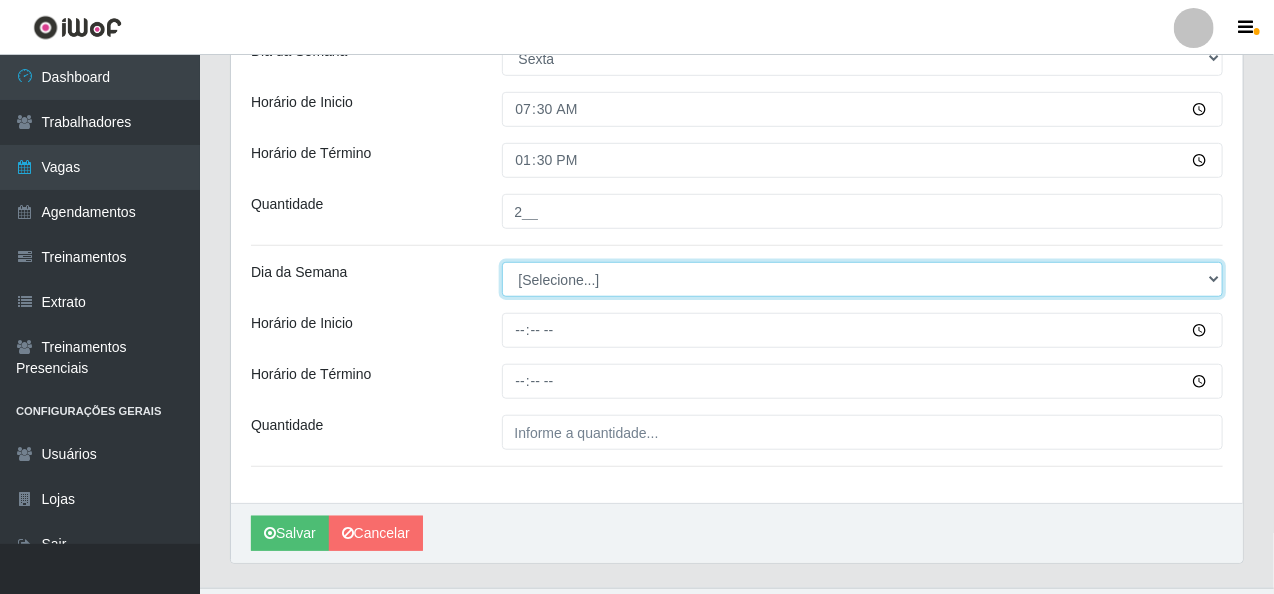 click on "[Selecione...] Segunda Terça Quarta Quinta Sexta Sábado Domingo" at bounding box center (863, 279) 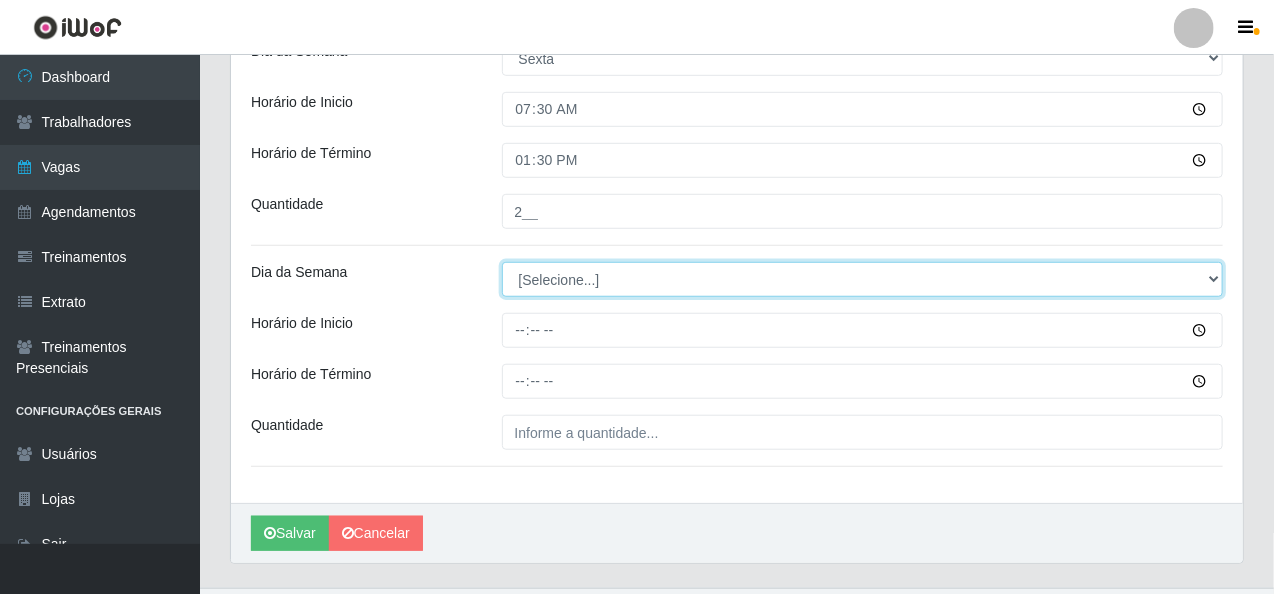 select on "5" 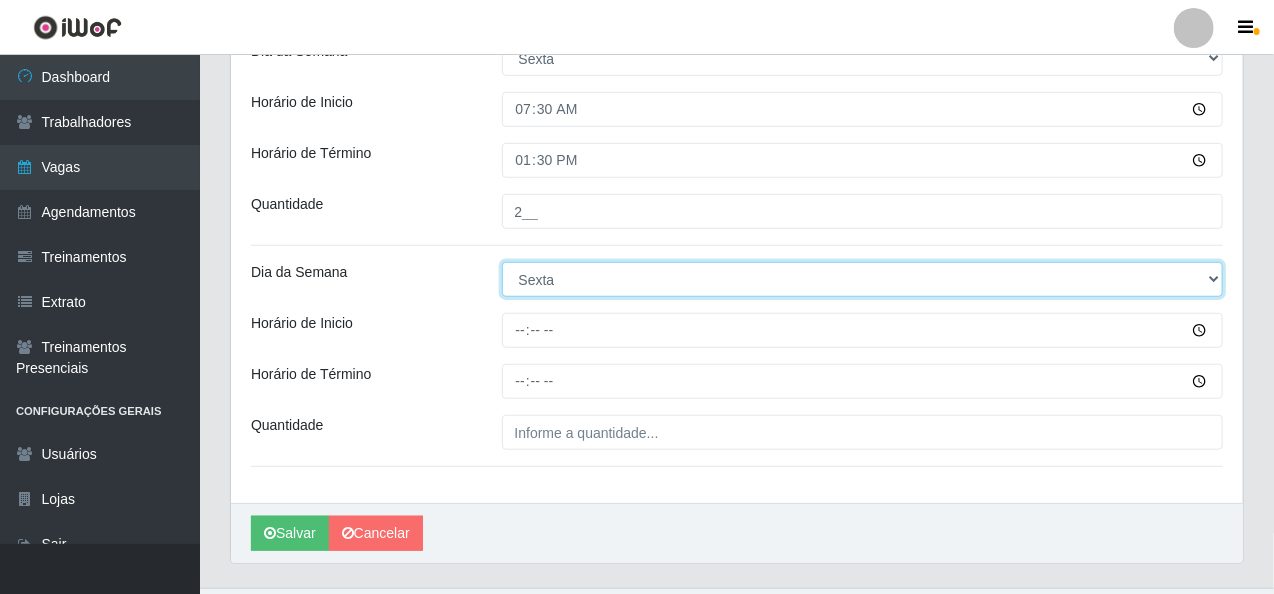 click on "[Selecione...] Segunda Terça Quarta Quinta Sexta Sábado Domingo" at bounding box center (863, 279) 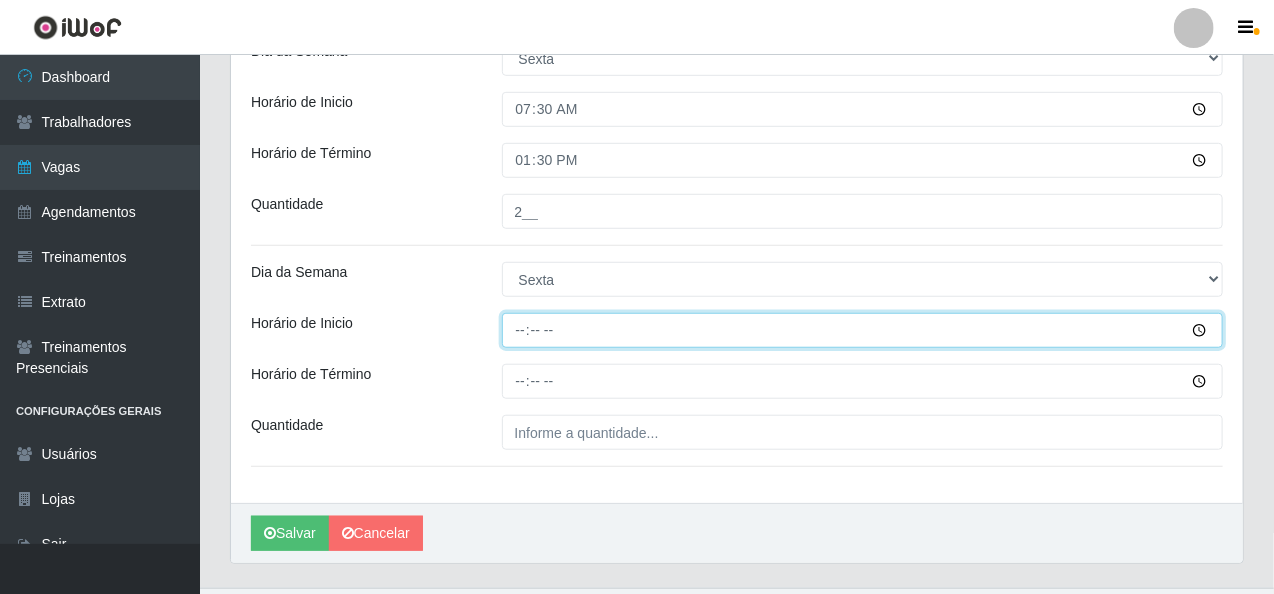 click on "Horário de Inicio" at bounding box center [863, 330] 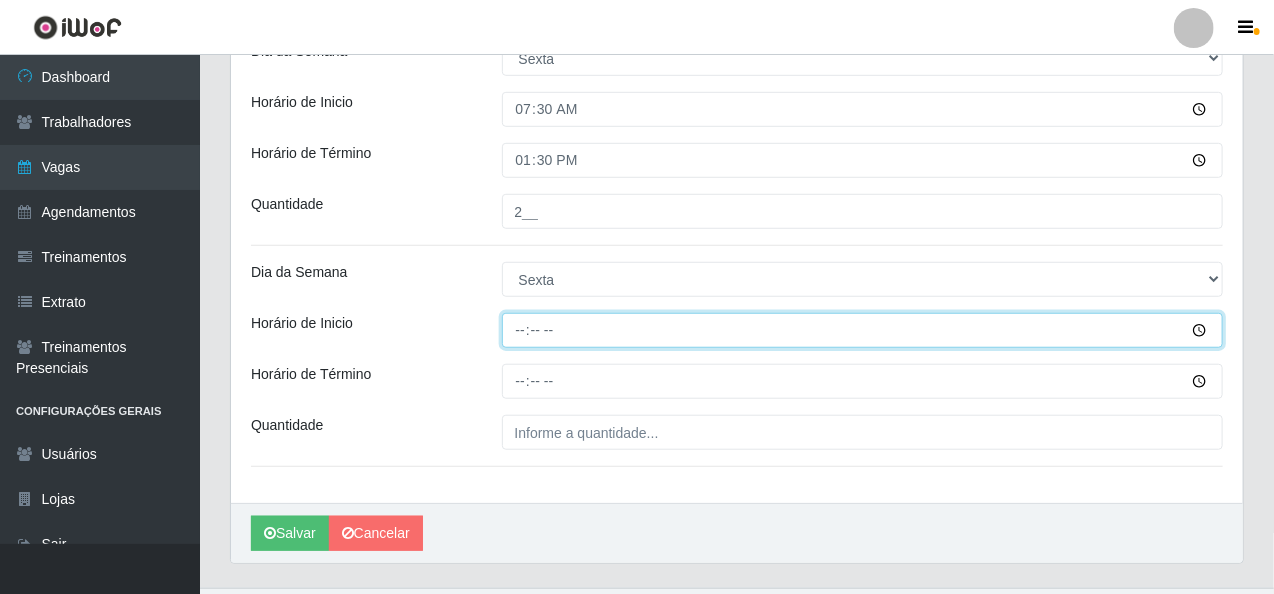type on "09:00" 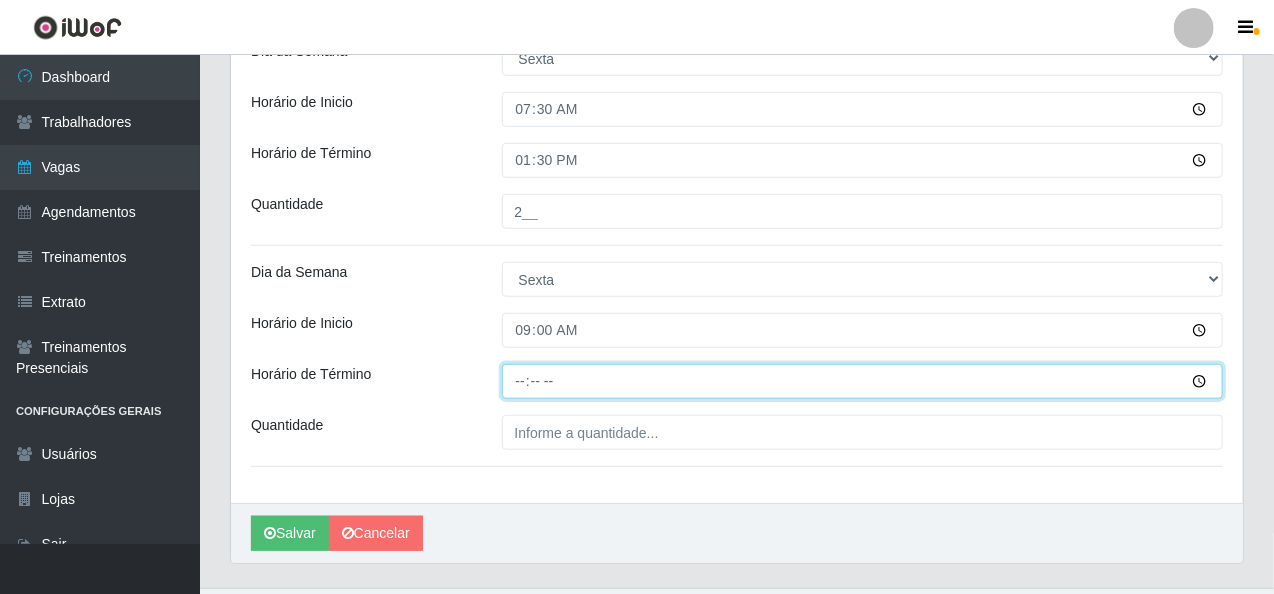 click on "Horário de Término" at bounding box center [863, 381] 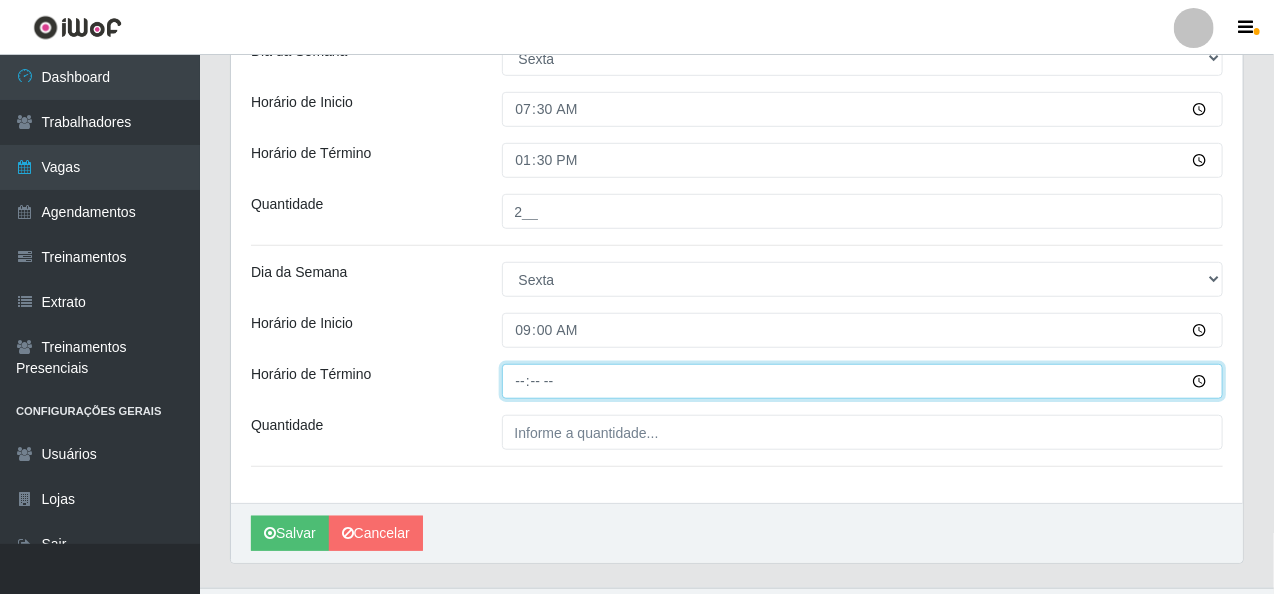 type on "15:00" 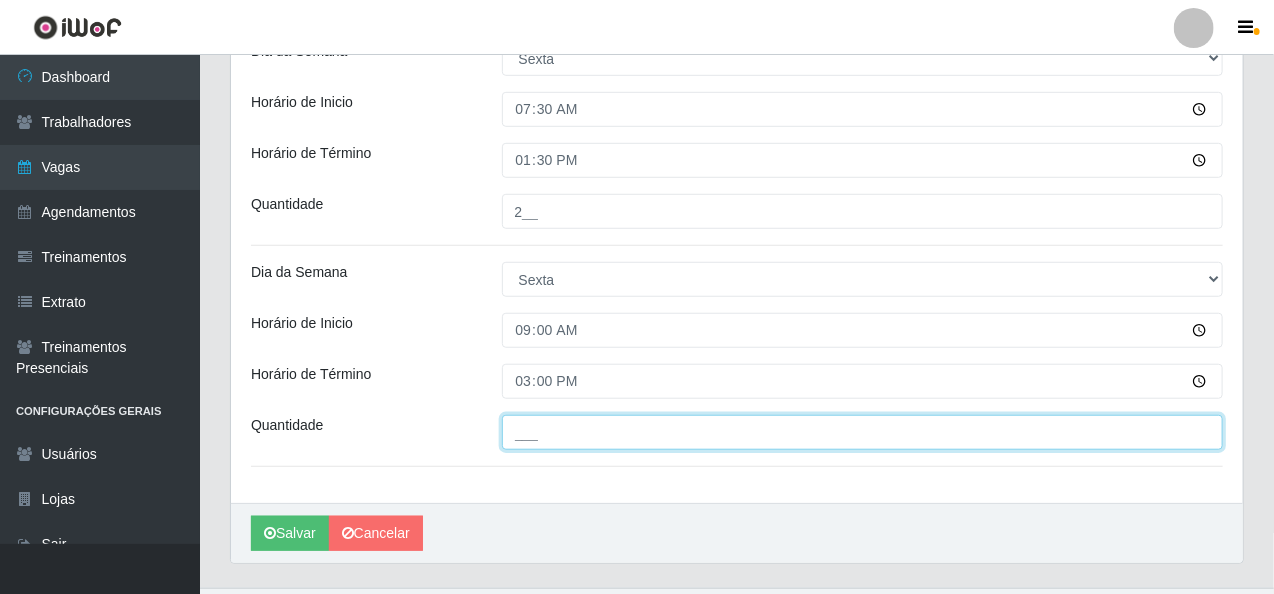 click on "___" at bounding box center [863, 432] 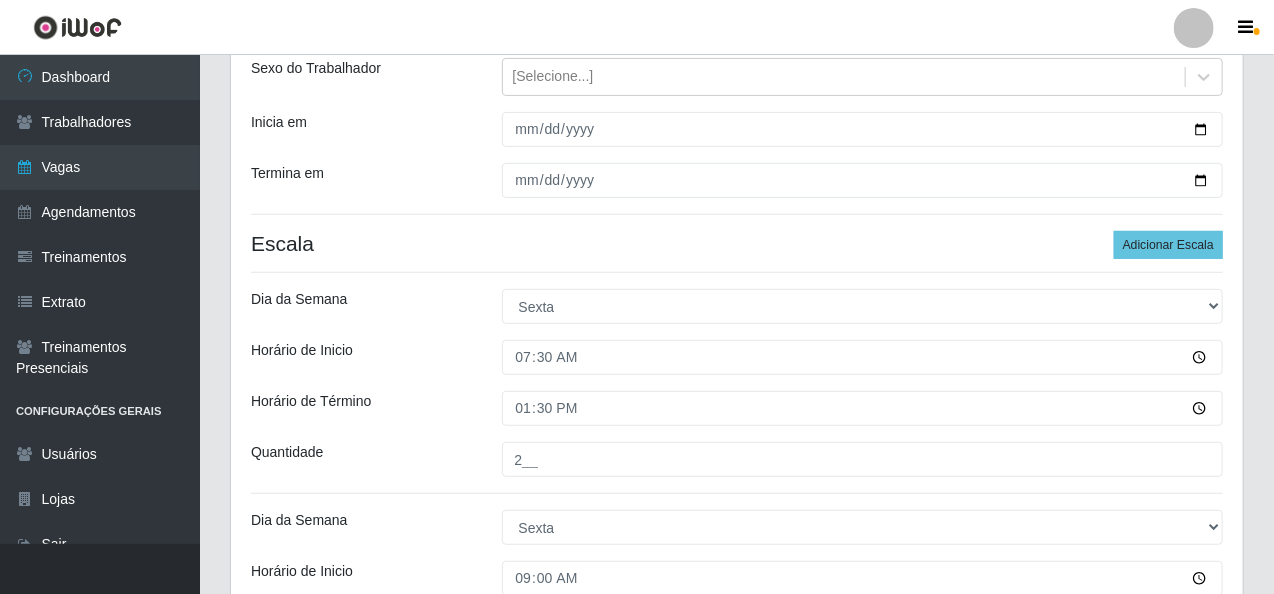 scroll, scrollTop: 226, scrollLeft: 0, axis: vertical 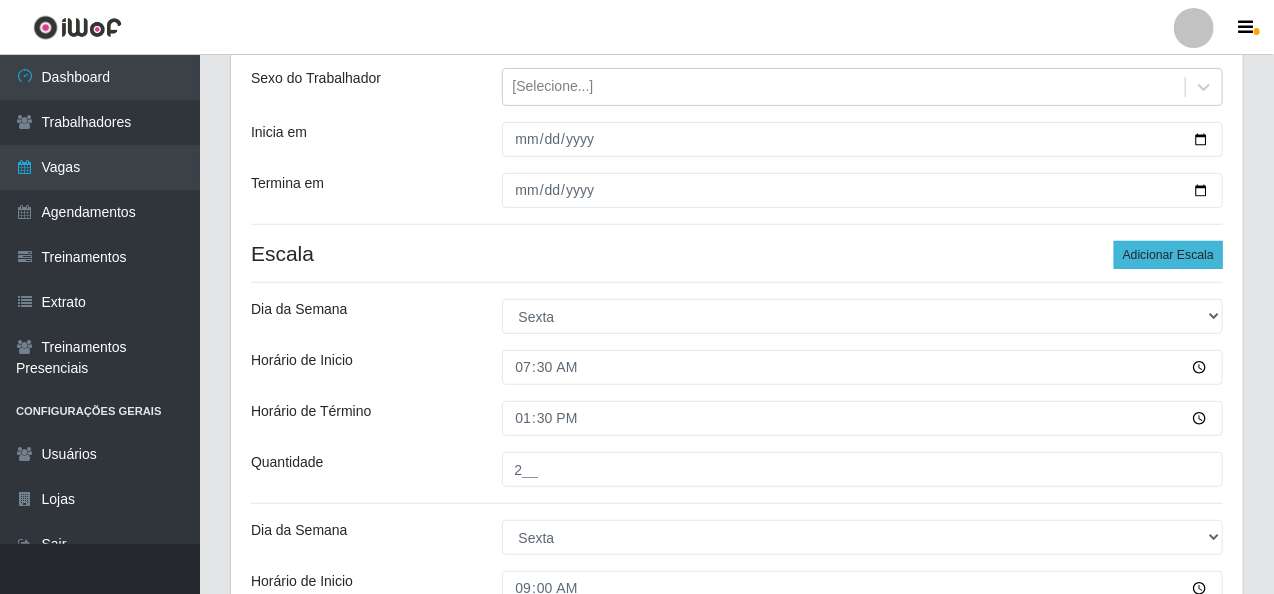 type on "1__" 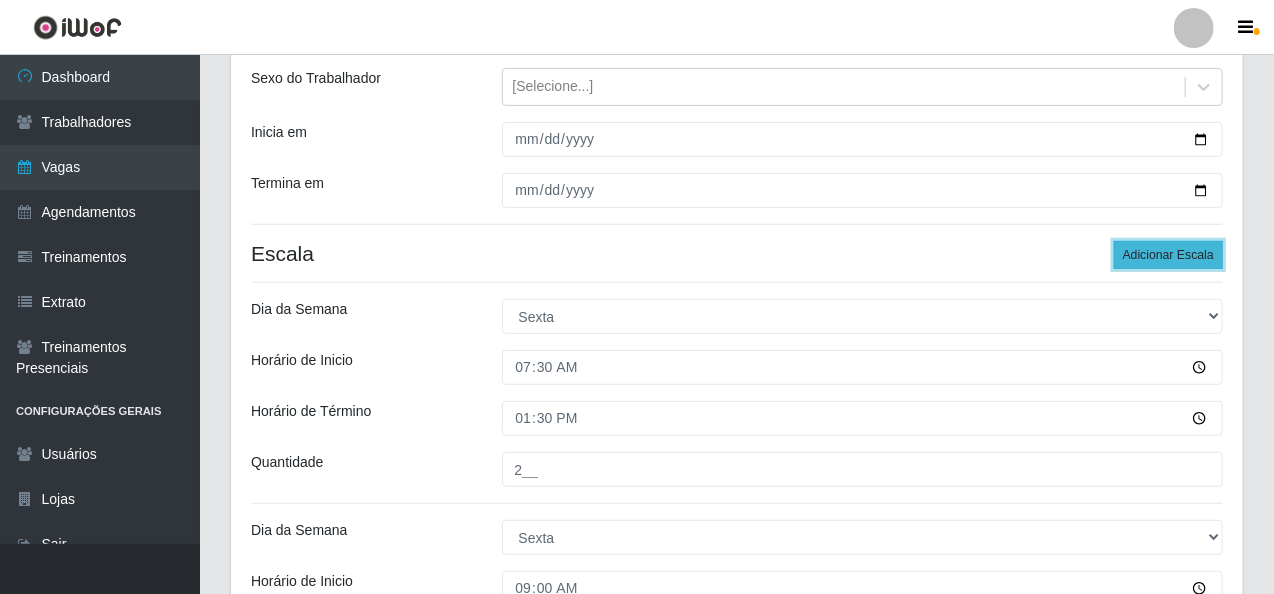click on "Adicionar Escala" at bounding box center [1168, 255] 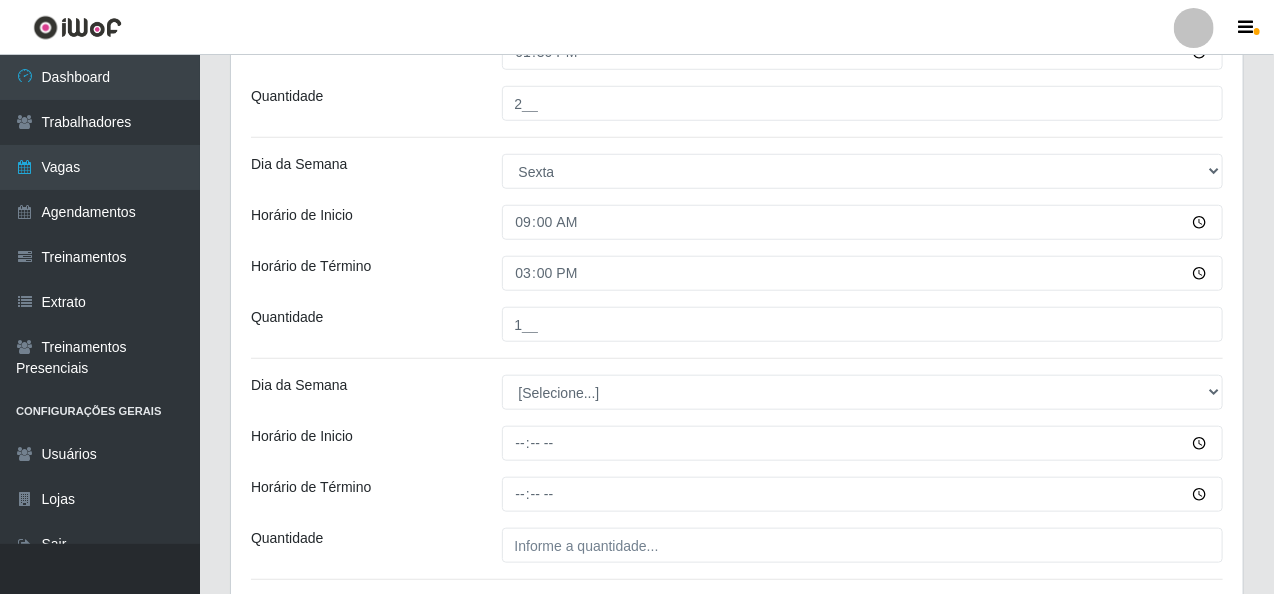 scroll, scrollTop: 626, scrollLeft: 0, axis: vertical 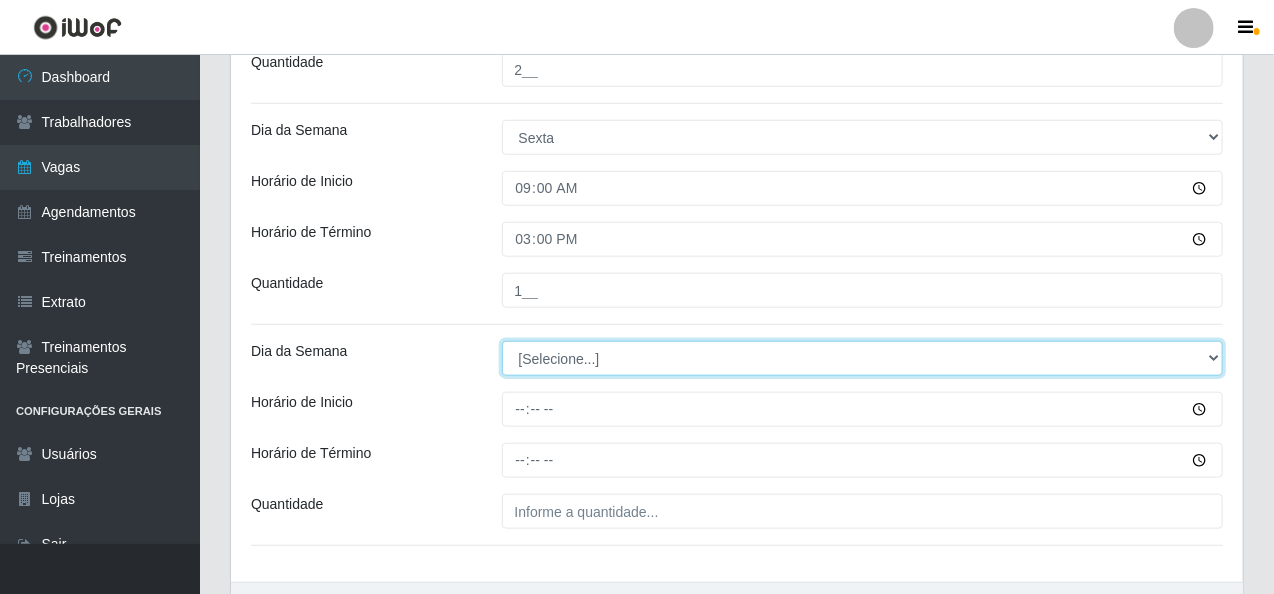 click on "[Selecione...] Segunda Terça Quarta Quinta Sexta Sábado Domingo" at bounding box center (863, 358) 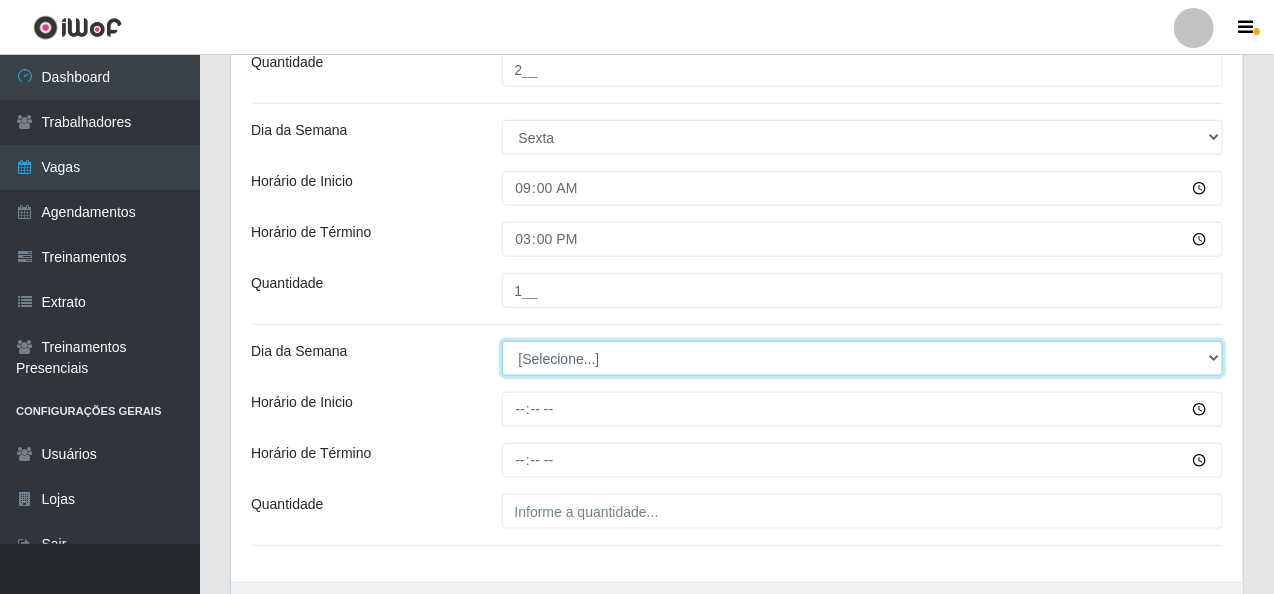 select on "5" 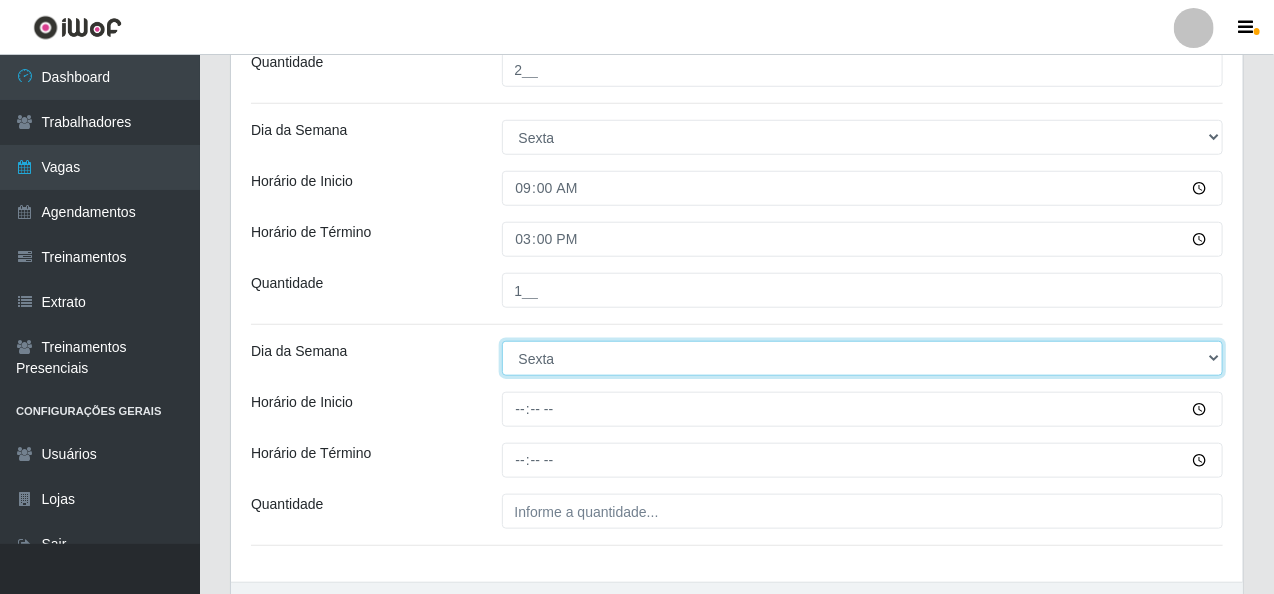 click on "[Selecione...] Segunda Terça Quarta Quinta Sexta Sábado Domingo" at bounding box center (863, 358) 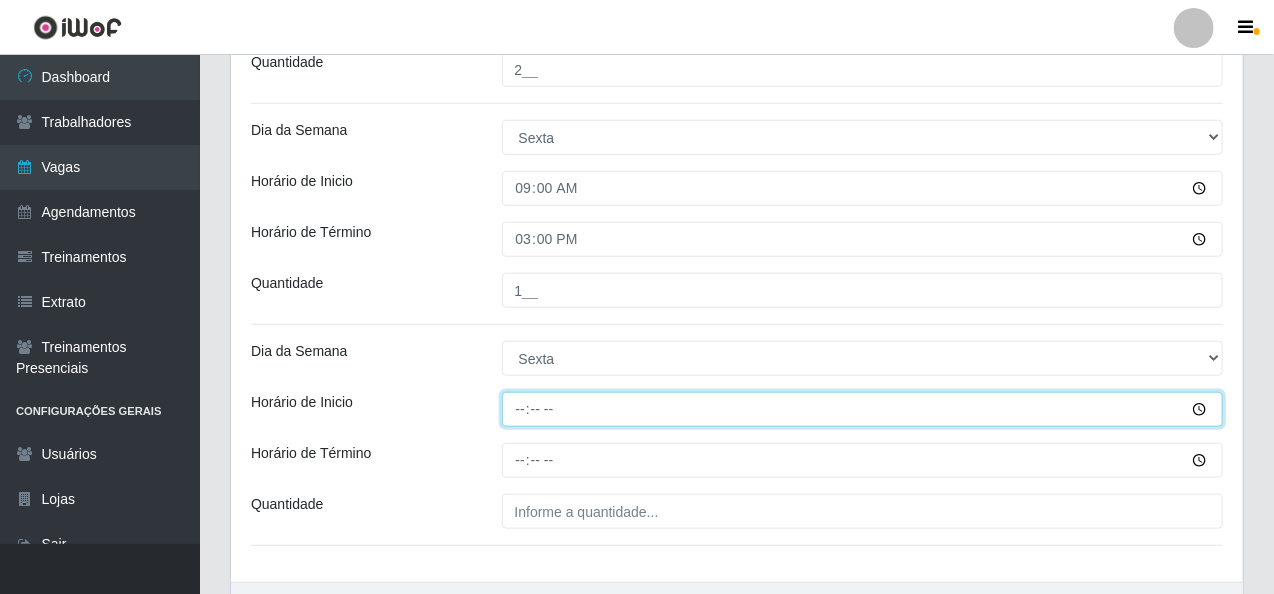 click on "Horário de Inicio" at bounding box center (863, 409) 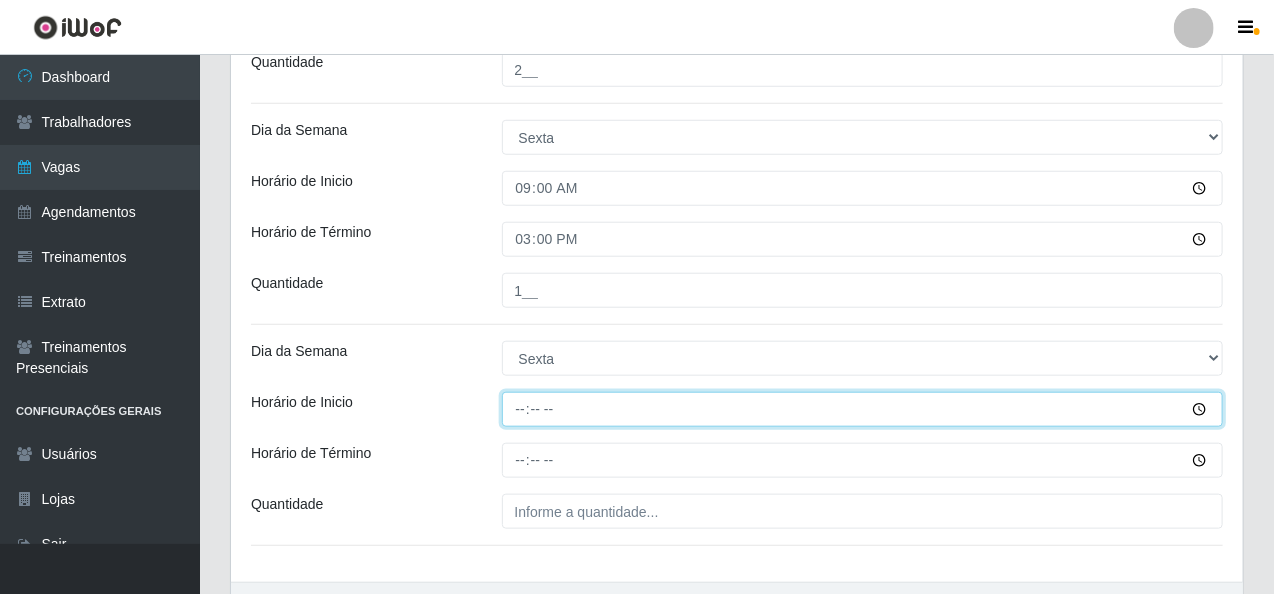 type on "14:00" 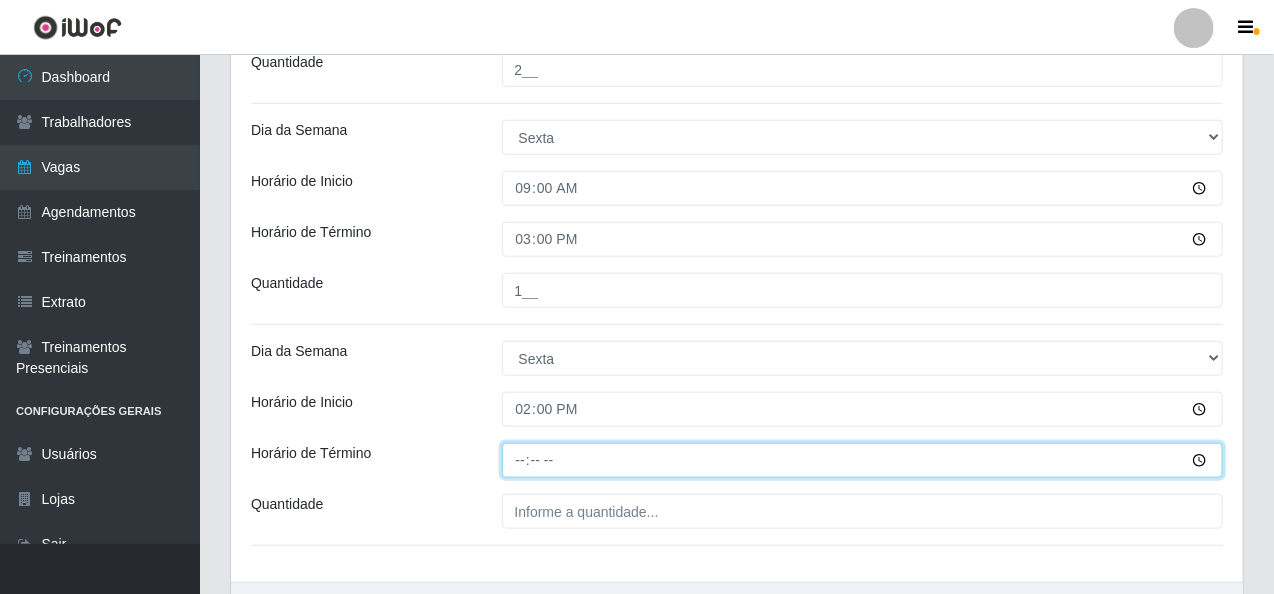 click on "Horário de Término" at bounding box center (863, 460) 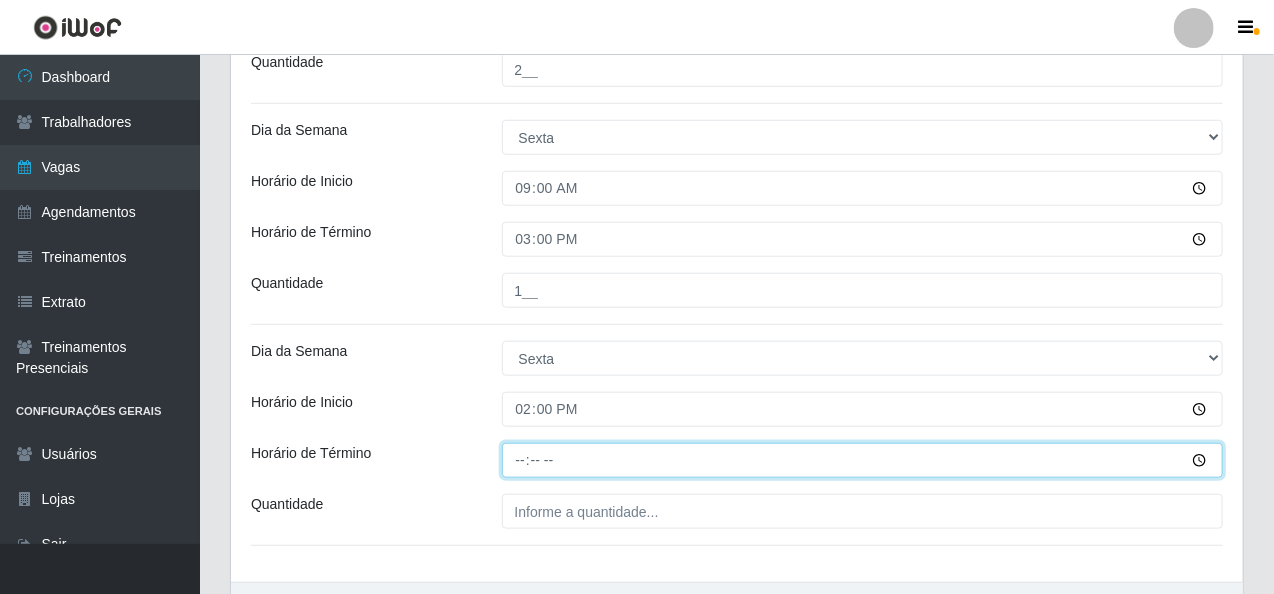 type on "20:00" 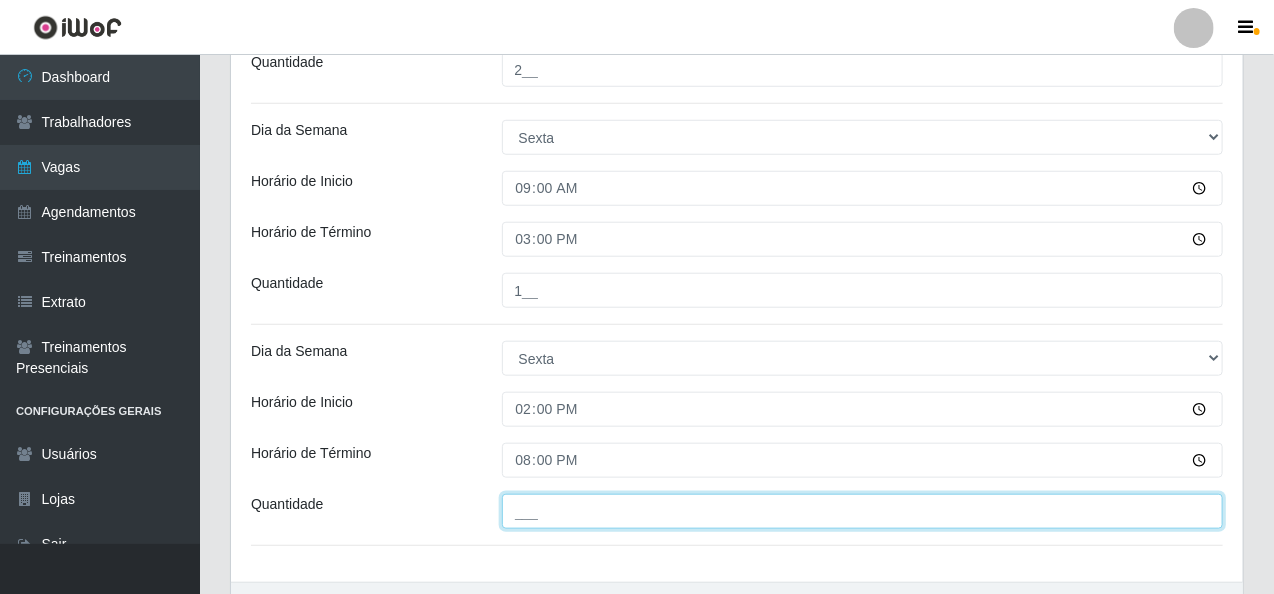 click on "___" at bounding box center (863, 511) 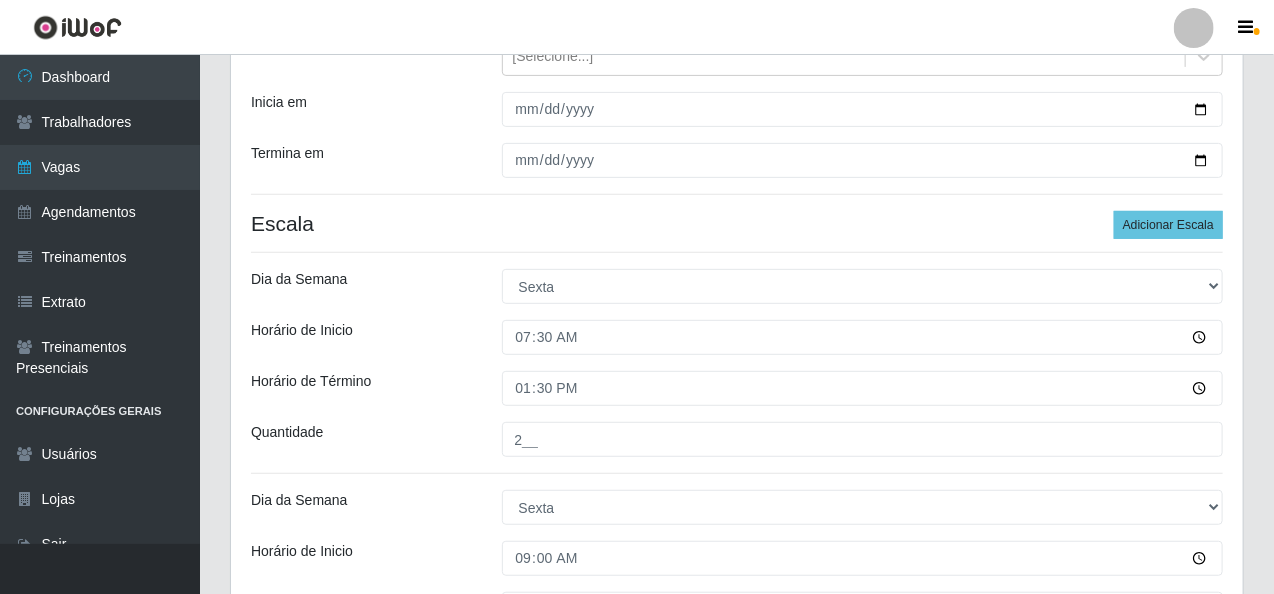 scroll, scrollTop: 226, scrollLeft: 0, axis: vertical 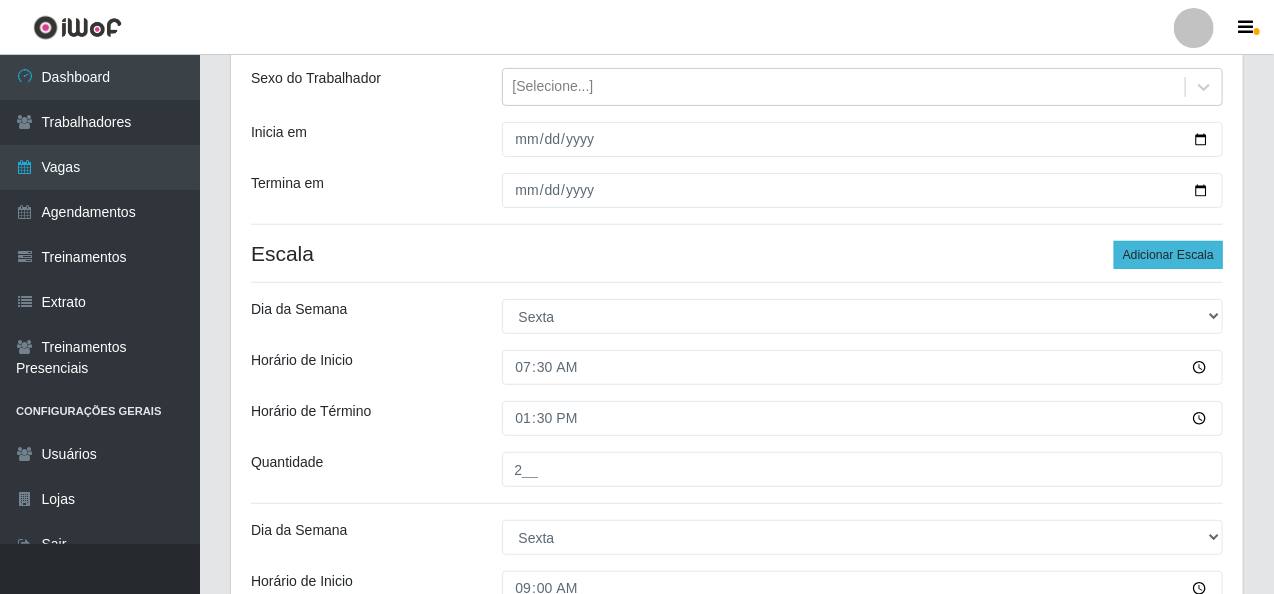 type on "2__" 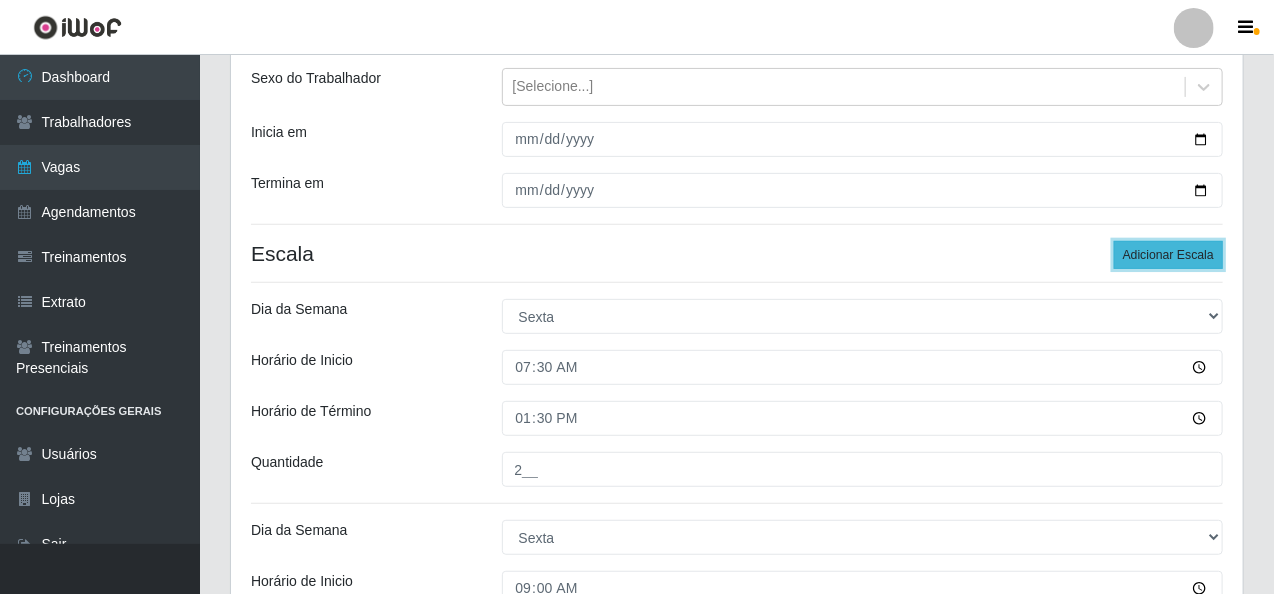 click on "Adicionar Escala" at bounding box center (1168, 255) 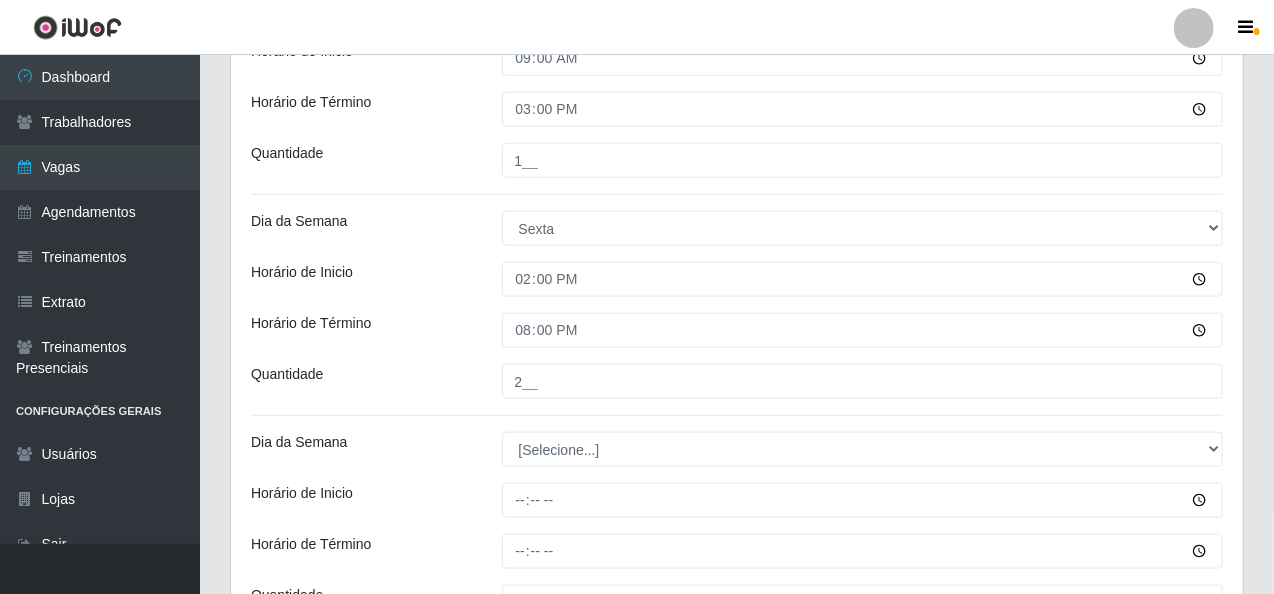 scroll, scrollTop: 826, scrollLeft: 0, axis: vertical 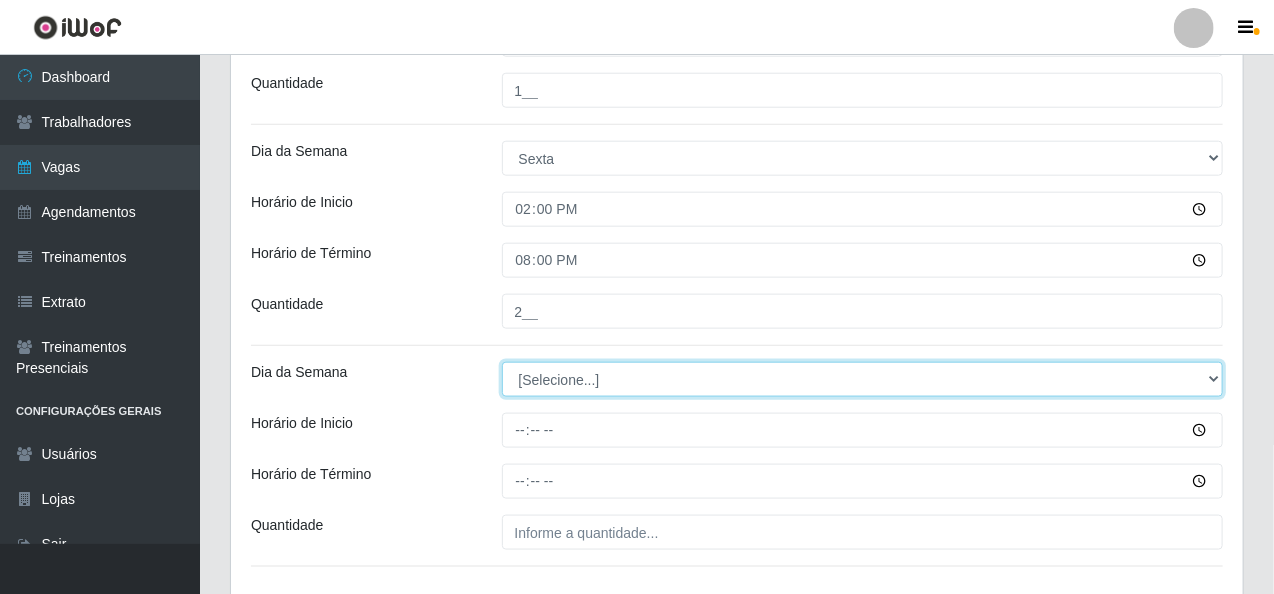 click on "[Selecione...] Segunda Terça Quarta Quinta Sexta Sábado Domingo" at bounding box center [863, 379] 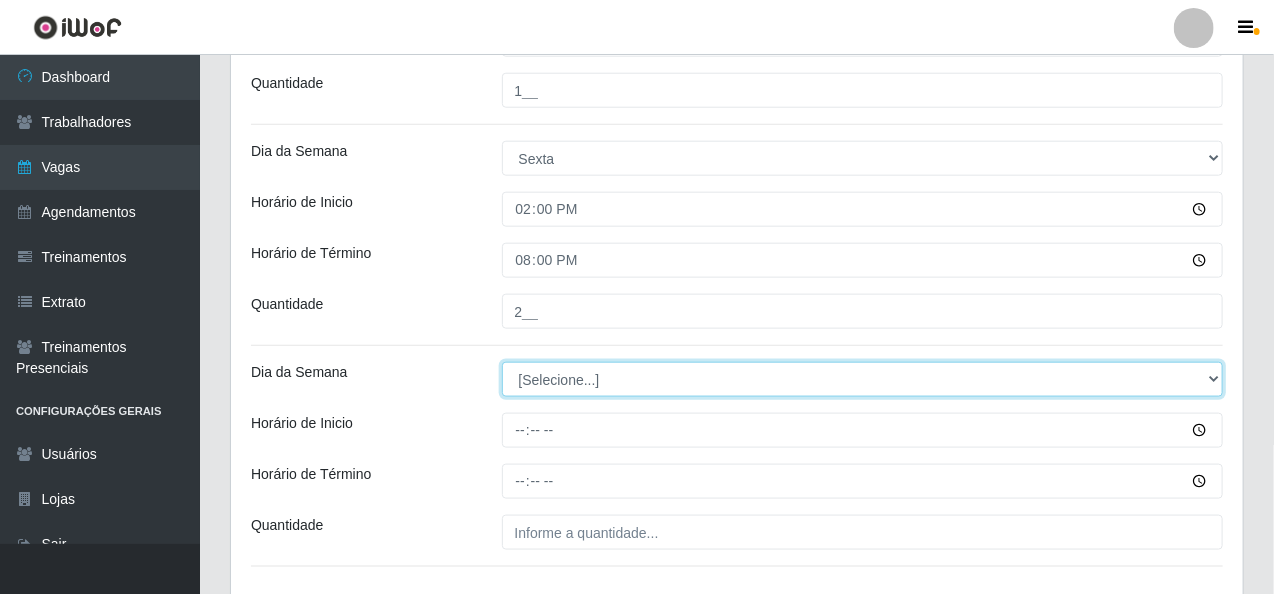 select on "5" 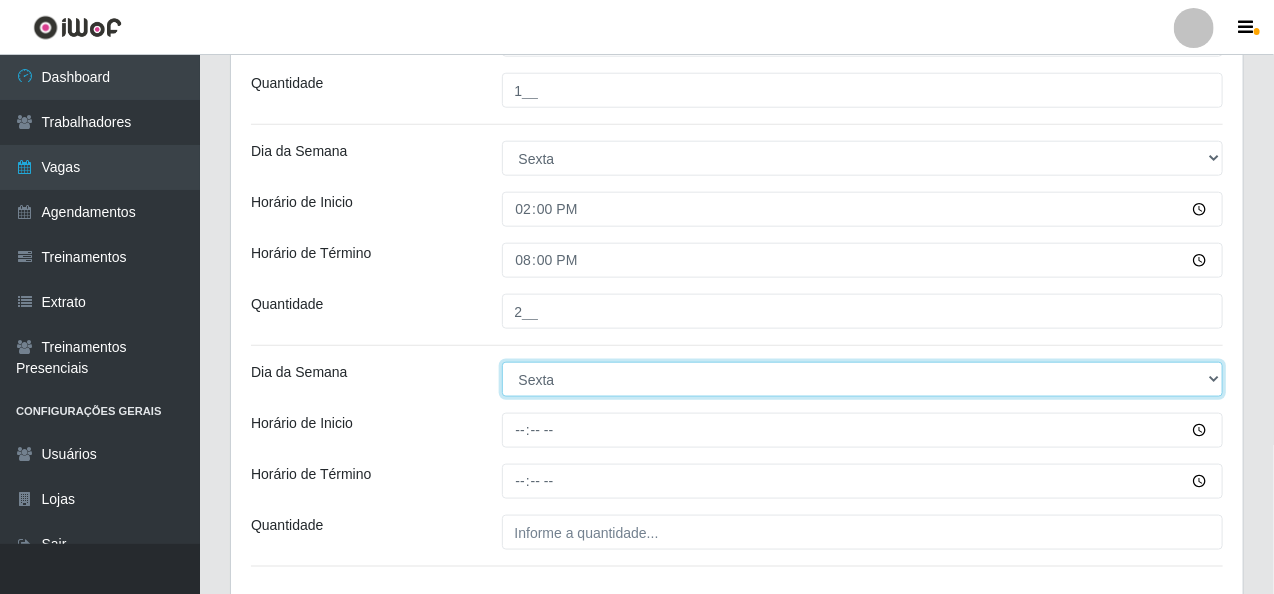 click on "[Selecione...] Segunda Terça Quarta Quinta Sexta Sábado Domingo" at bounding box center (863, 379) 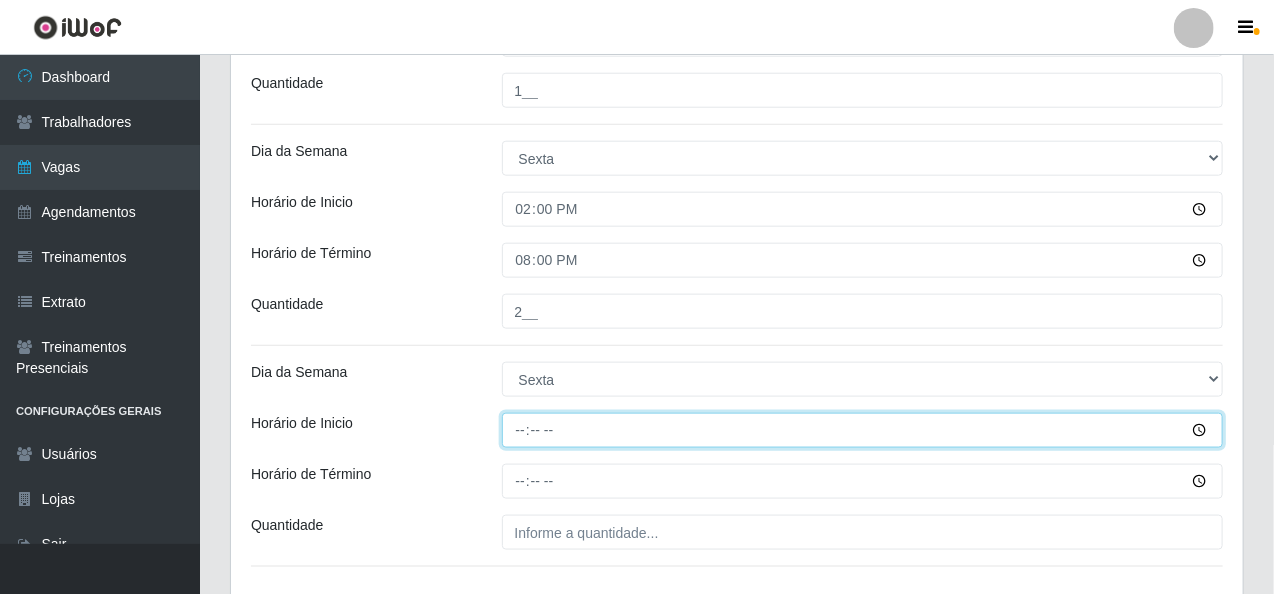 click on "Horário de Inicio" at bounding box center (863, 430) 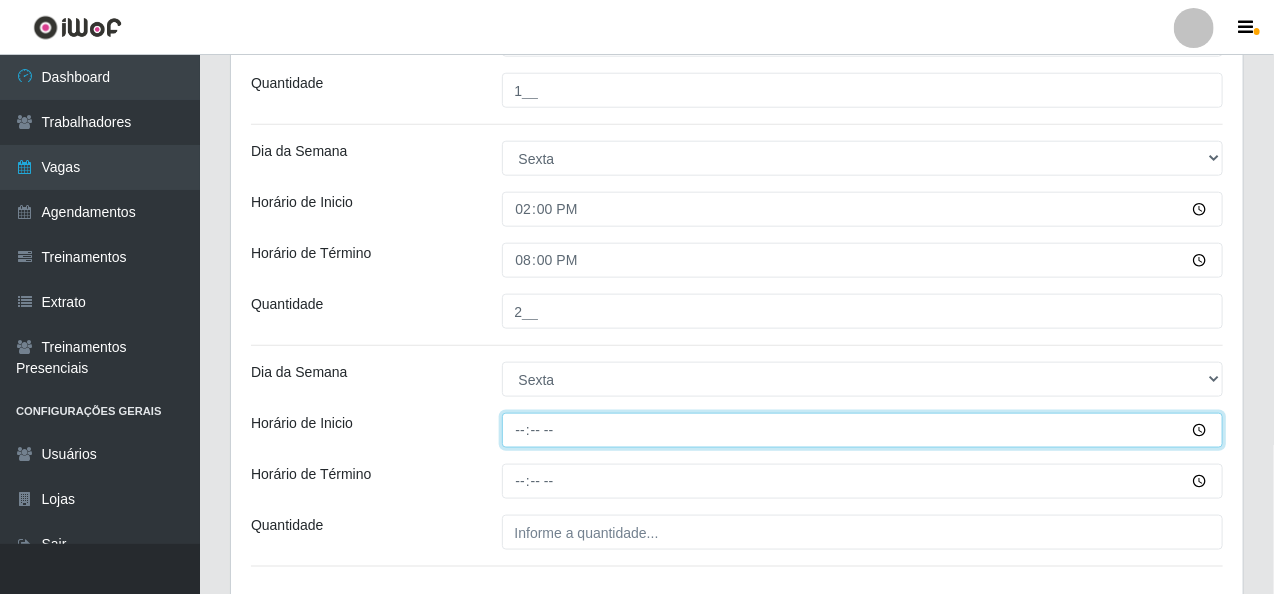 type on "15:00" 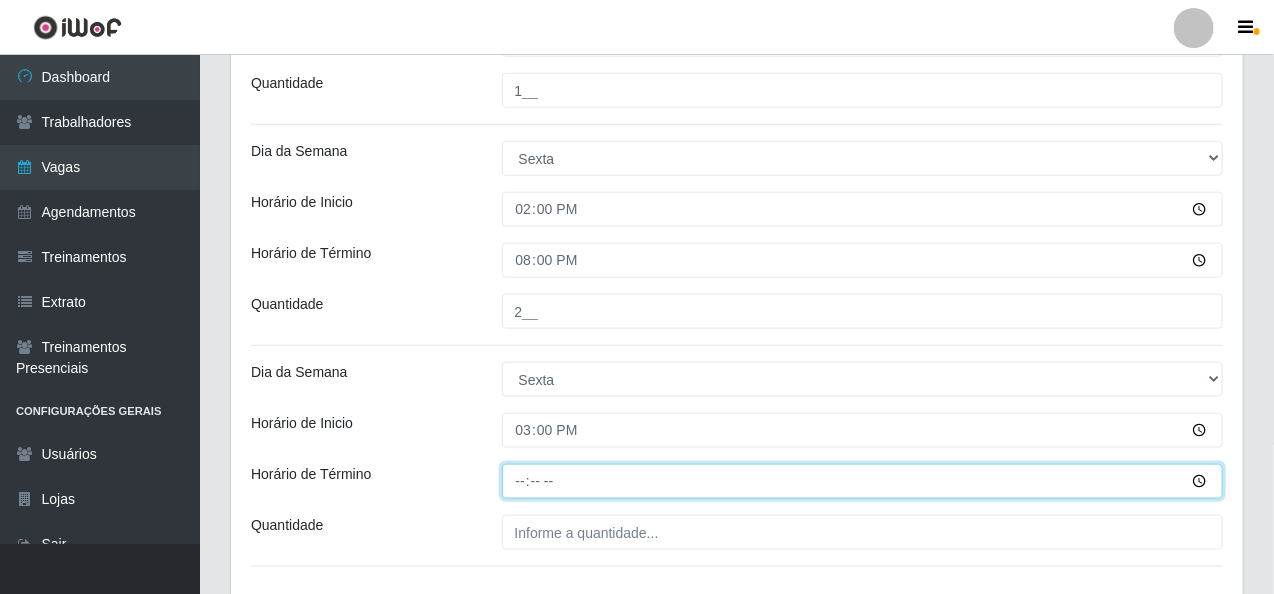 click on "Horário de Término" at bounding box center (863, 481) 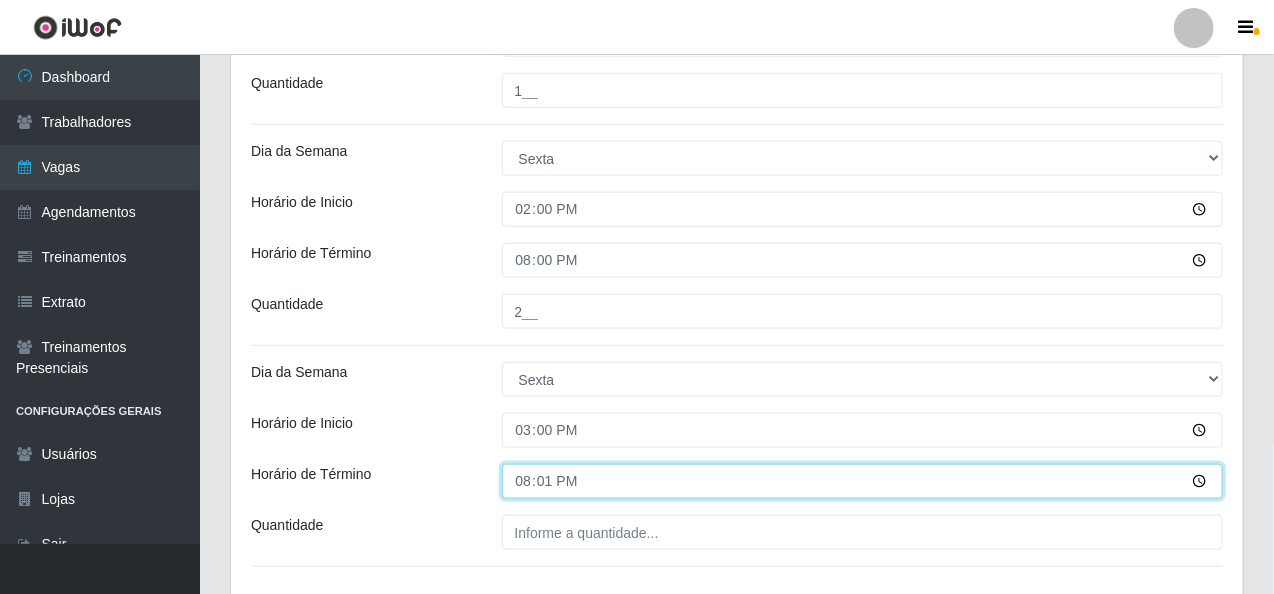 type on "20:10" 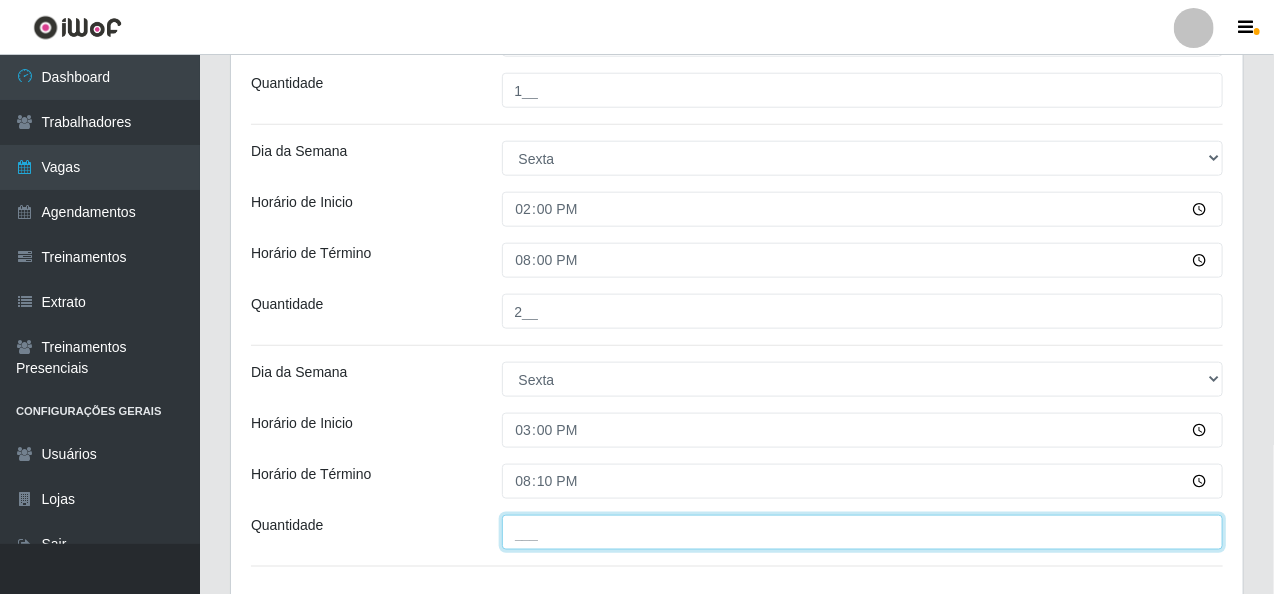 click on "___" at bounding box center (863, 532) 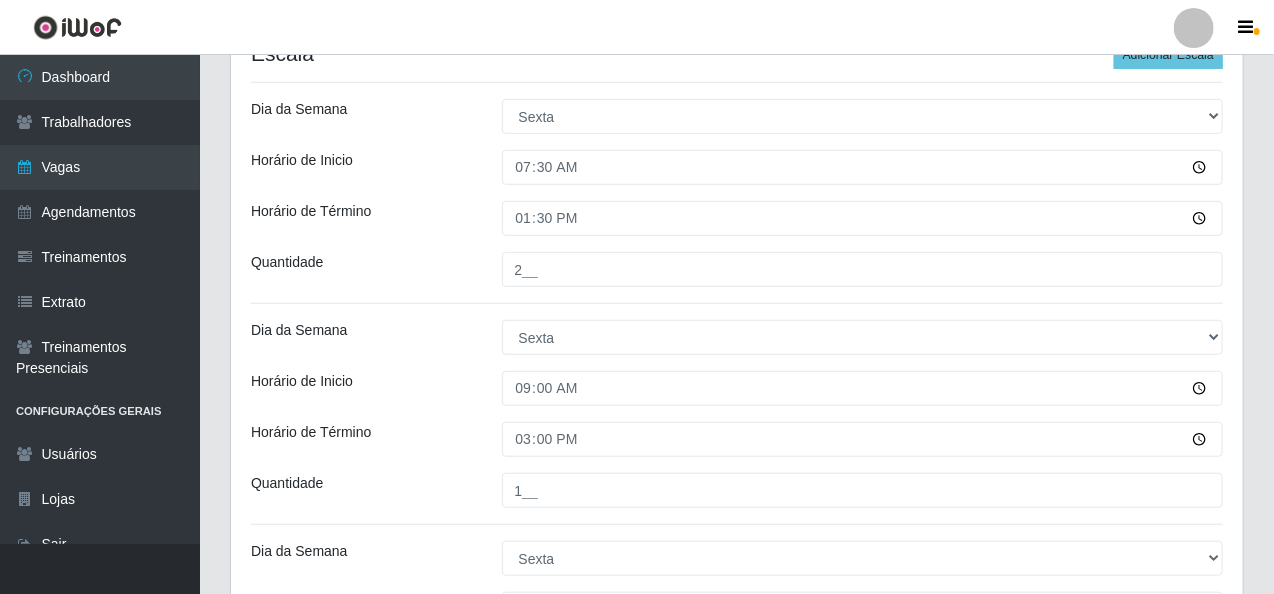 scroll, scrollTop: 326, scrollLeft: 0, axis: vertical 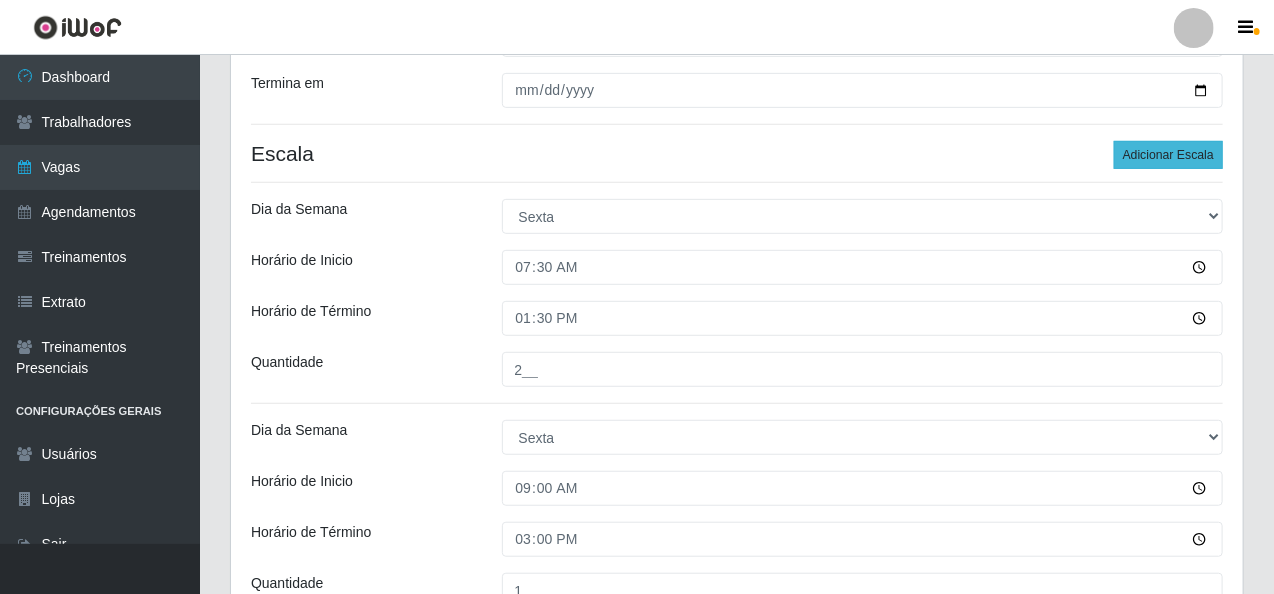 type on "1__" 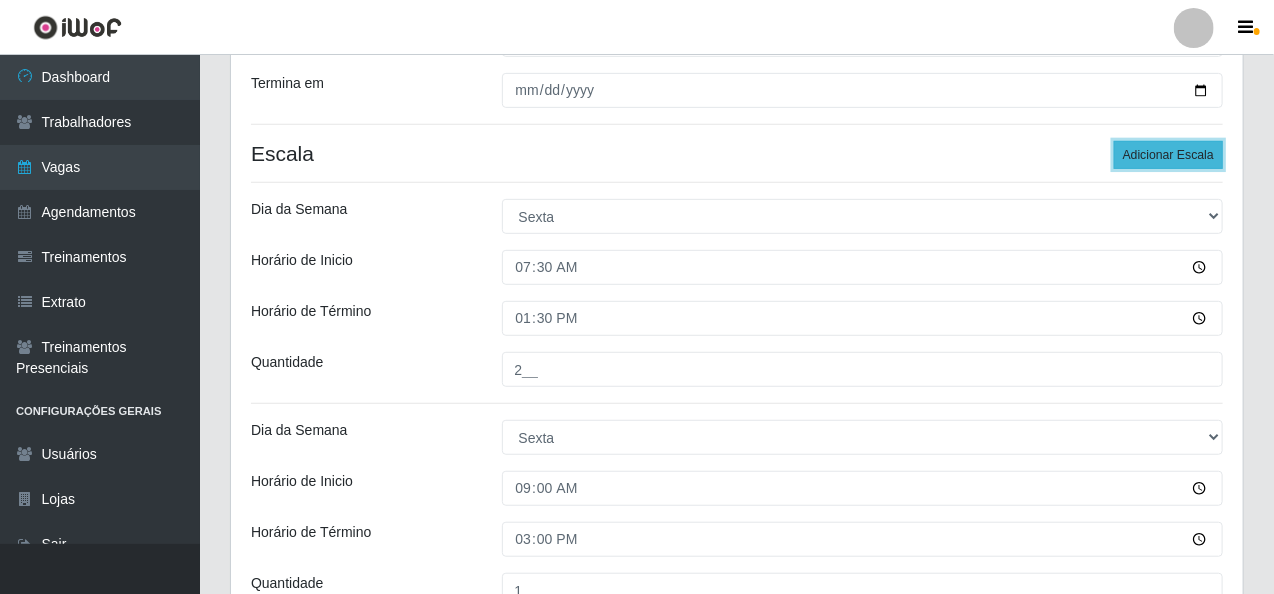 click on "Adicionar Escala" at bounding box center (1168, 155) 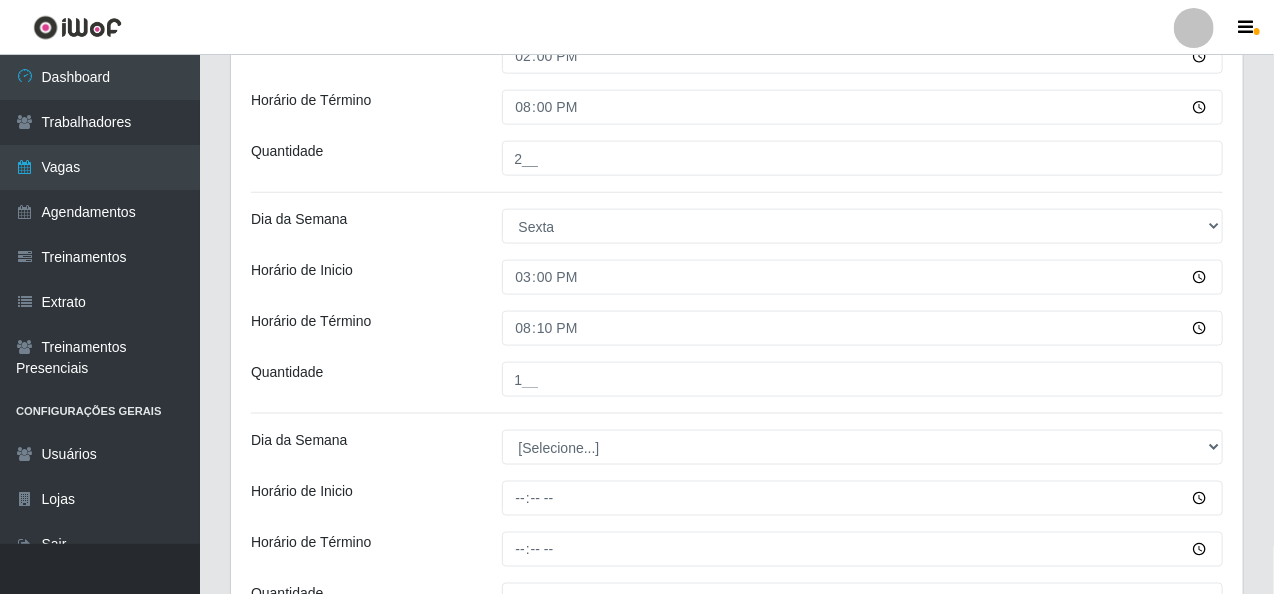 scroll, scrollTop: 1026, scrollLeft: 0, axis: vertical 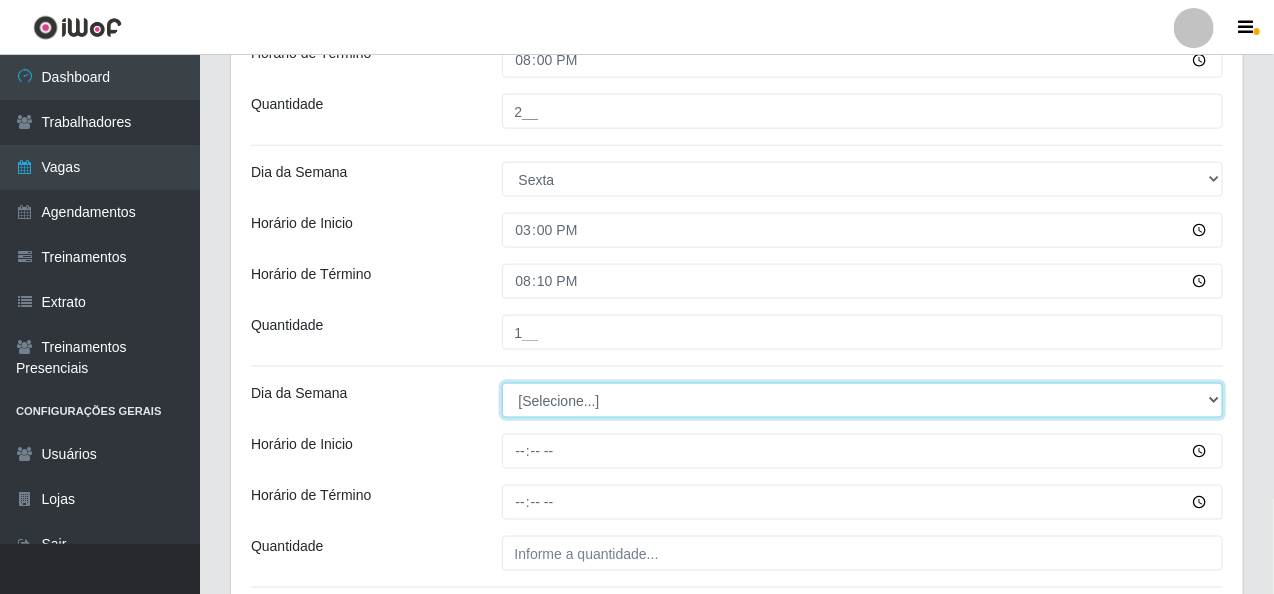 click on "[Selecione...] Segunda Terça Quarta Quinta Sexta Sábado Domingo" at bounding box center (863, 400) 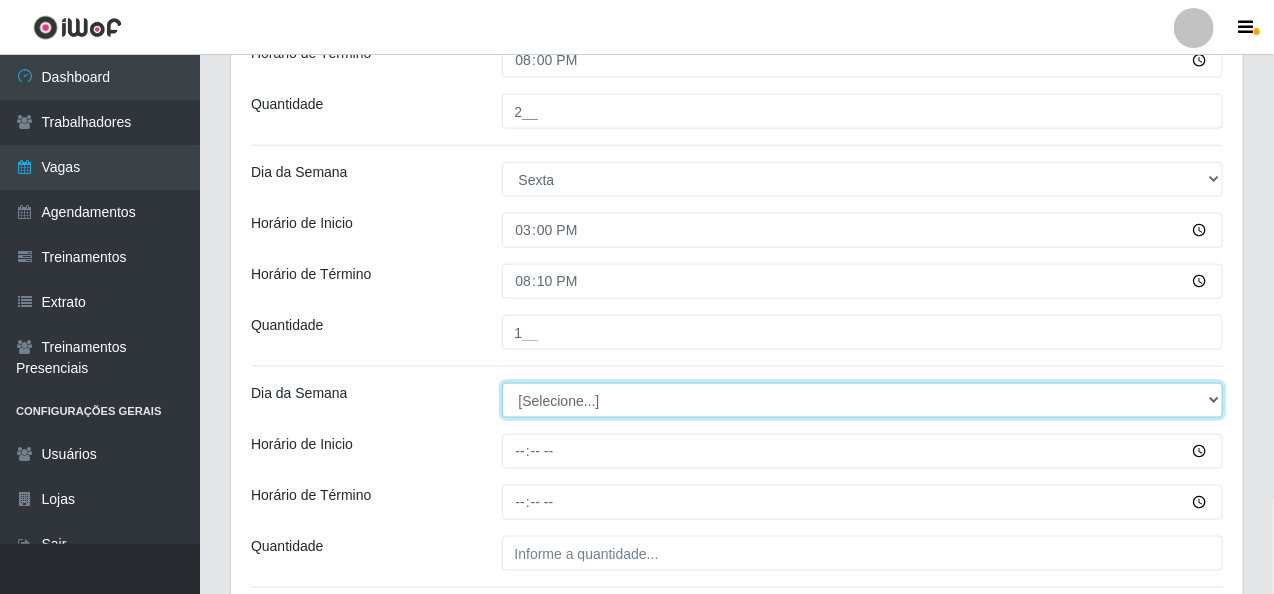 select on "5" 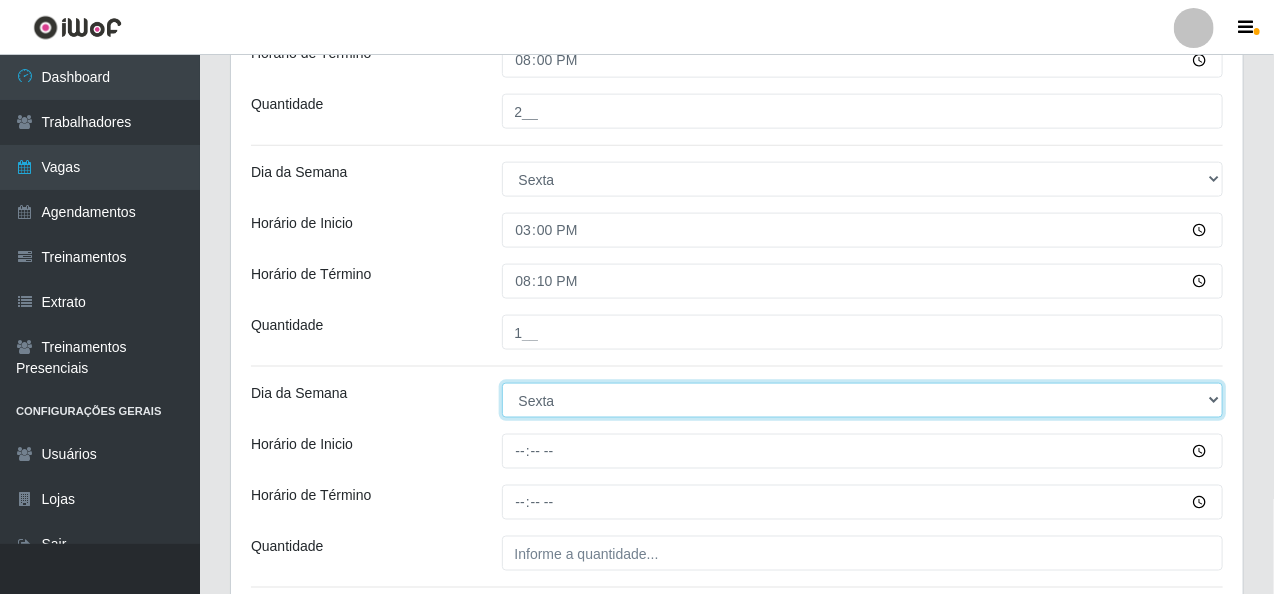 click on "[Selecione...] Segunda Terça Quarta Quinta Sexta Sábado Domingo" at bounding box center [863, 400] 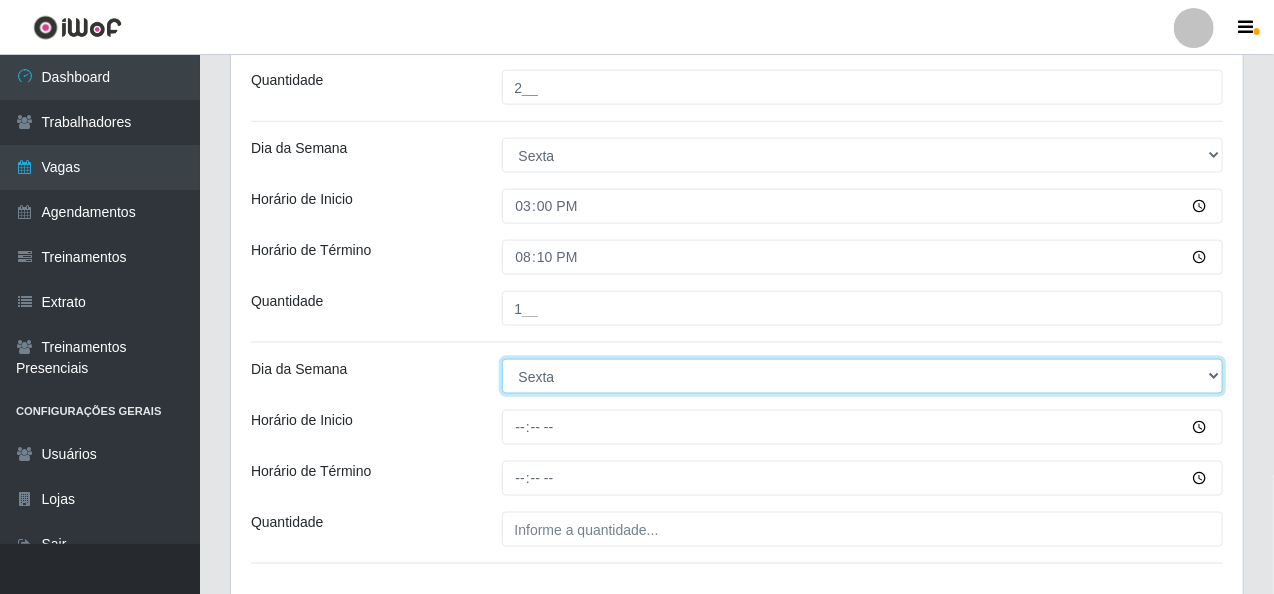 scroll, scrollTop: 1126, scrollLeft: 0, axis: vertical 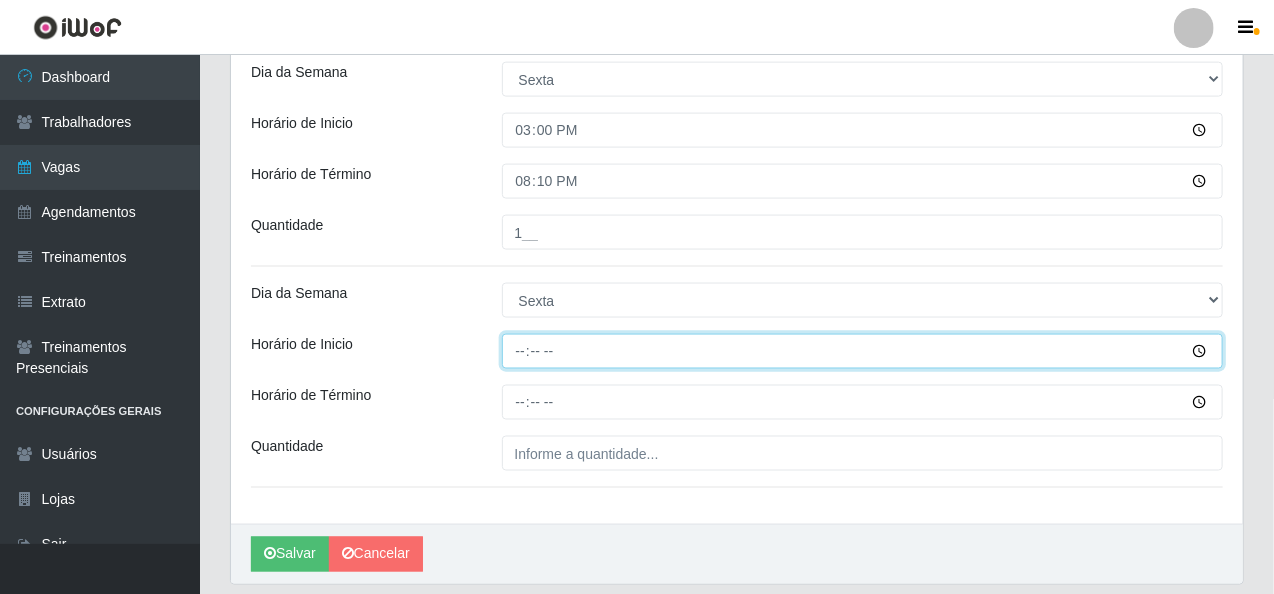 click on "Horário de Inicio" at bounding box center (863, 351) 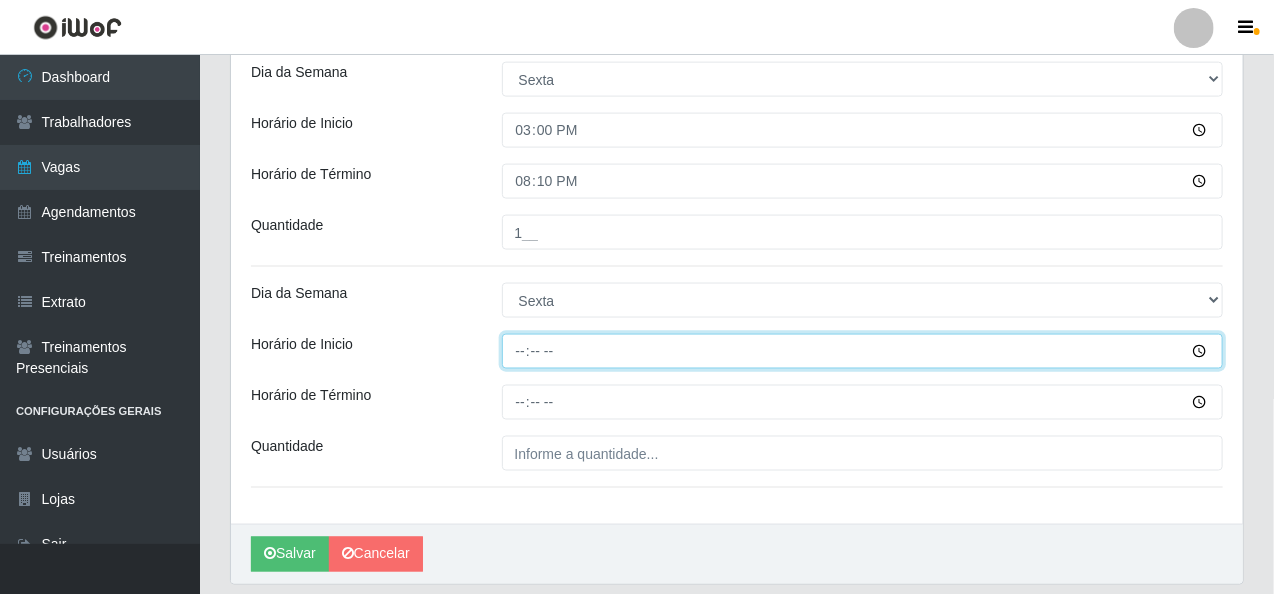 type on "16:00" 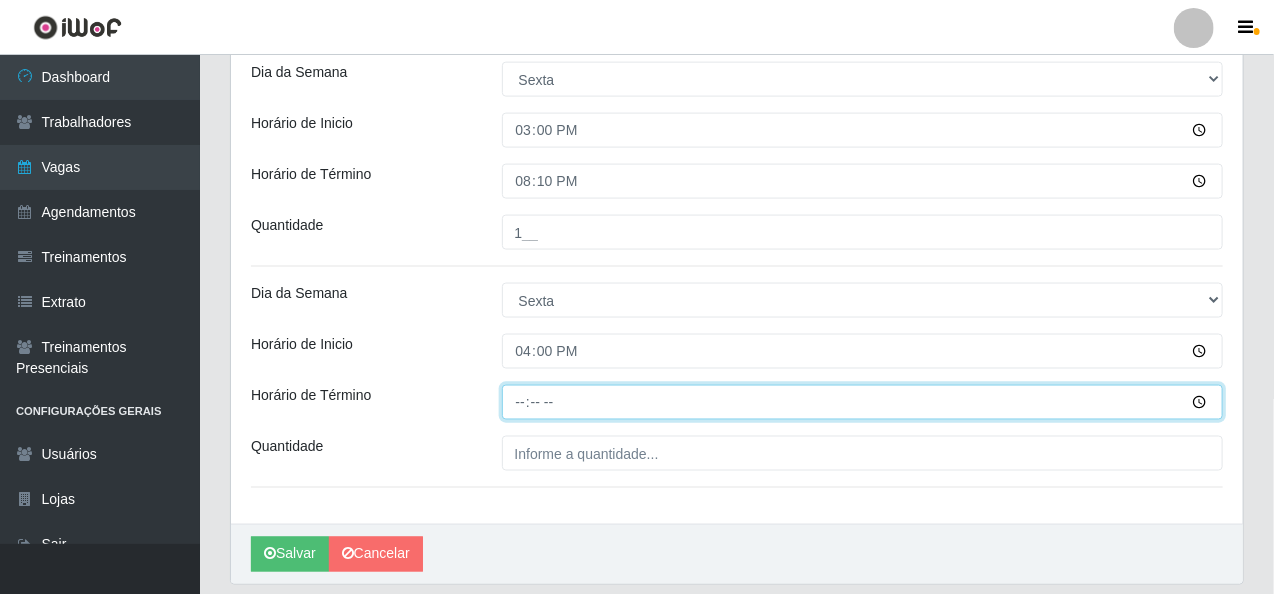 click on "Horário de Término" at bounding box center [863, 402] 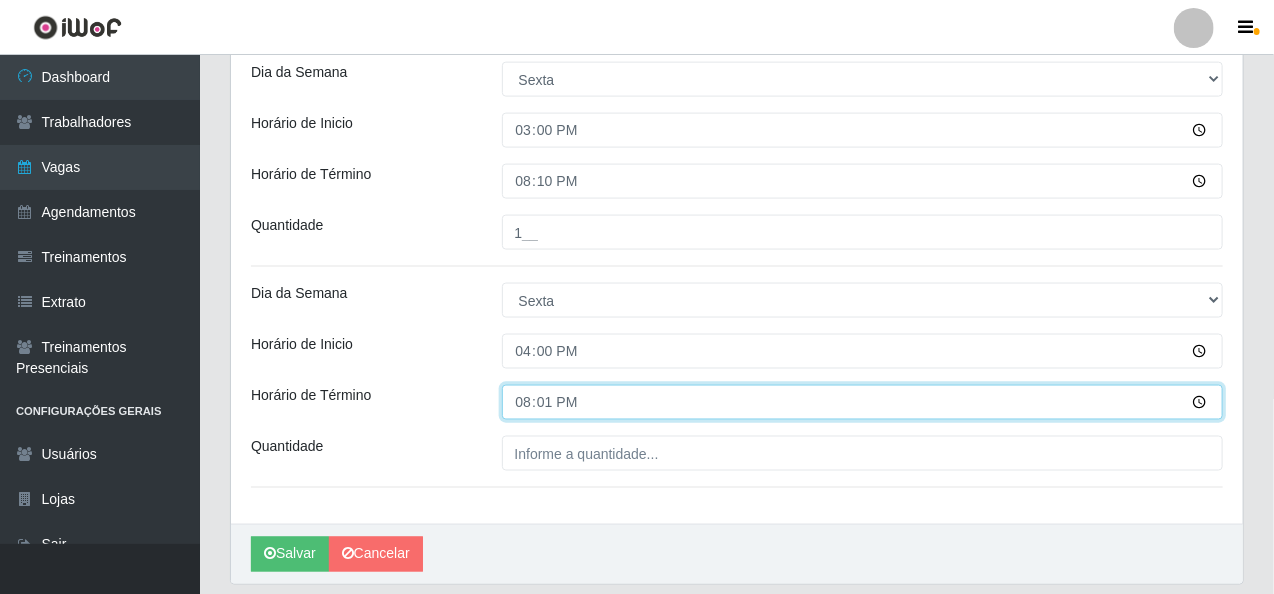 type on "20:15" 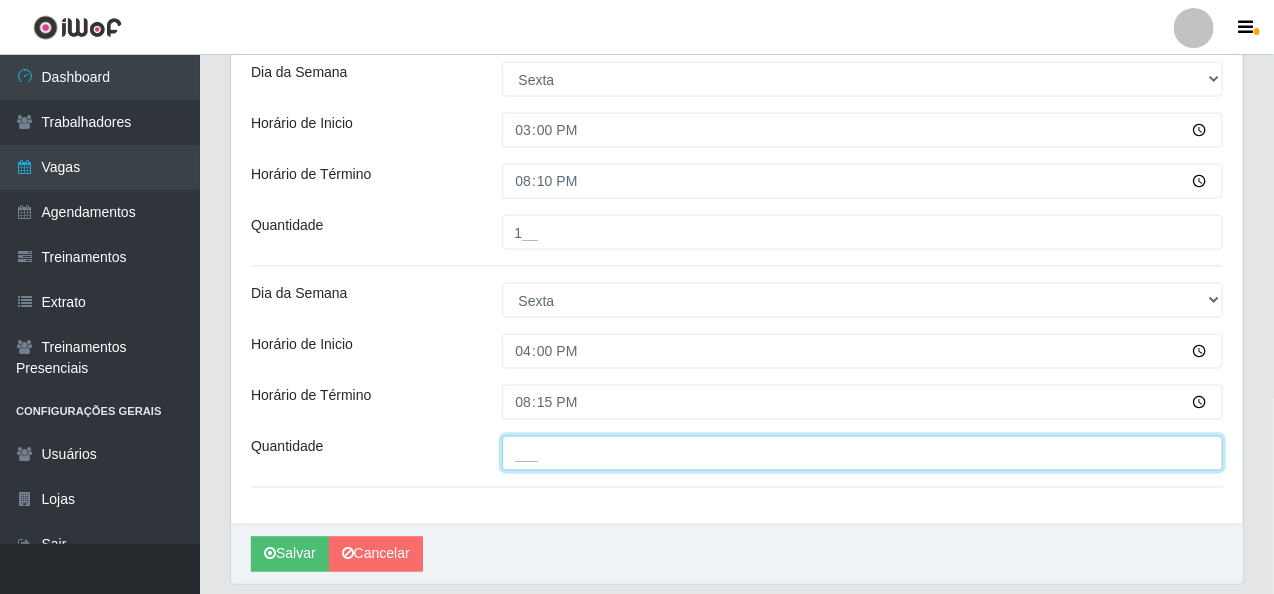 click on "___" at bounding box center [863, 453] 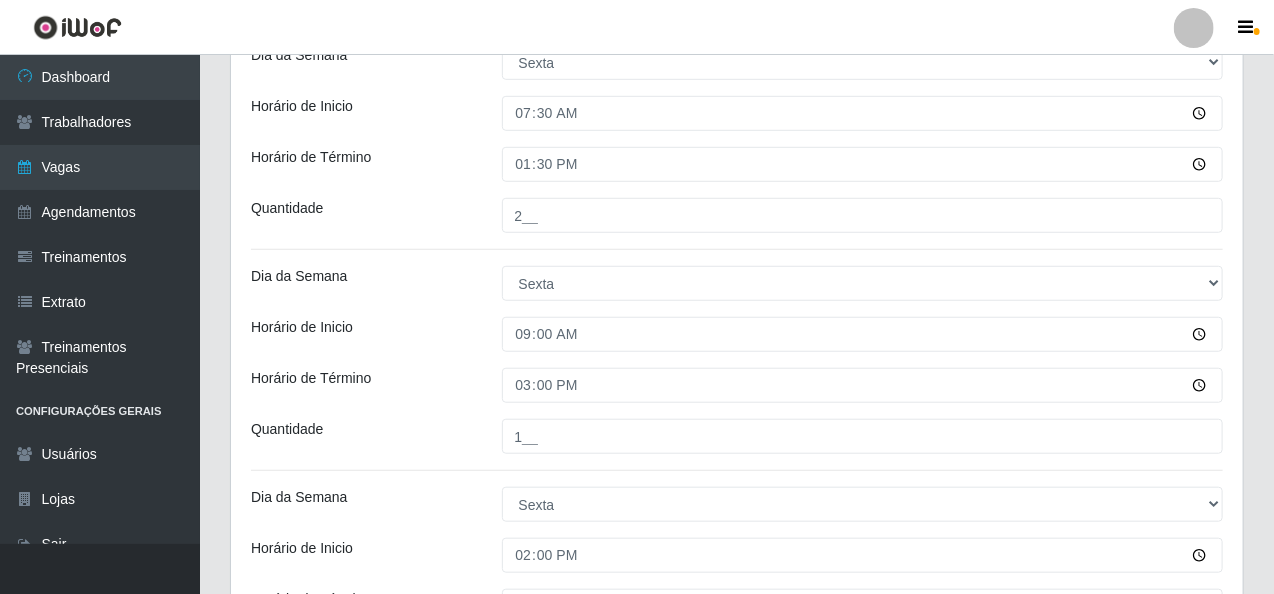 scroll, scrollTop: 526, scrollLeft: 0, axis: vertical 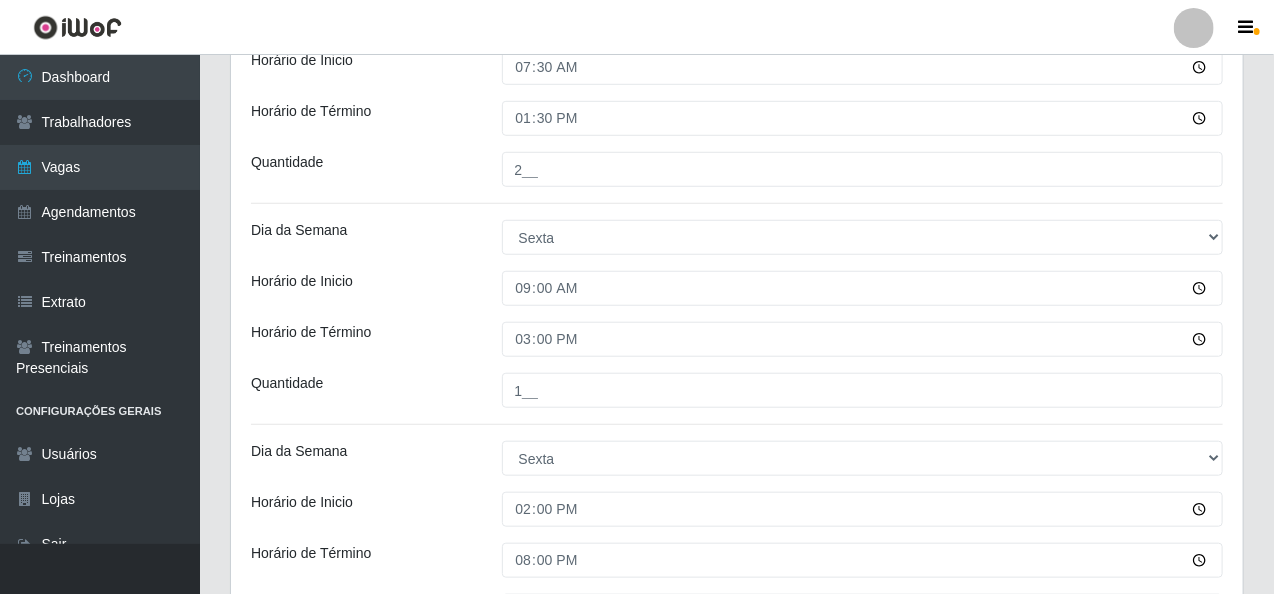 type on "1__" 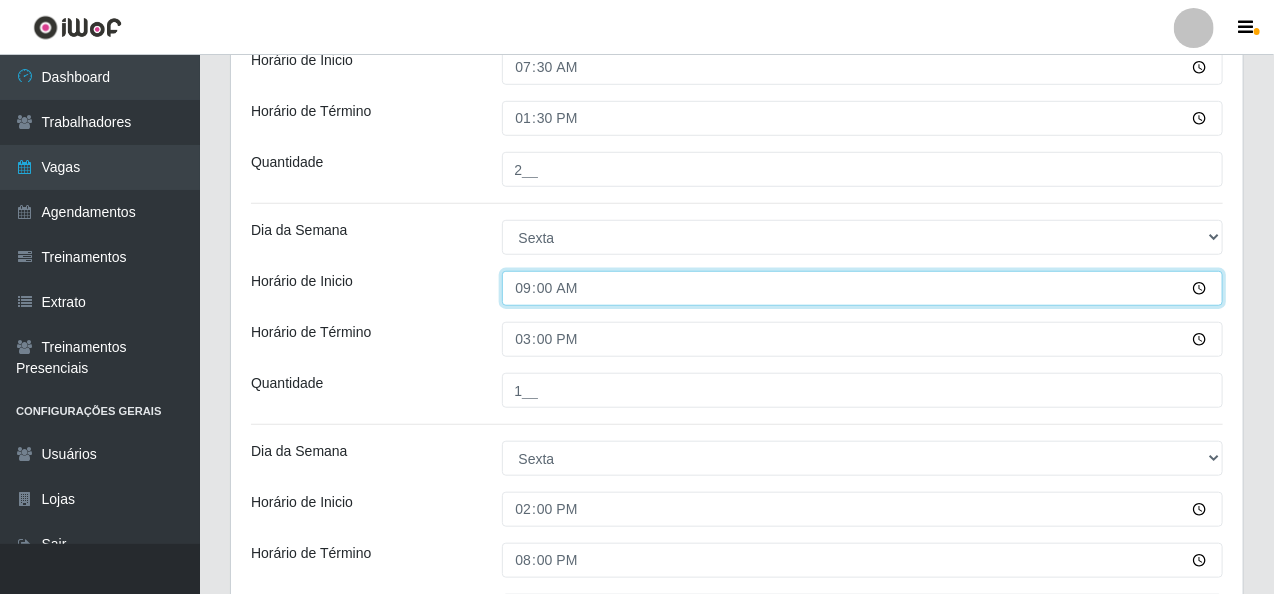 click on "09:00" at bounding box center [863, 288] 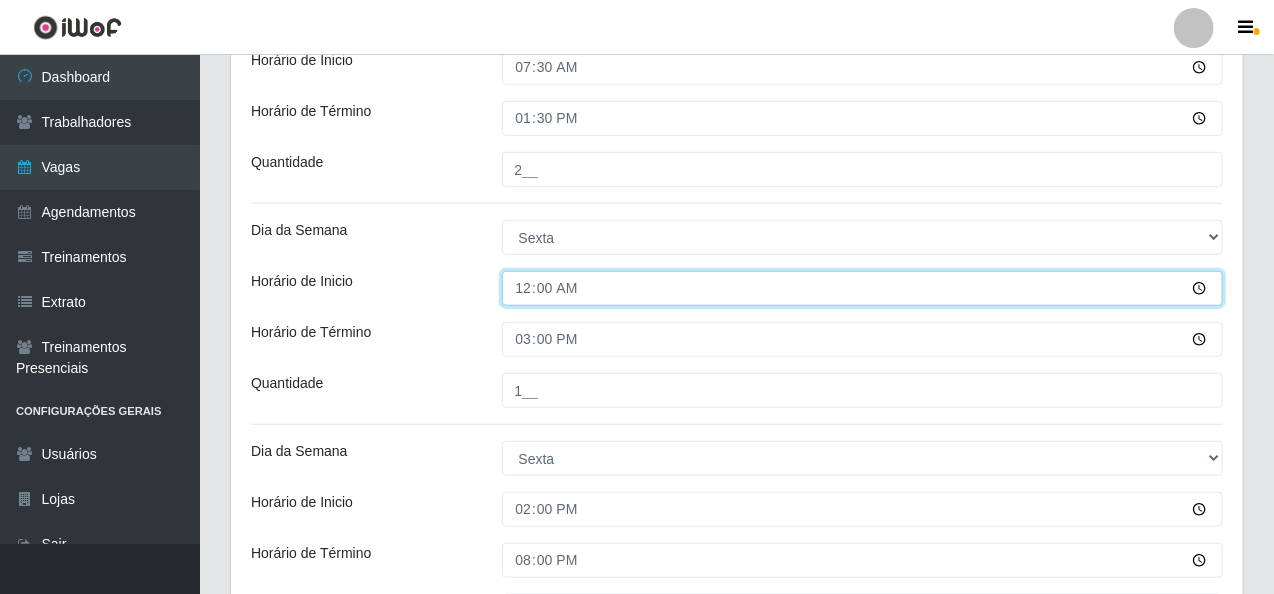 type on "08:00" 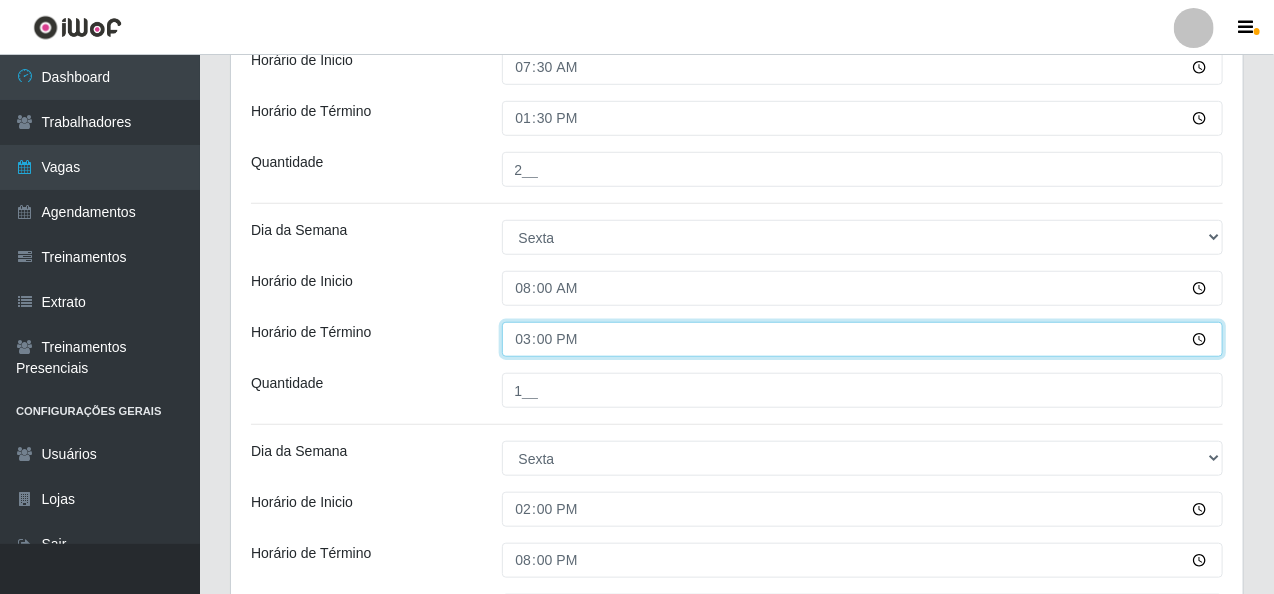 click on "15:00" at bounding box center [863, 339] 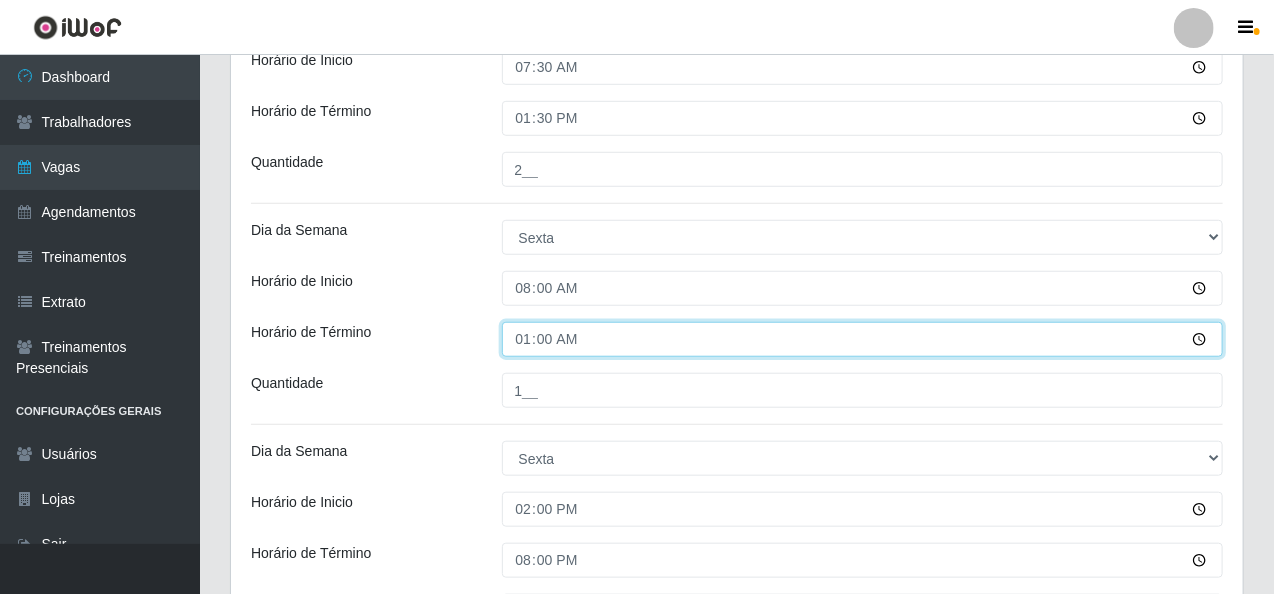 type on "14:00" 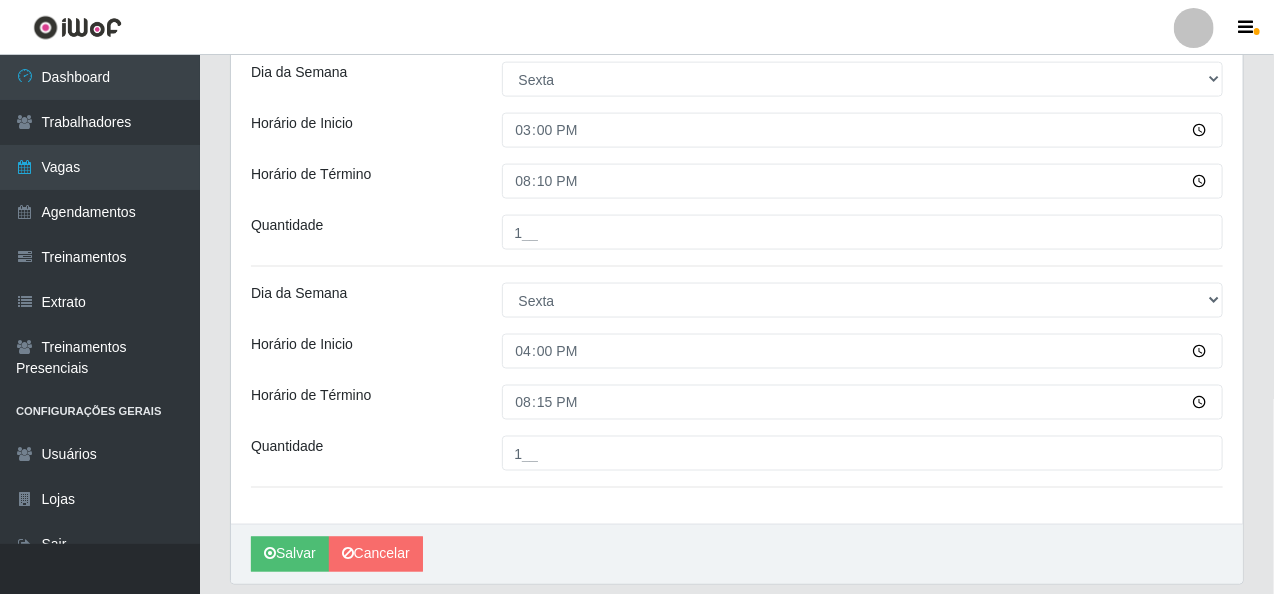 scroll, scrollTop: 1188, scrollLeft: 0, axis: vertical 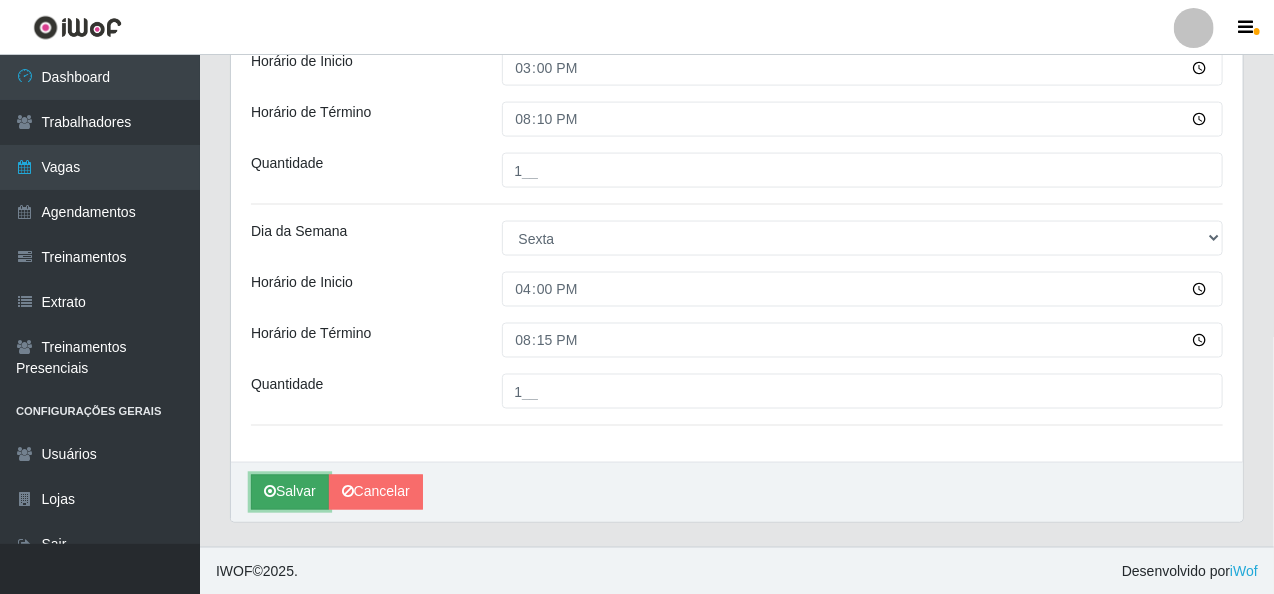 click on "Salvar" at bounding box center [290, 492] 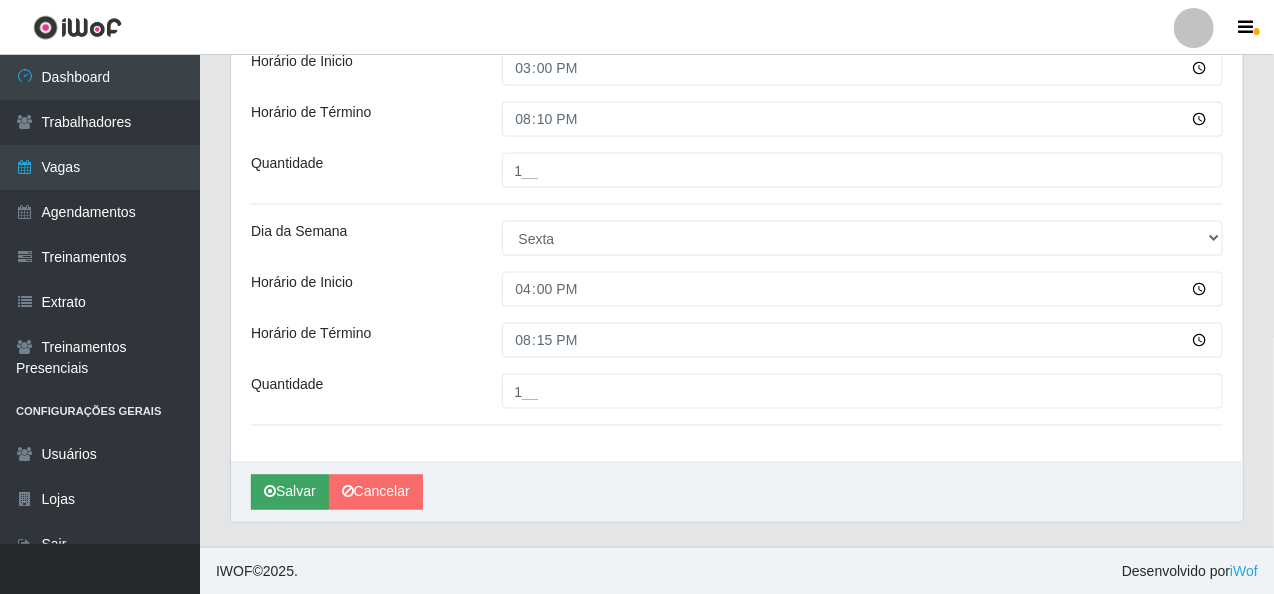 scroll, scrollTop: 0, scrollLeft: 0, axis: both 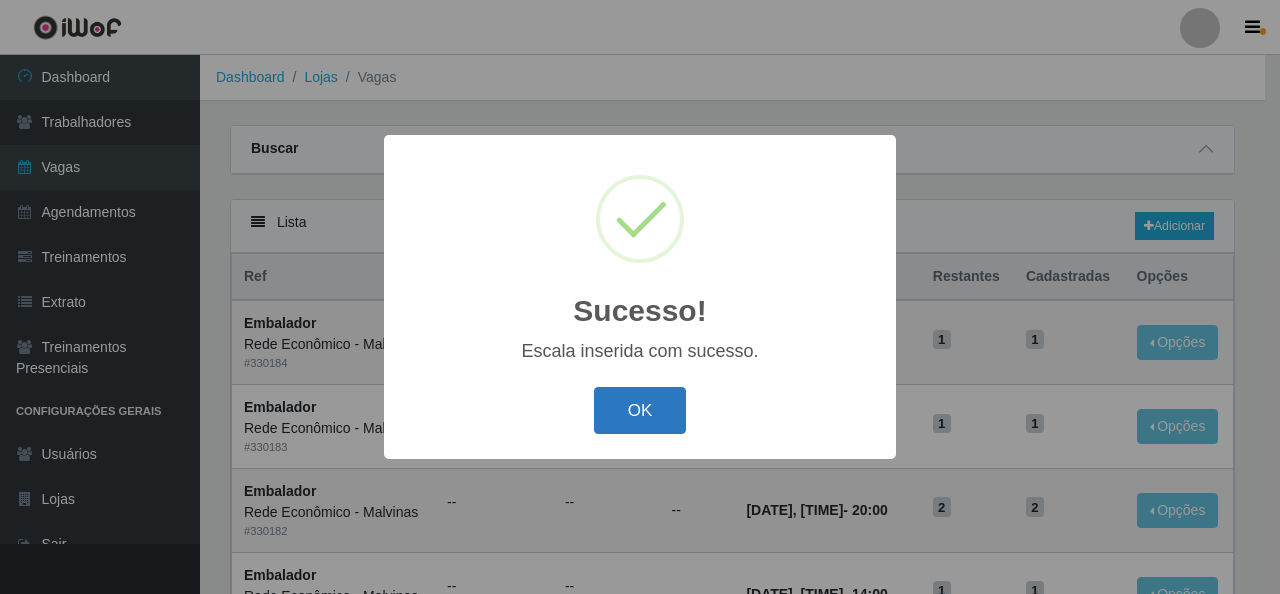 click on "OK" at bounding box center [640, 410] 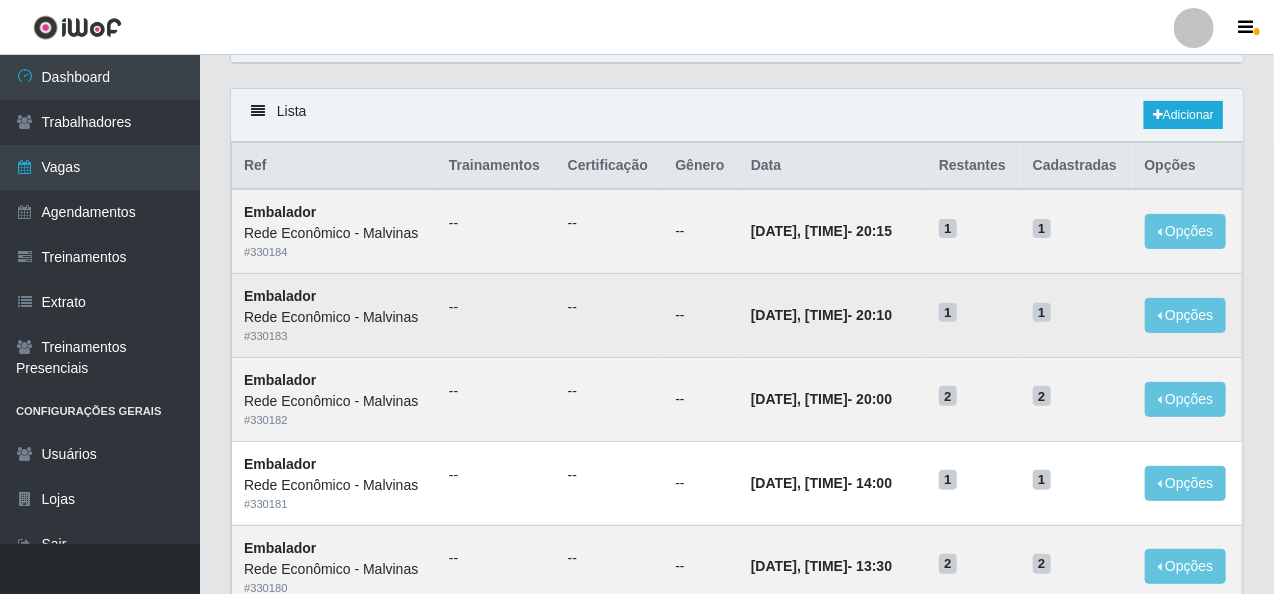 scroll, scrollTop: 0, scrollLeft: 0, axis: both 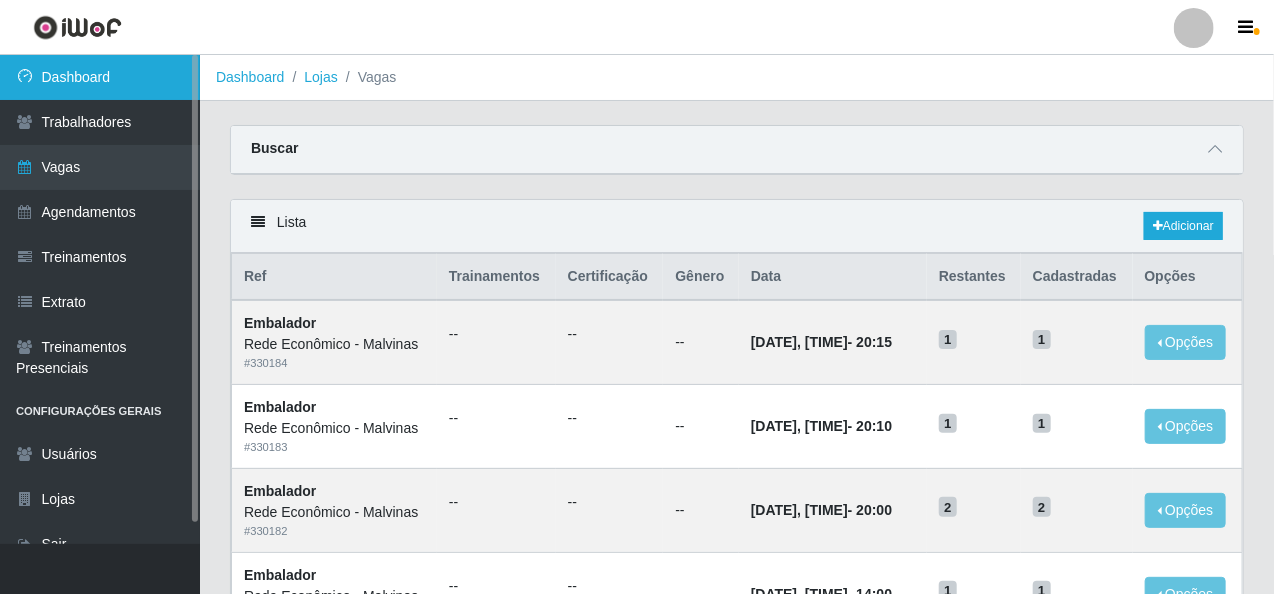 click on "Dashboard" at bounding box center [100, 77] 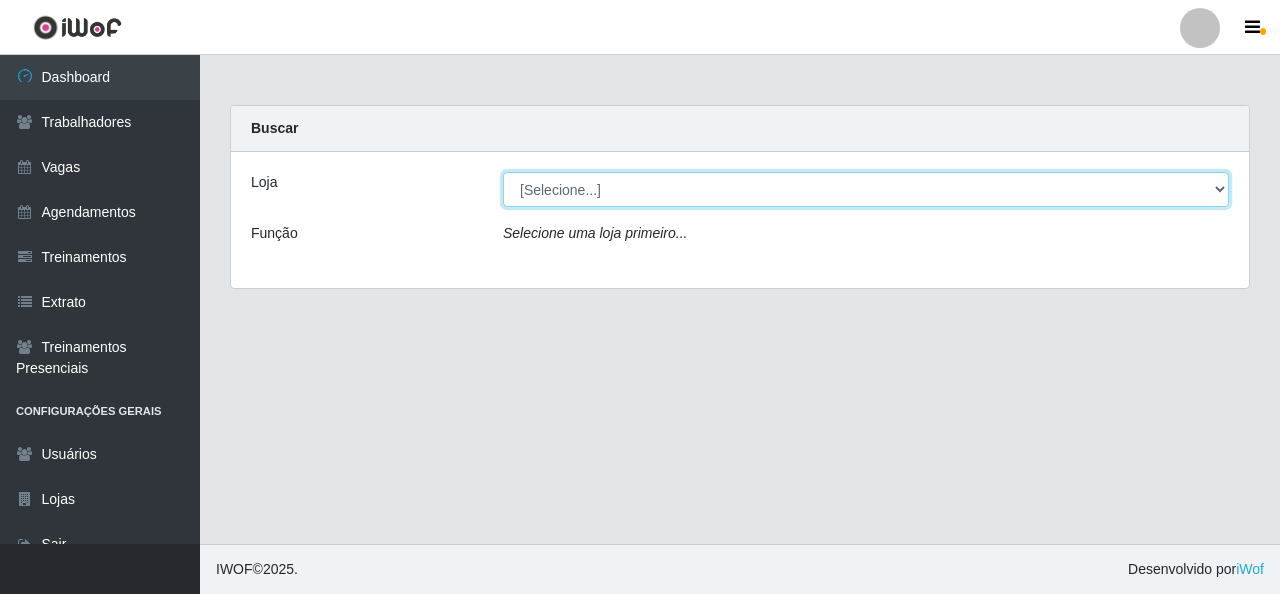 click on "[Selecione...] Rede Econômico - Malvinas Rede Econômico - Prata" at bounding box center (866, 189) 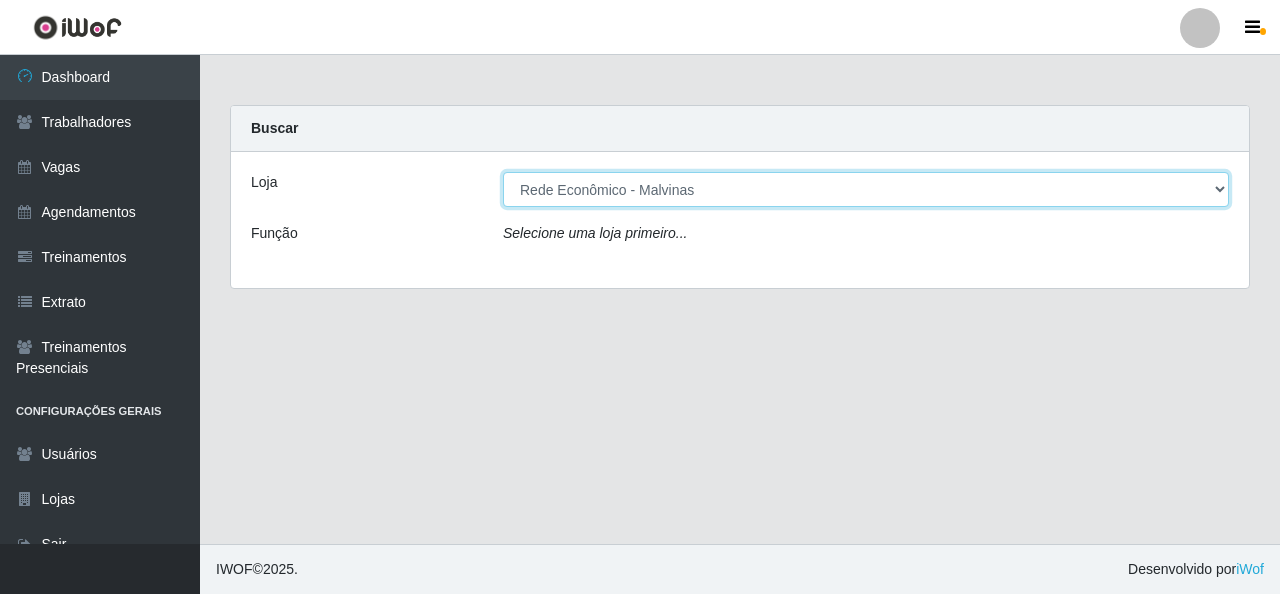 click on "[Selecione...] Rede Econômico - Malvinas Rede Econômico - Prata" at bounding box center [866, 189] 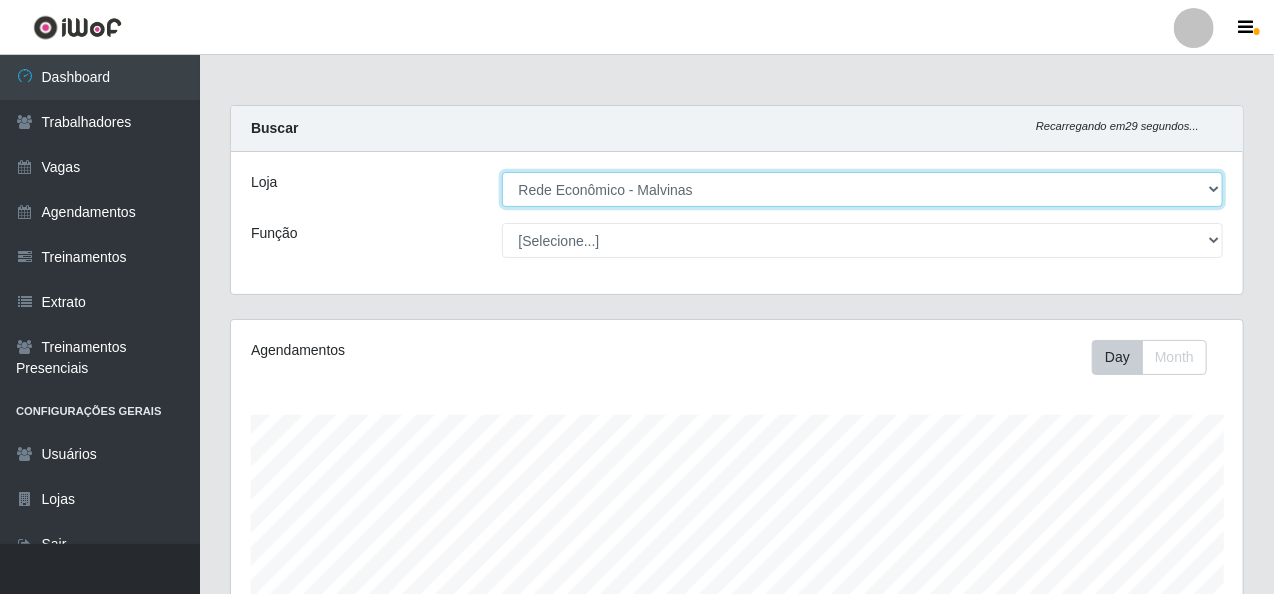 scroll, scrollTop: 999585, scrollLeft: 998987, axis: both 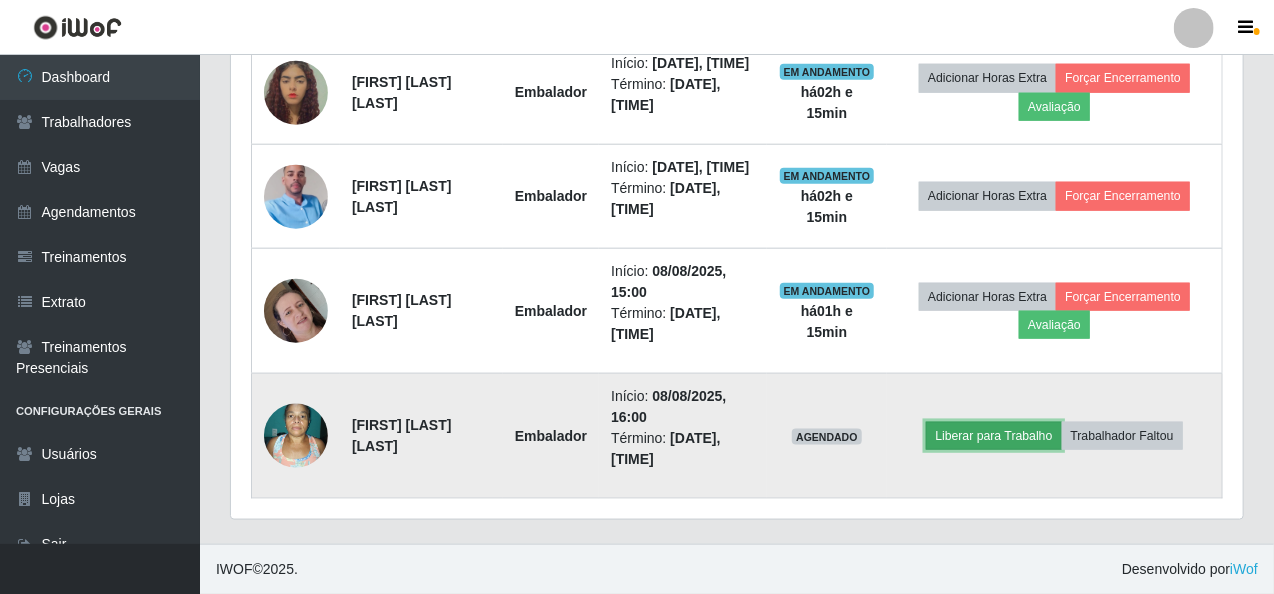 click on "Liberar para Trabalho" at bounding box center (993, 436) 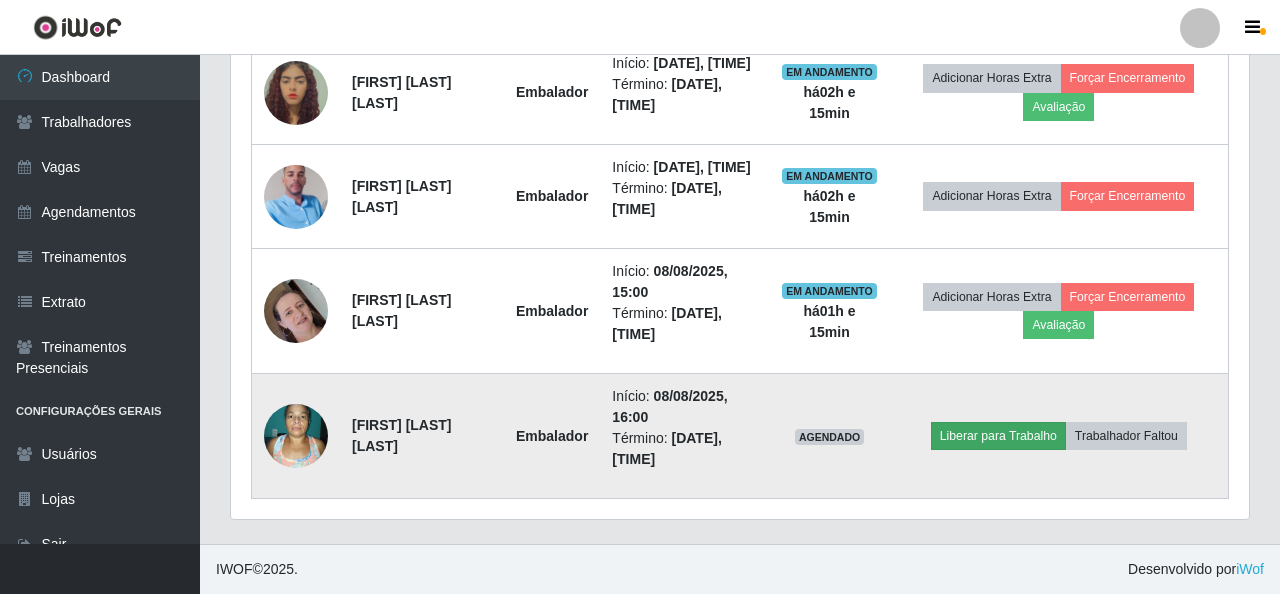 scroll, scrollTop: 999585, scrollLeft: 998996, axis: both 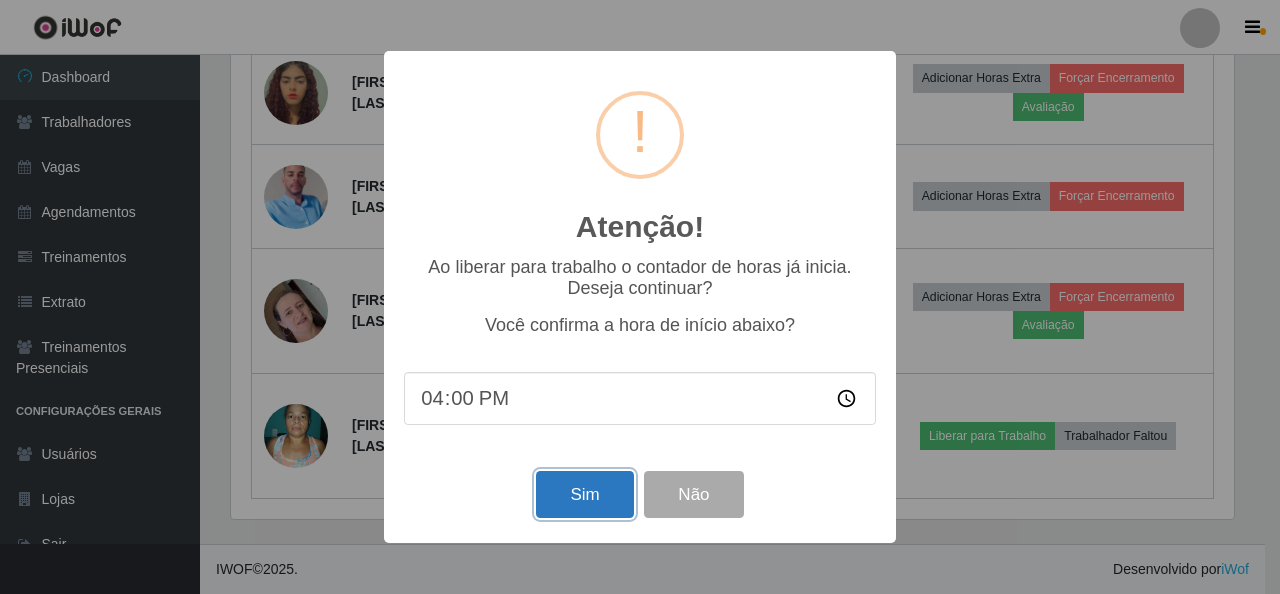 click on "Sim" at bounding box center (584, 494) 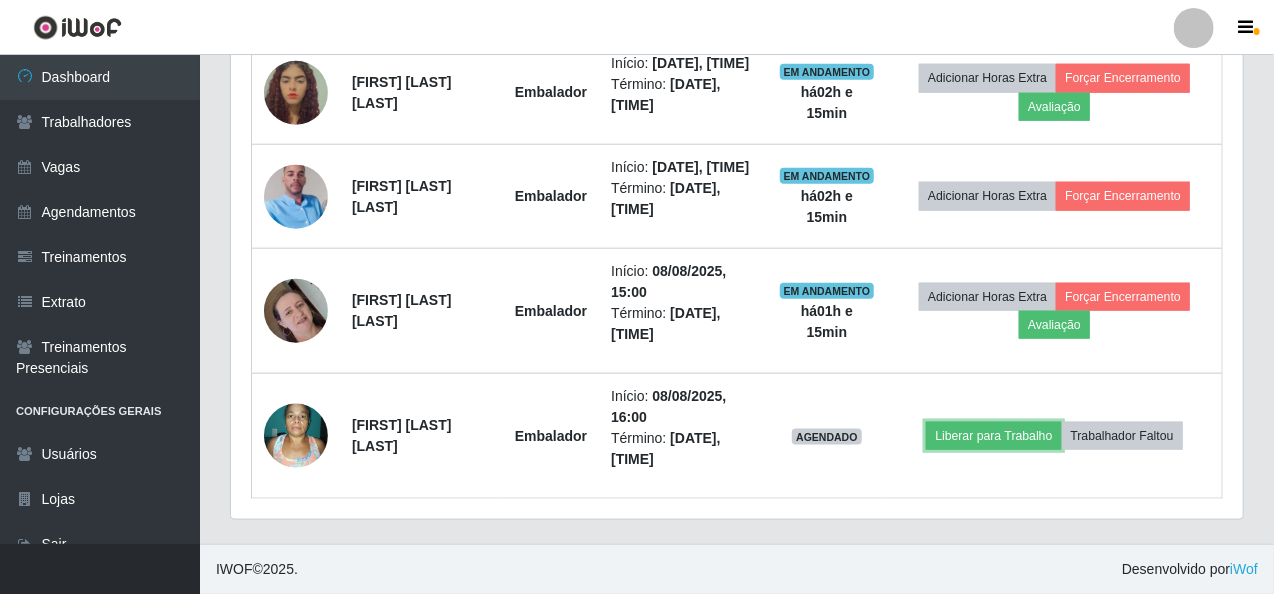 scroll, scrollTop: 999585, scrollLeft: 998987, axis: both 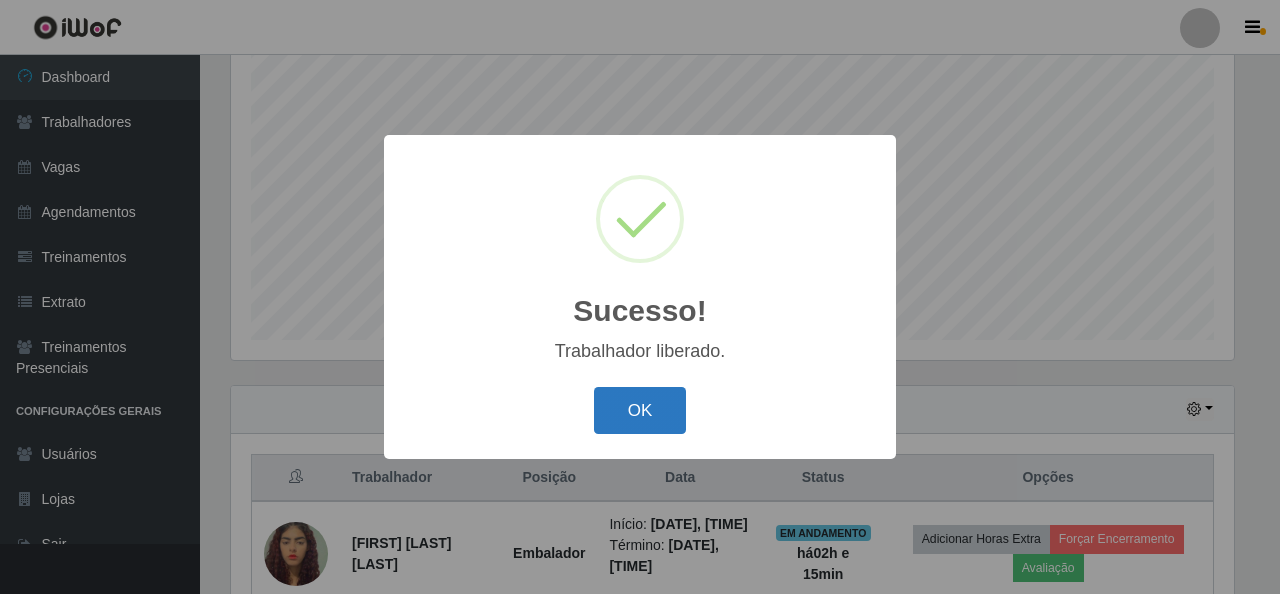 click on "OK" at bounding box center (640, 410) 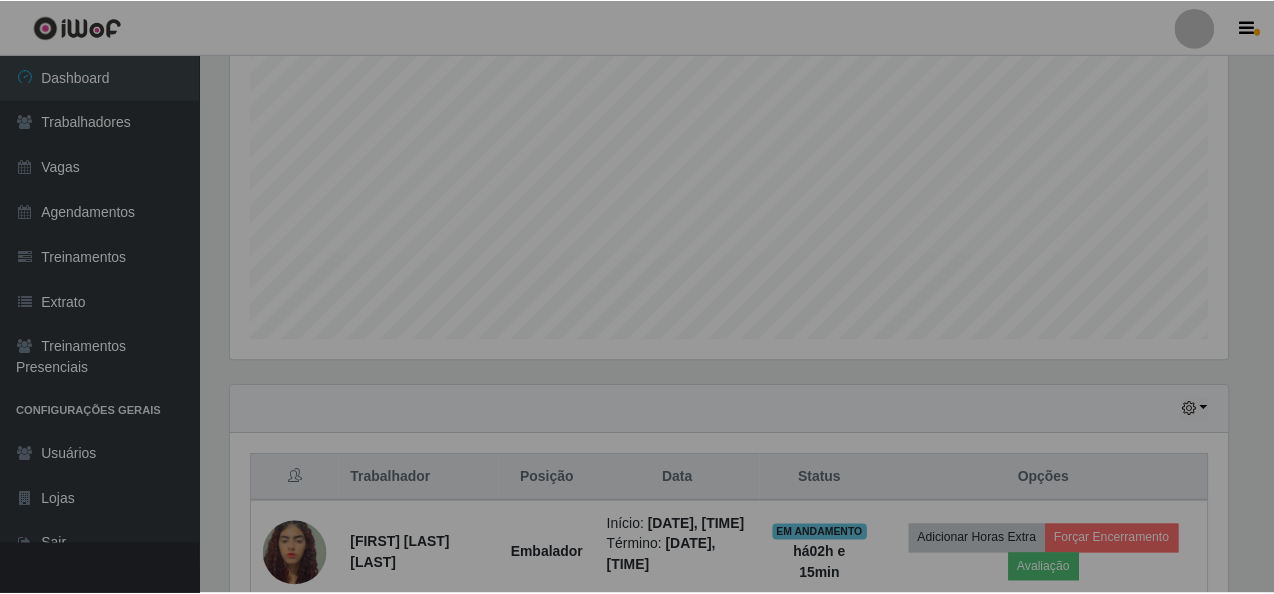 scroll, scrollTop: 999585, scrollLeft: 998987, axis: both 